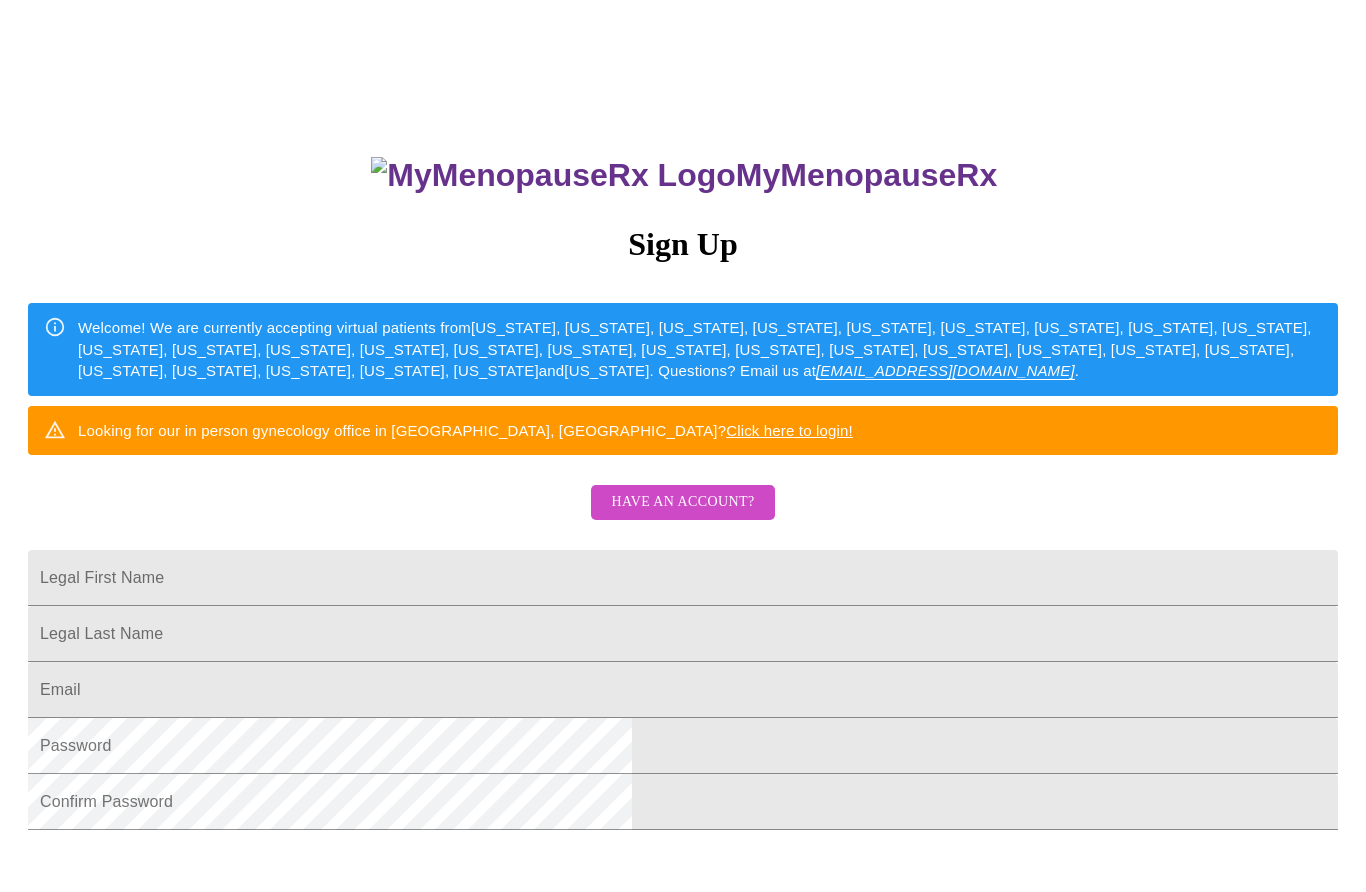 scroll, scrollTop: 0, scrollLeft: 0, axis: both 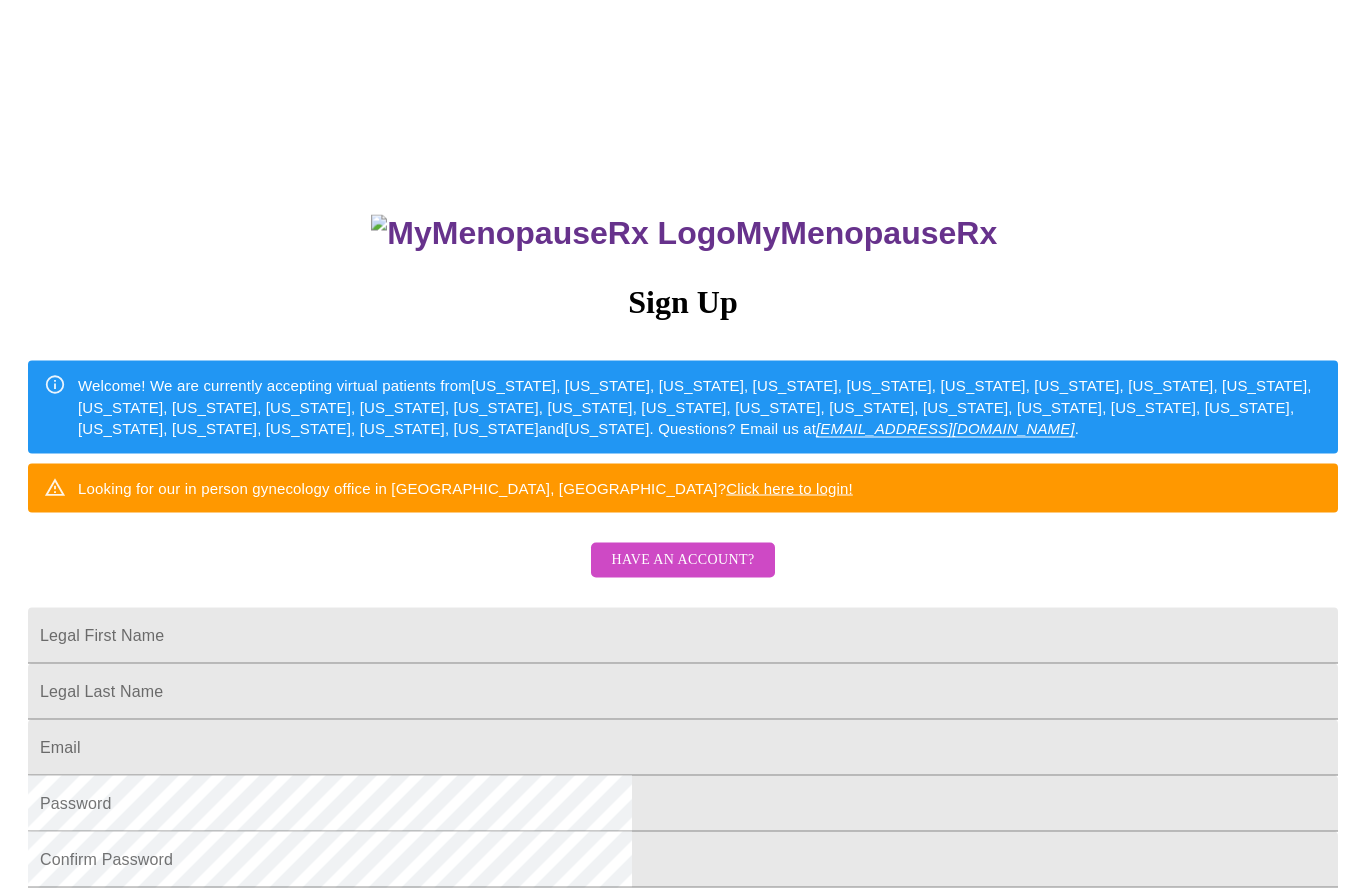 click on "Legal First Name" at bounding box center [683, 636] 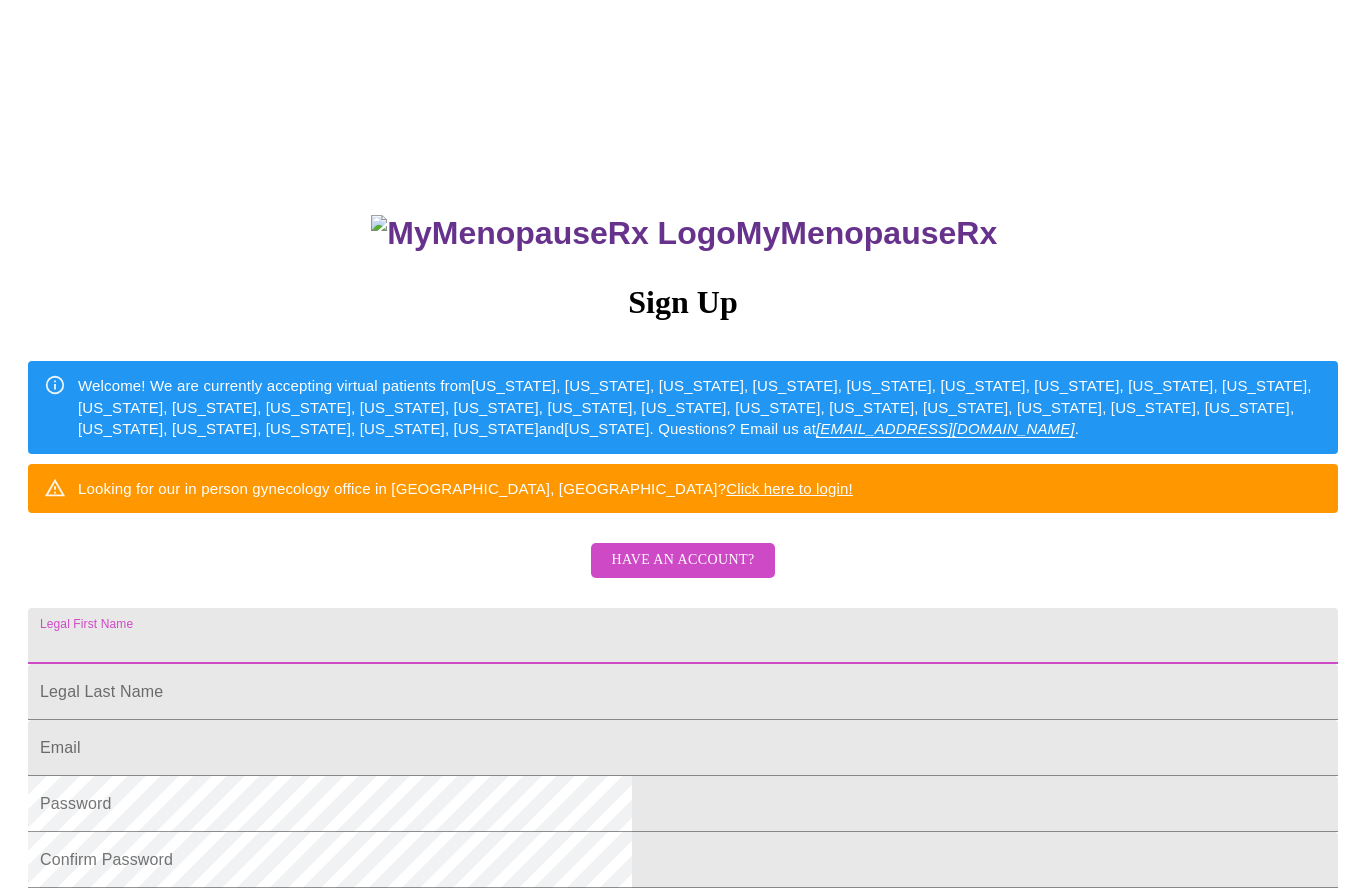 scroll, scrollTop: 31, scrollLeft: 0, axis: vertical 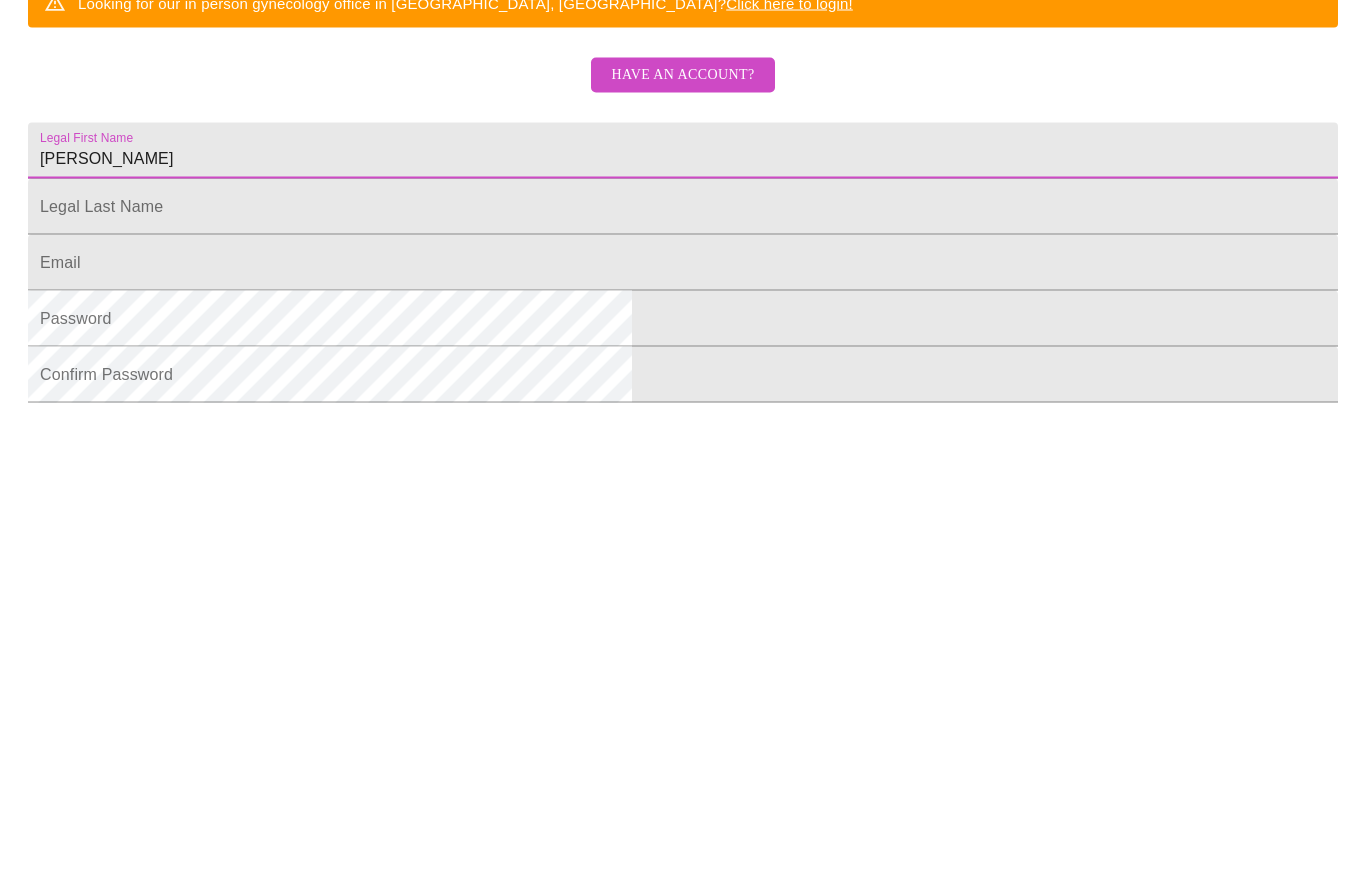 type on "[PERSON_NAME]" 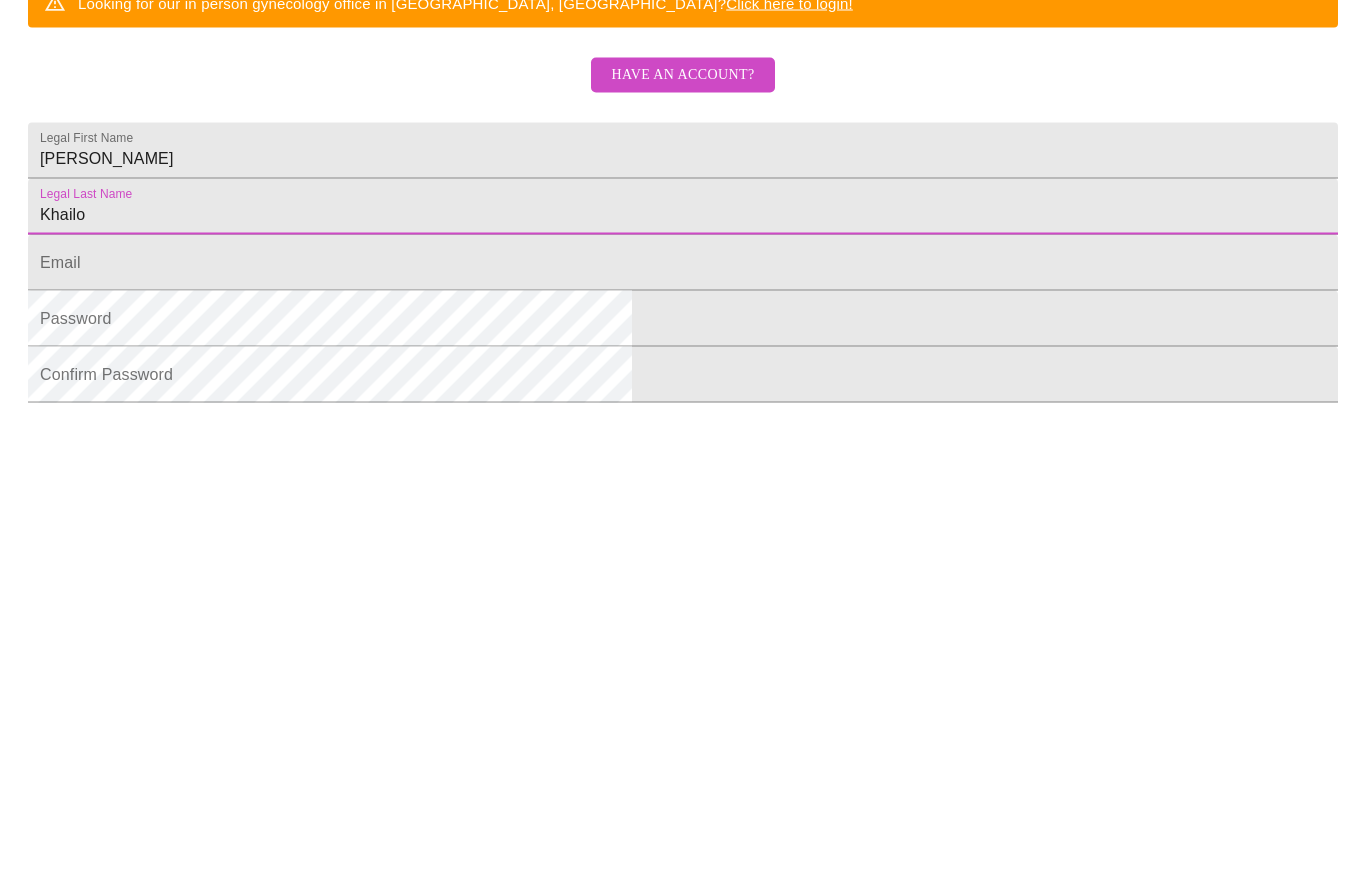 type on "Khailo" 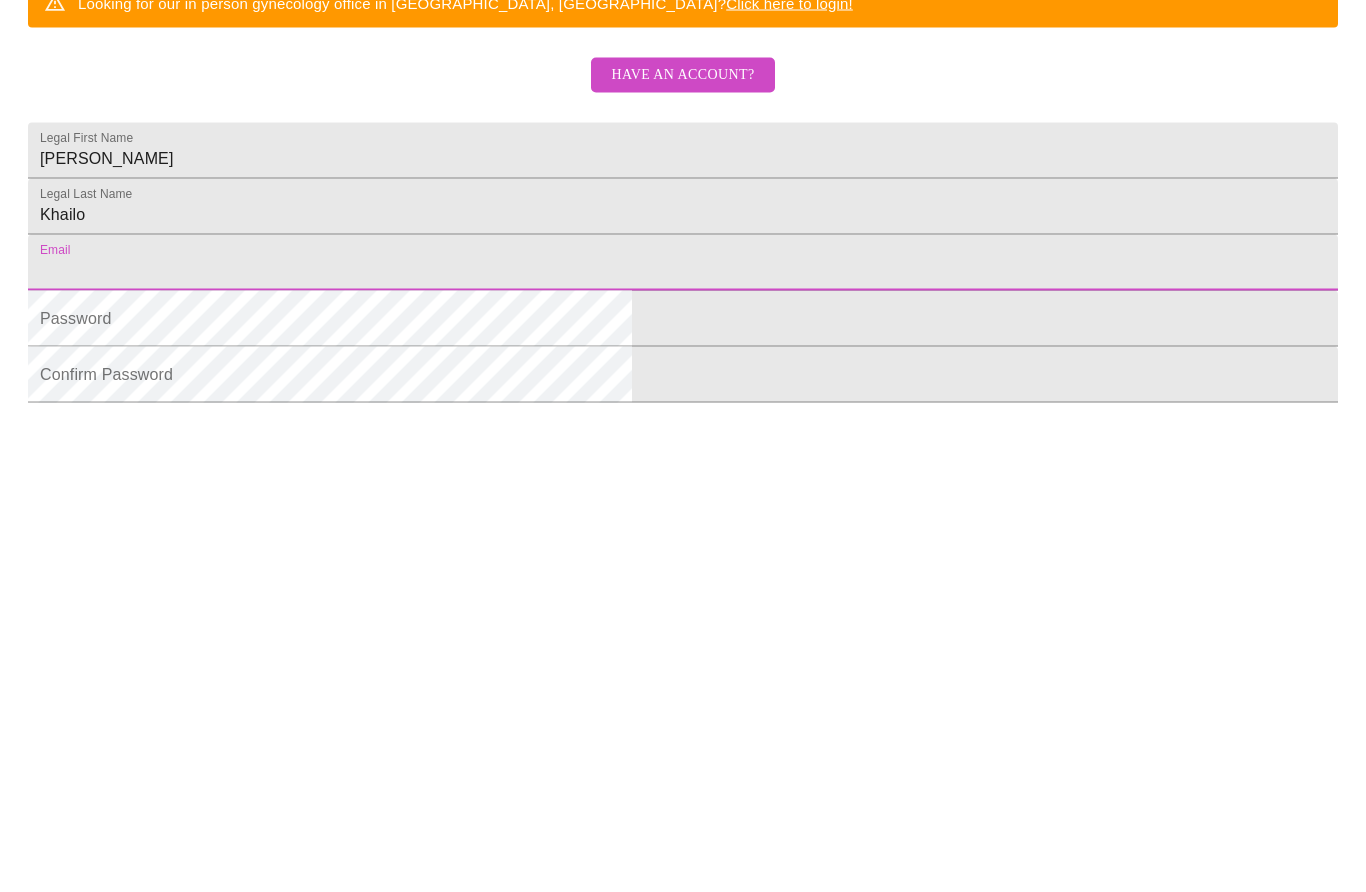 scroll, scrollTop: 183, scrollLeft: 0, axis: vertical 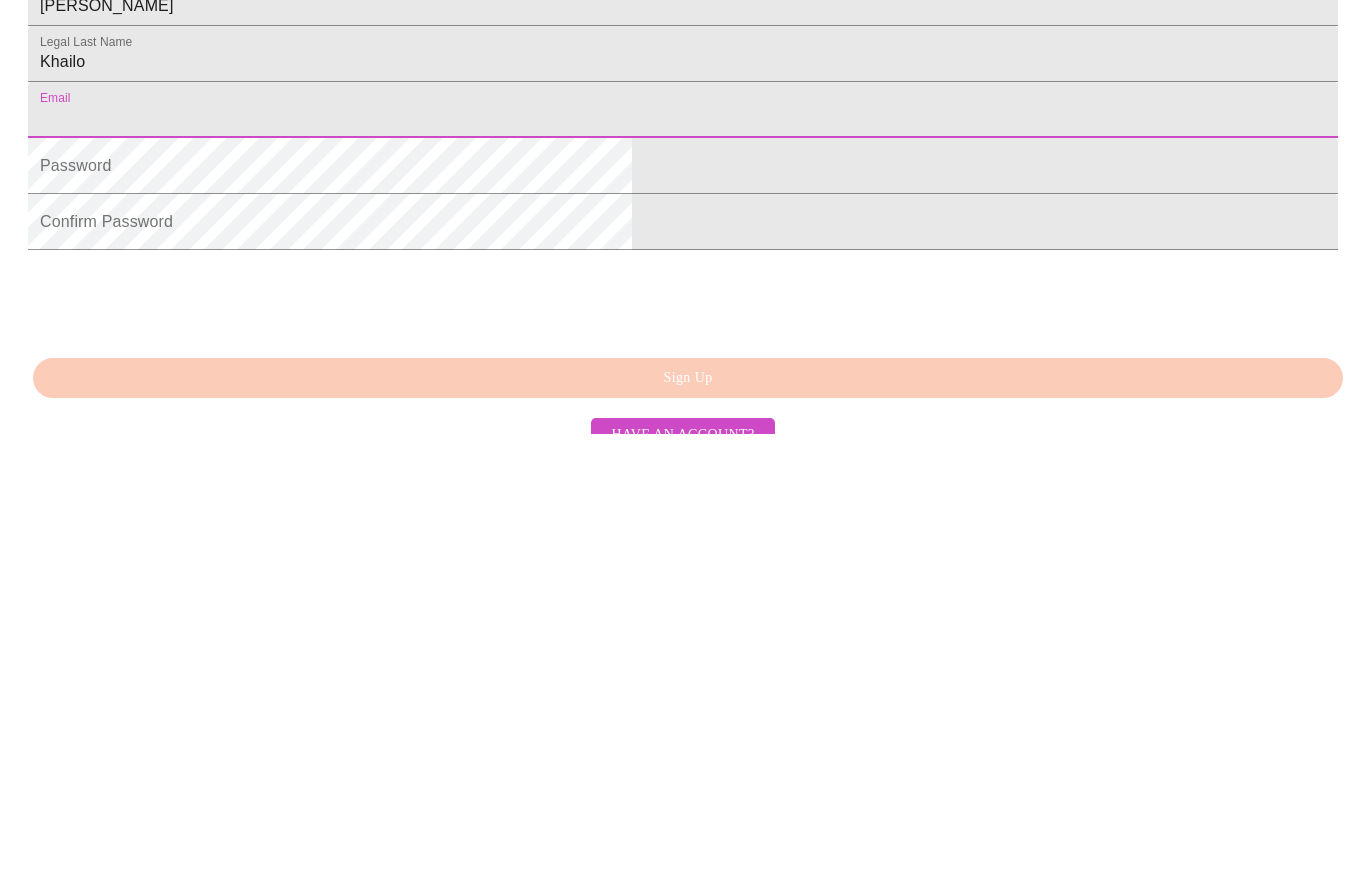 type on "[EMAIL_ADDRESS][DOMAIN_NAME]" 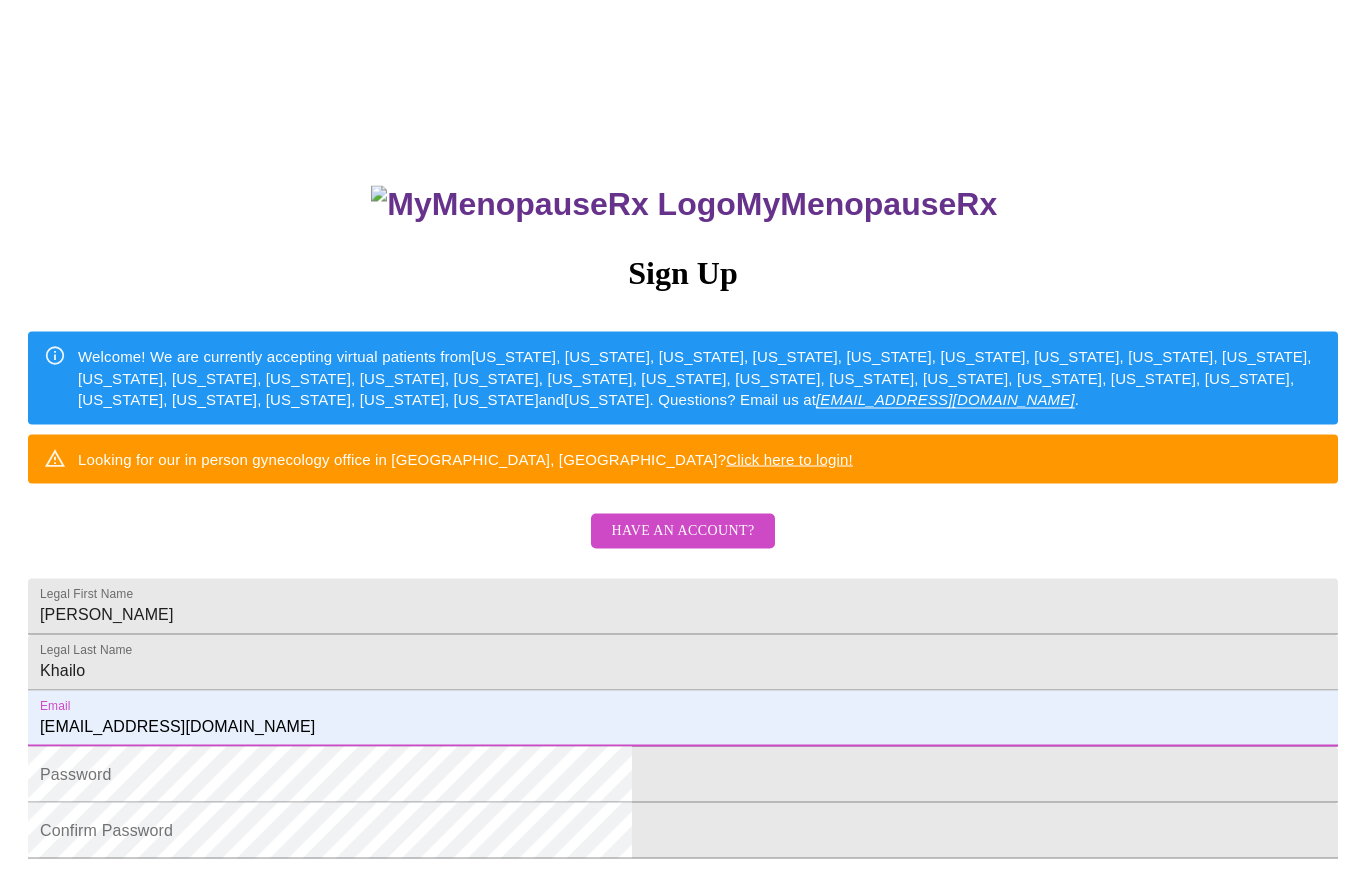 scroll, scrollTop: 0, scrollLeft: 0, axis: both 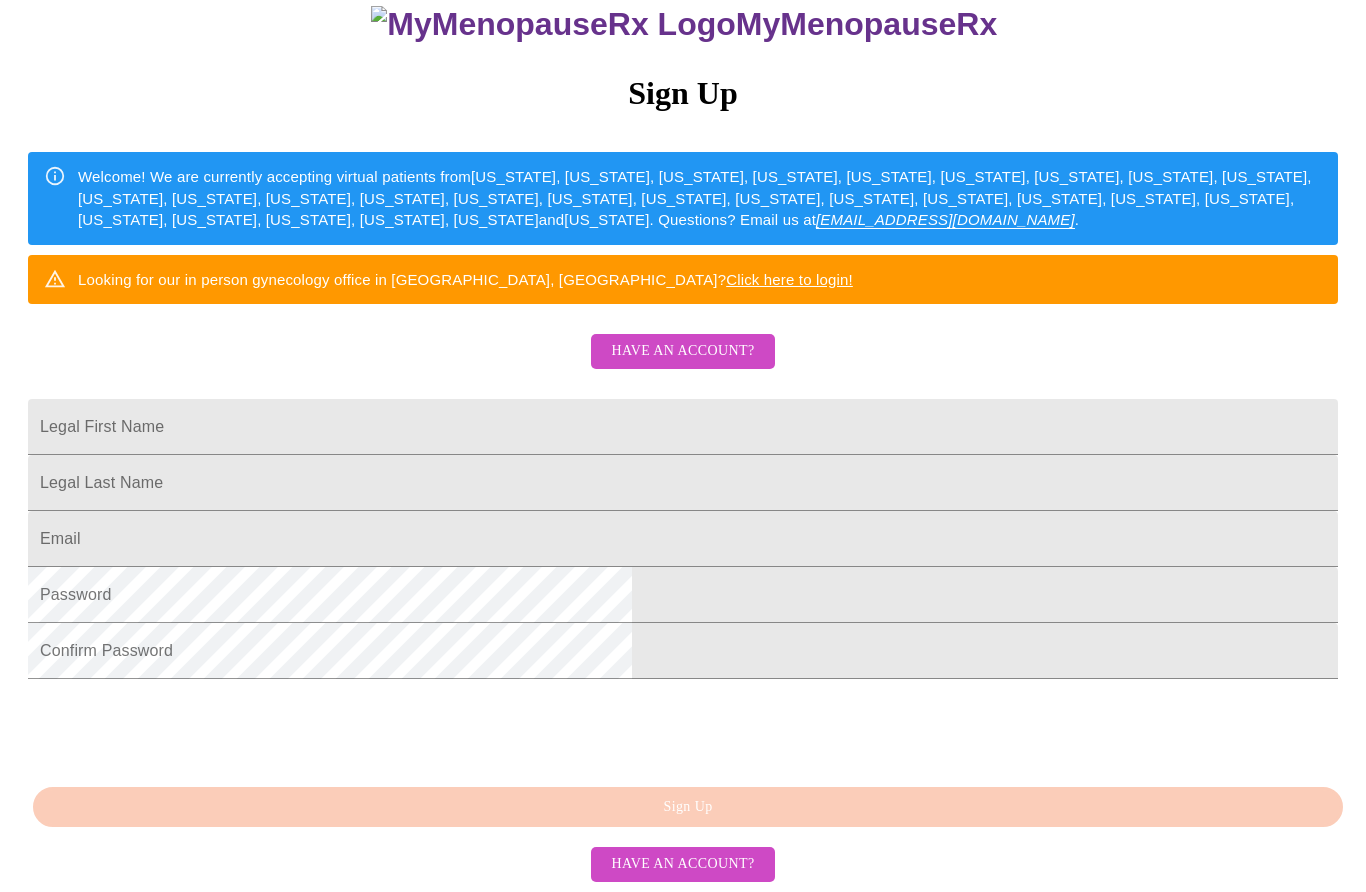 click on "Have an account?" at bounding box center (682, 351) 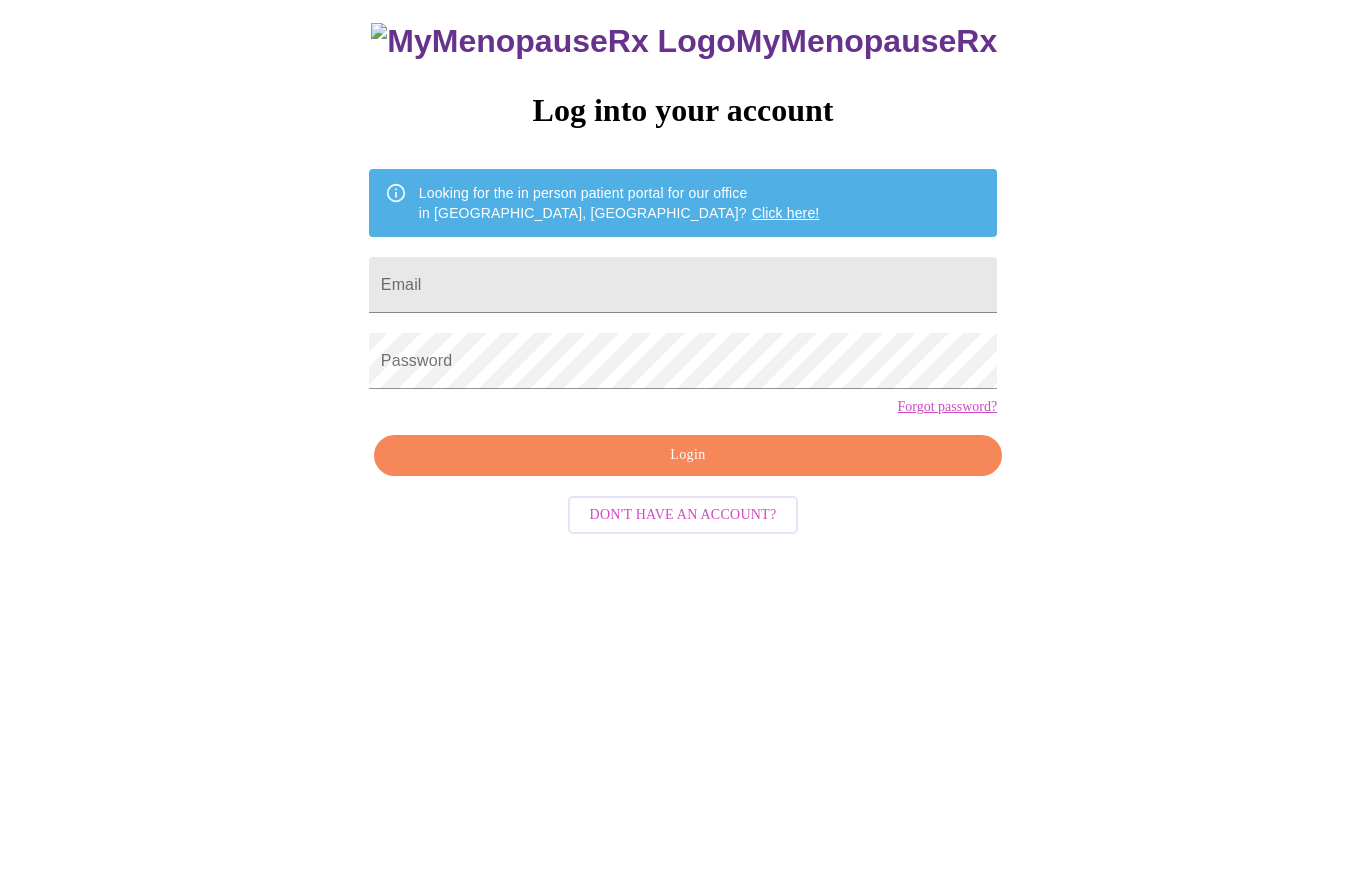 scroll, scrollTop: 20, scrollLeft: 0, axis: vertical 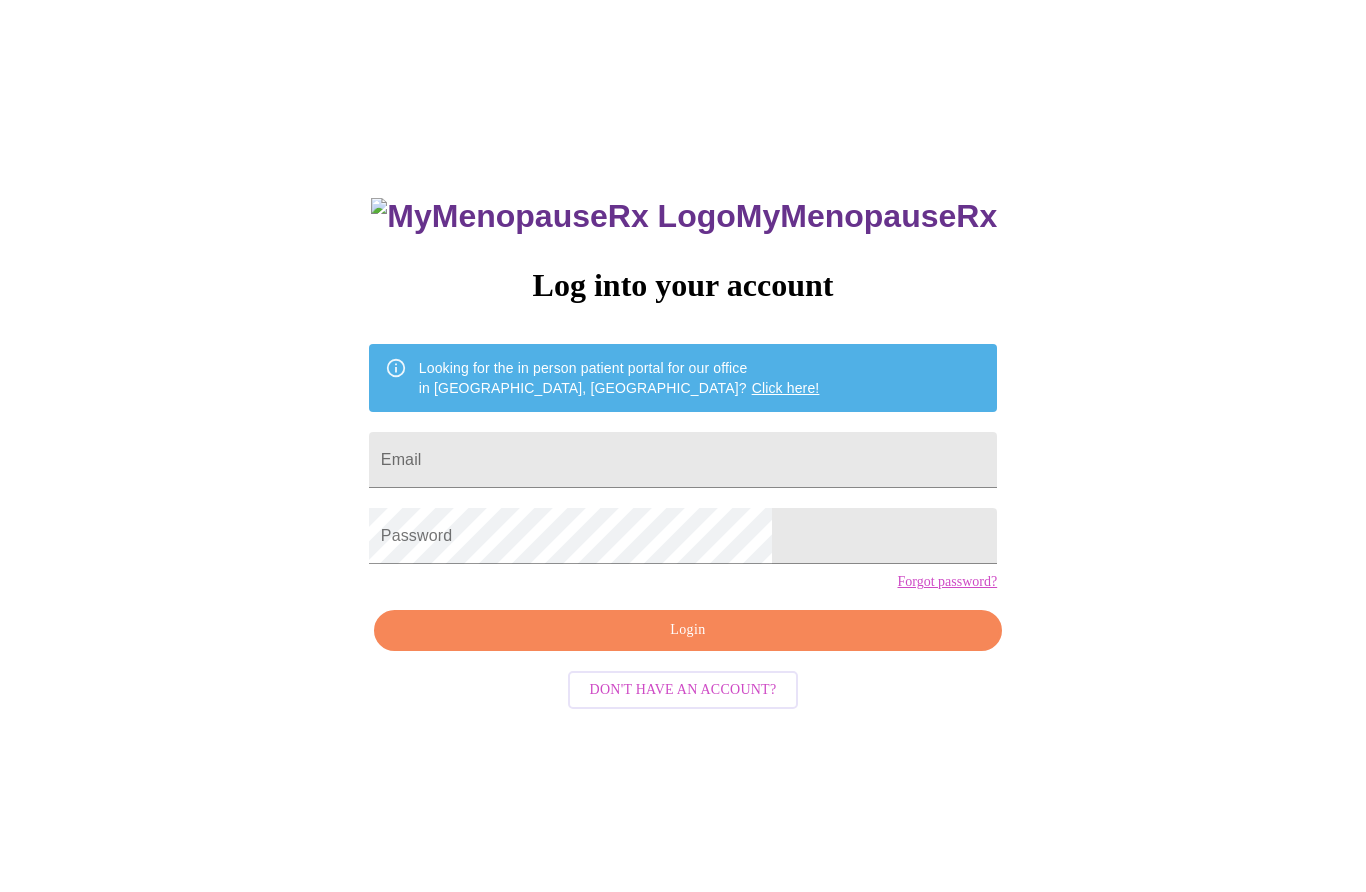 click on "Don't have an account?" at bounding box center [683, 690] 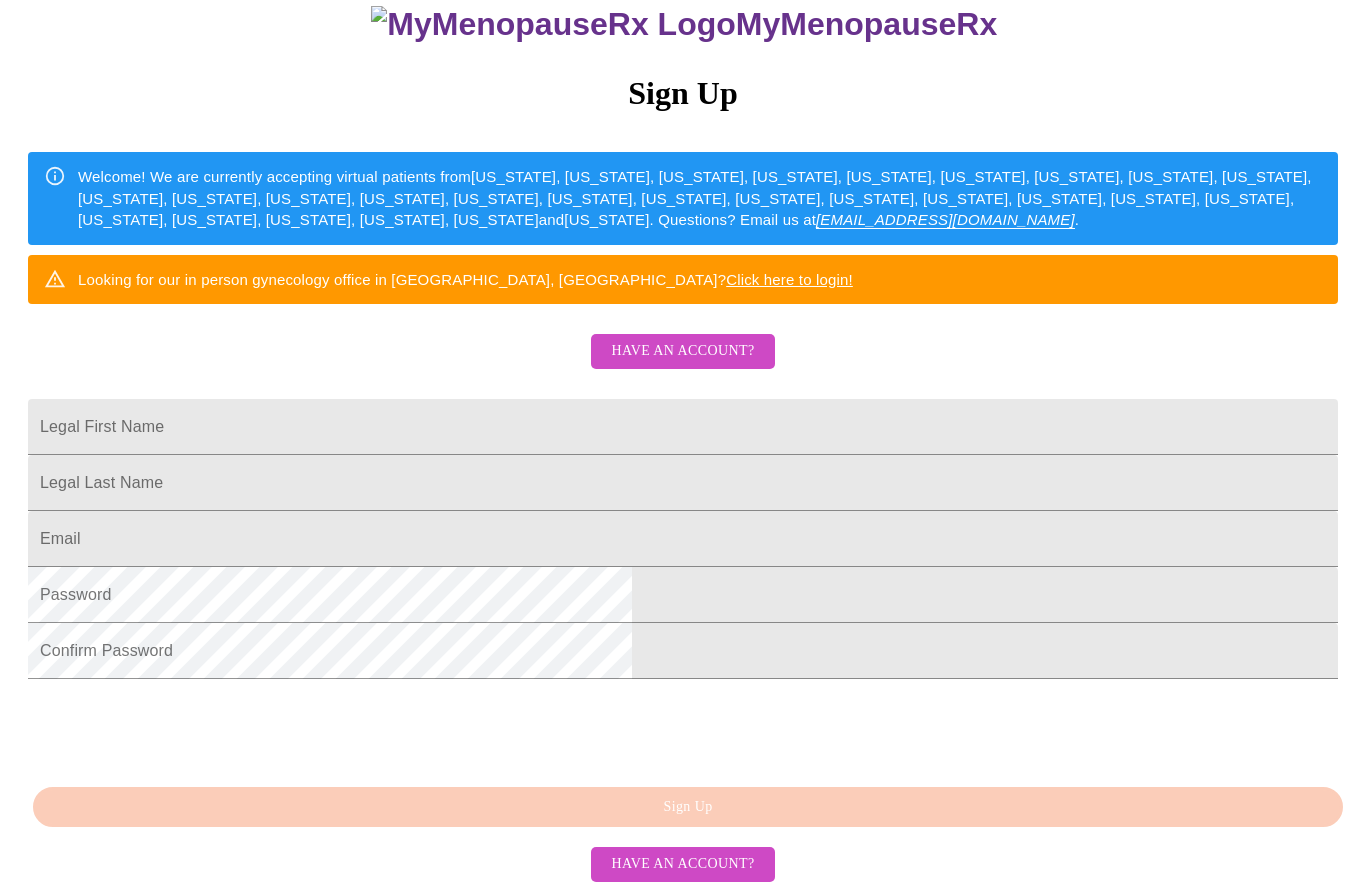scroll, scrollTop: 378, scrollLeft: 0, axis: vertical 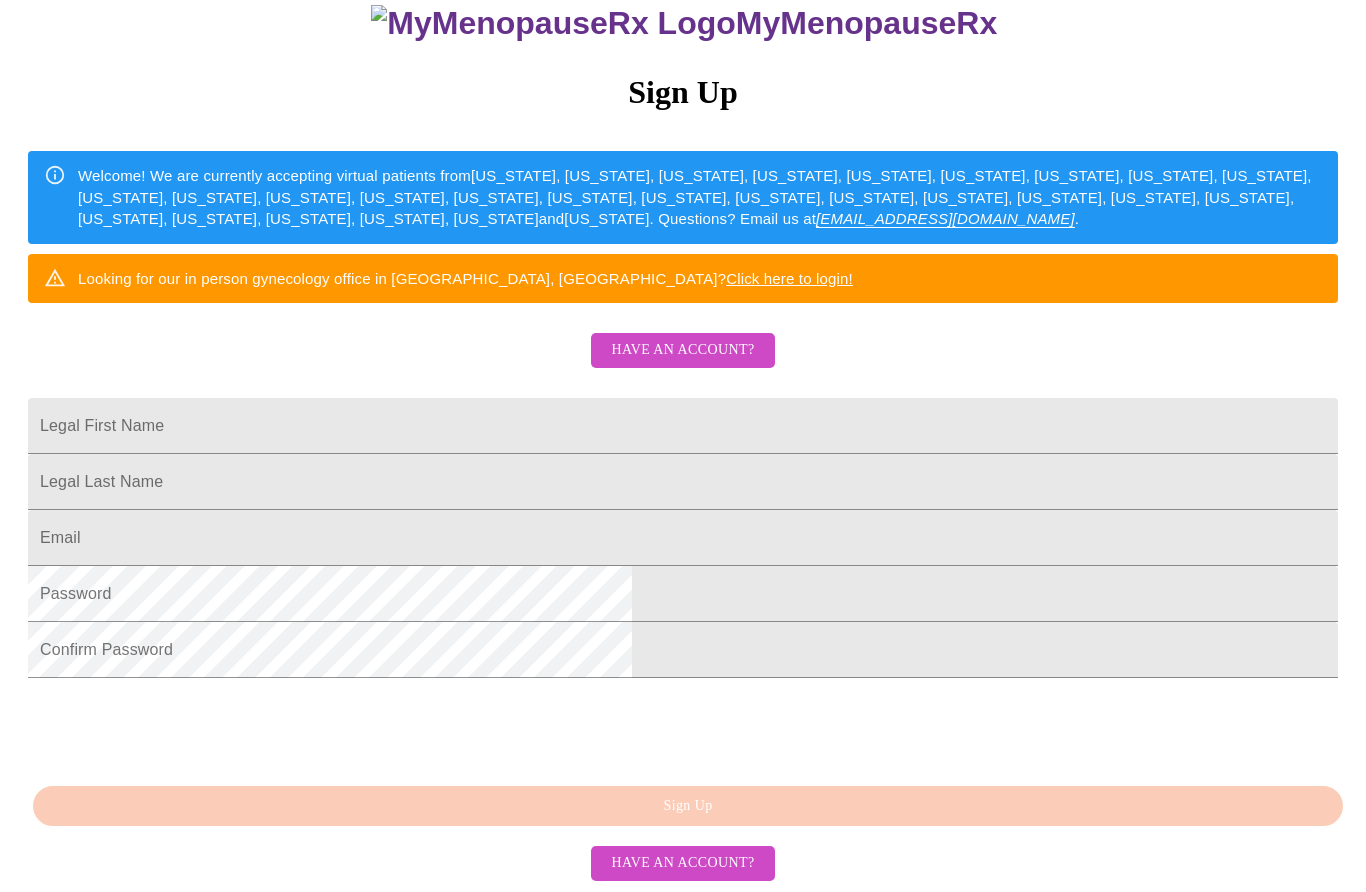 click on "Legal First Name" at bounding box center [683, 427] 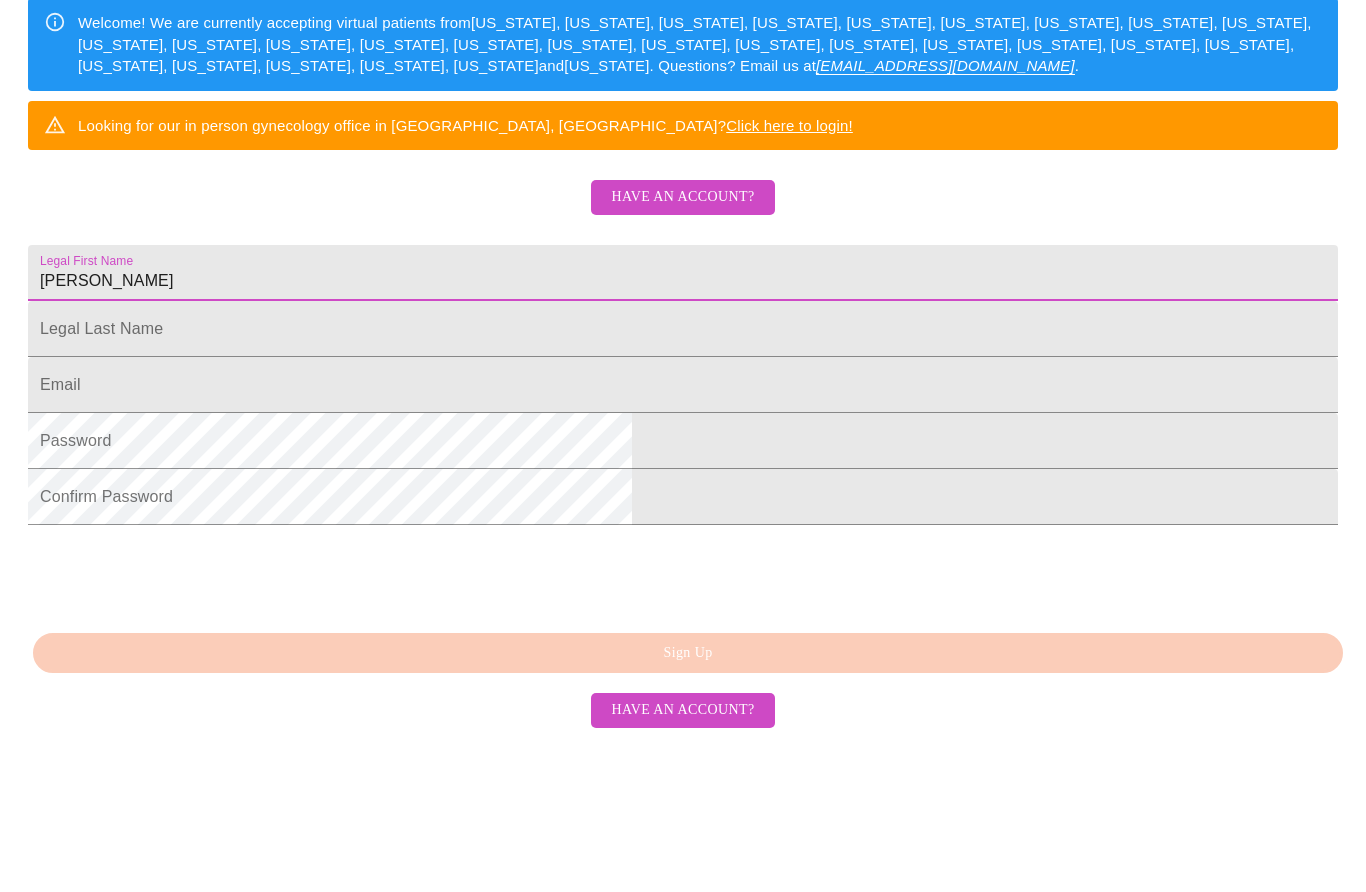 type on "[PERSON_NAME]" 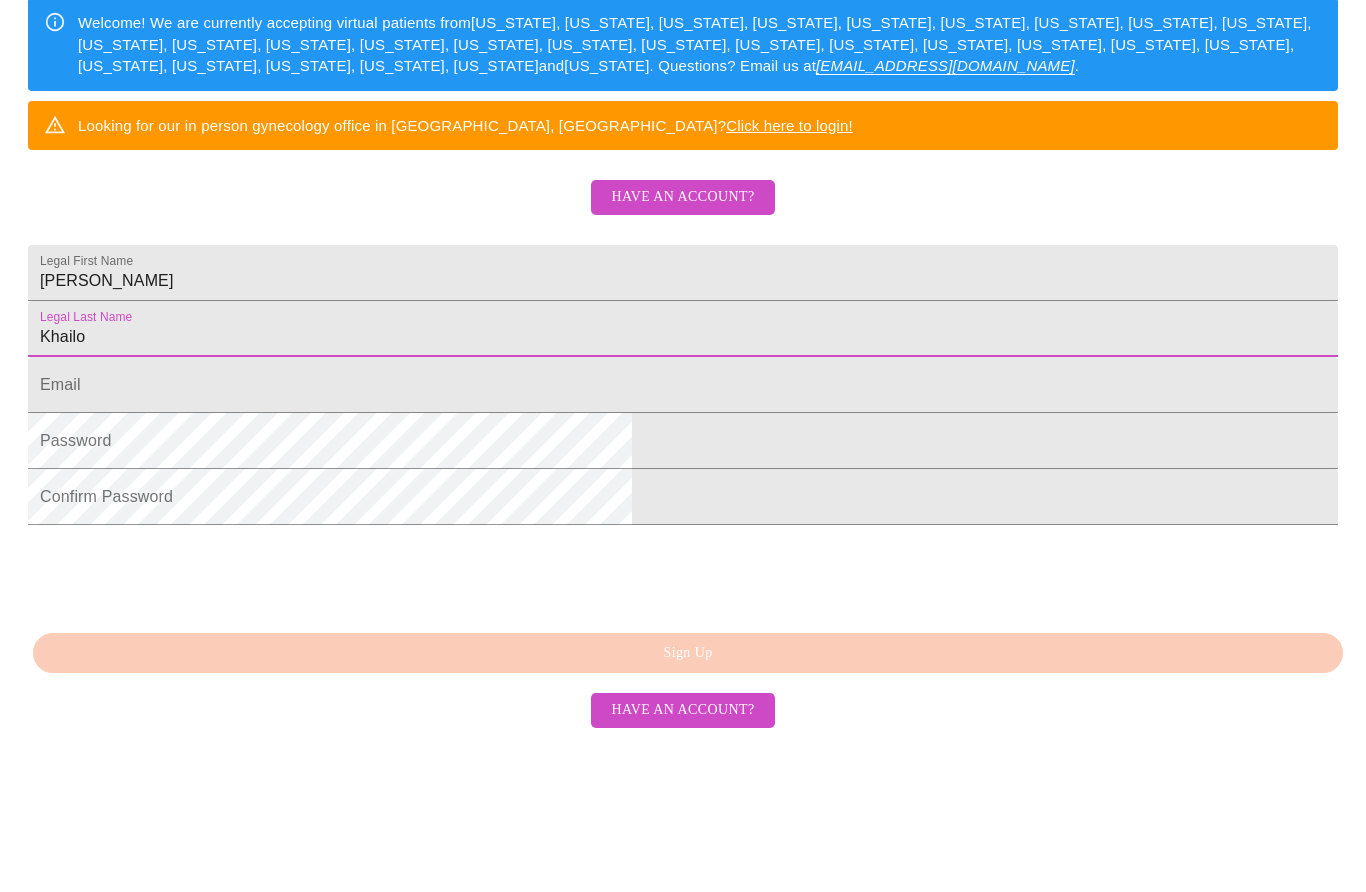 type on "Khailo" 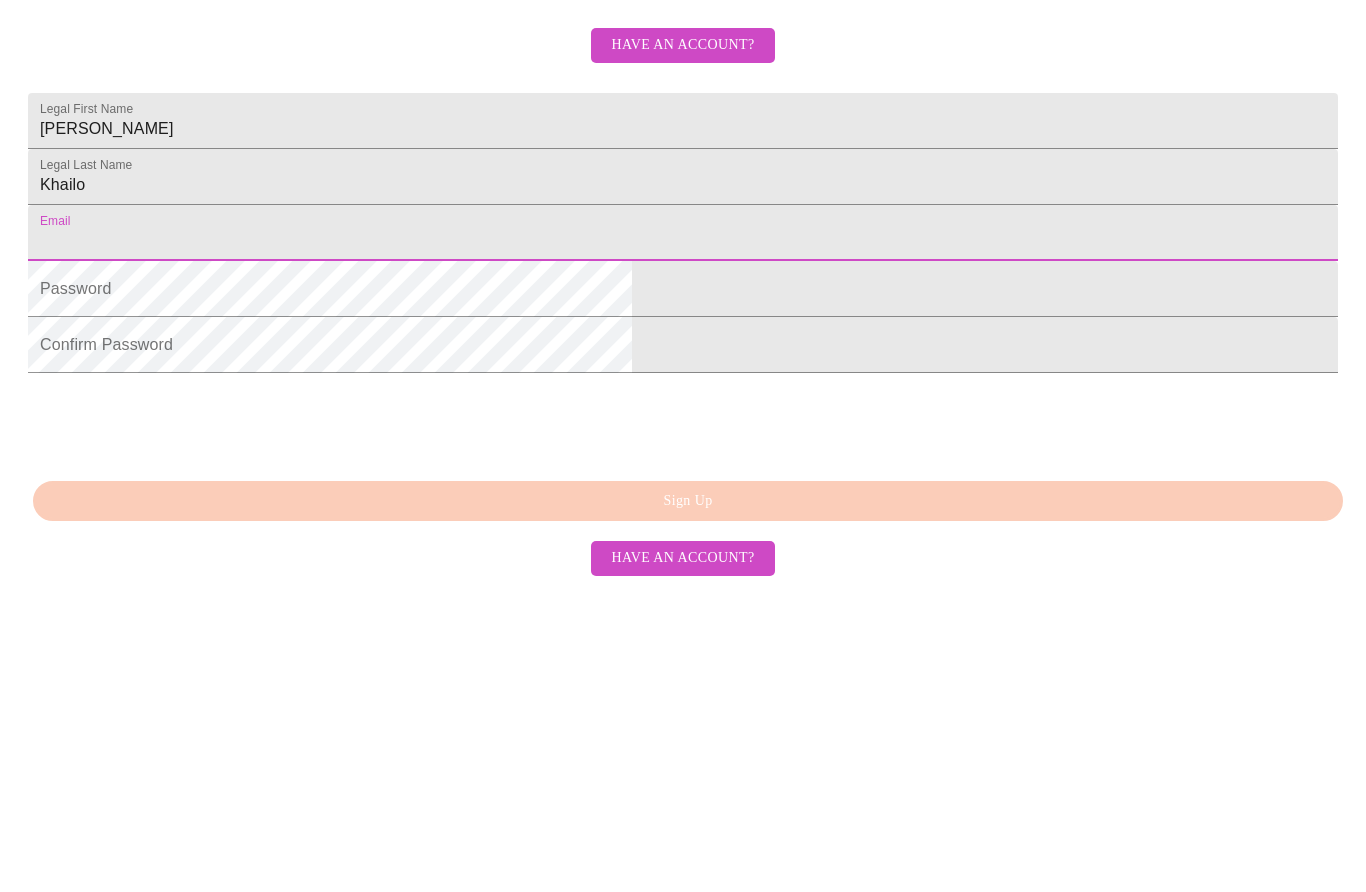 type on "[EMAIL_ADDRESS][DOMAIN_NAME]" 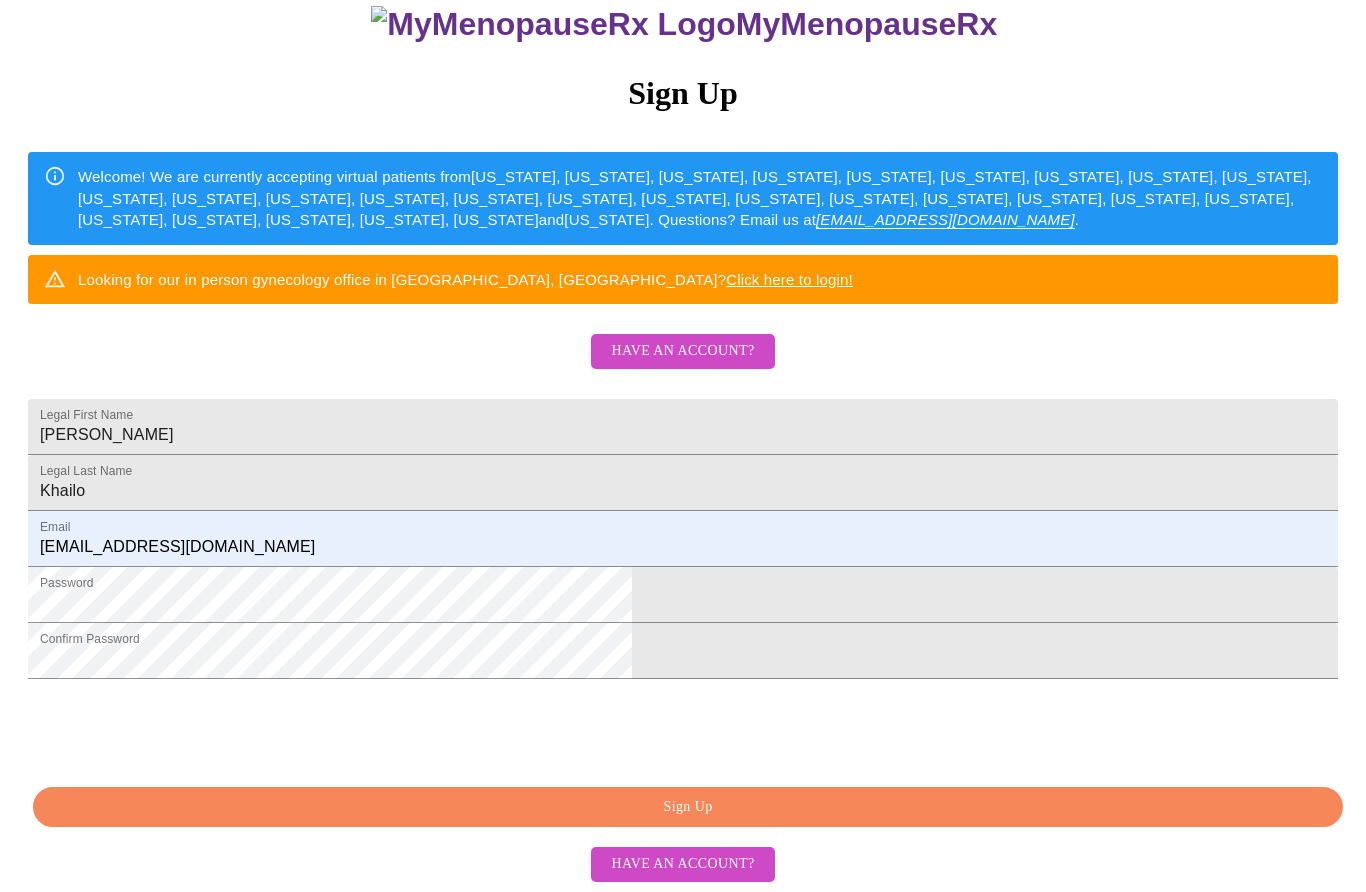 scroll, scrollTop: 378, scrollLeft: 0, axis: vertical 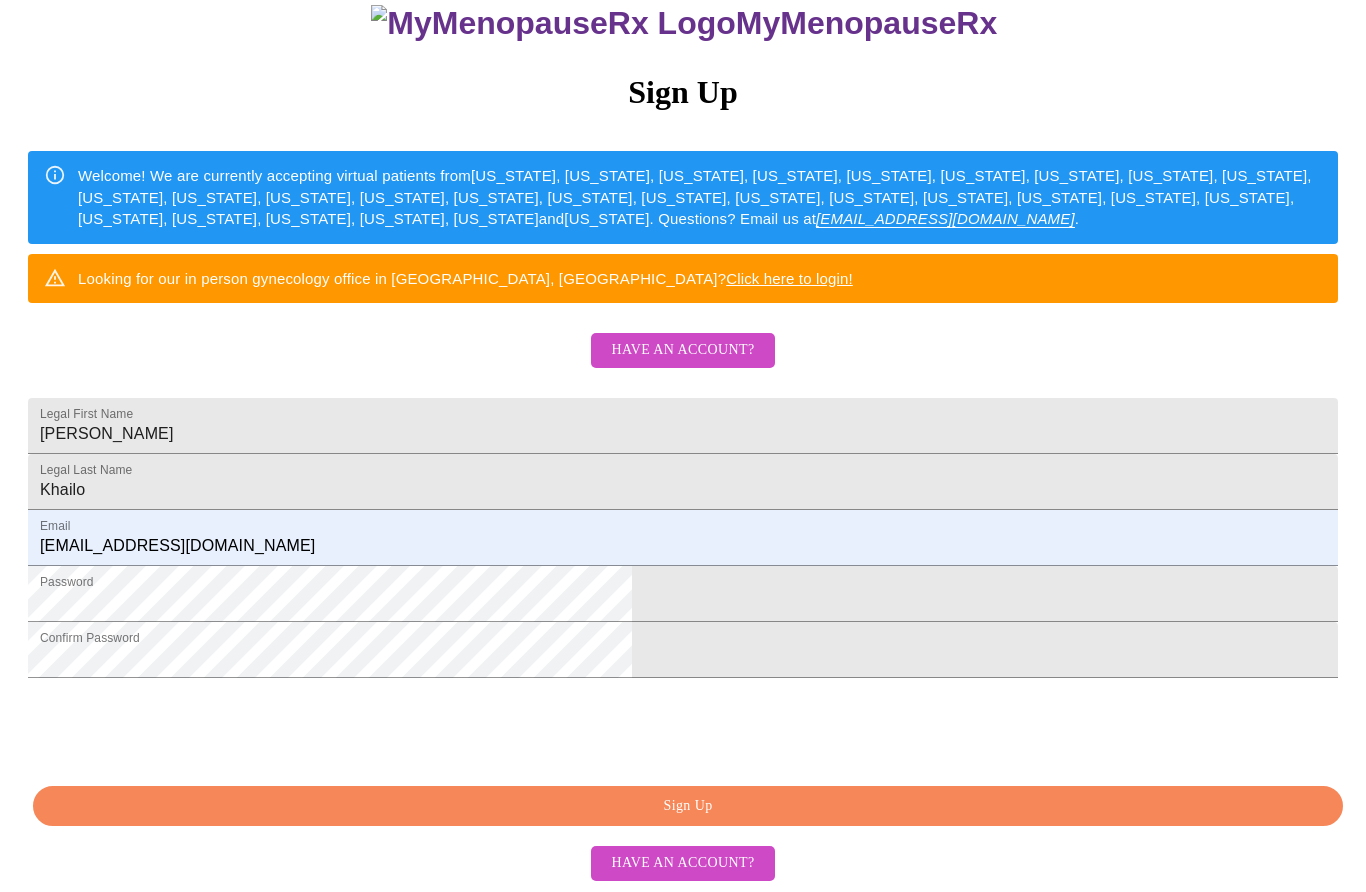 click on "Sign Up" at bounding box center [688, 807] 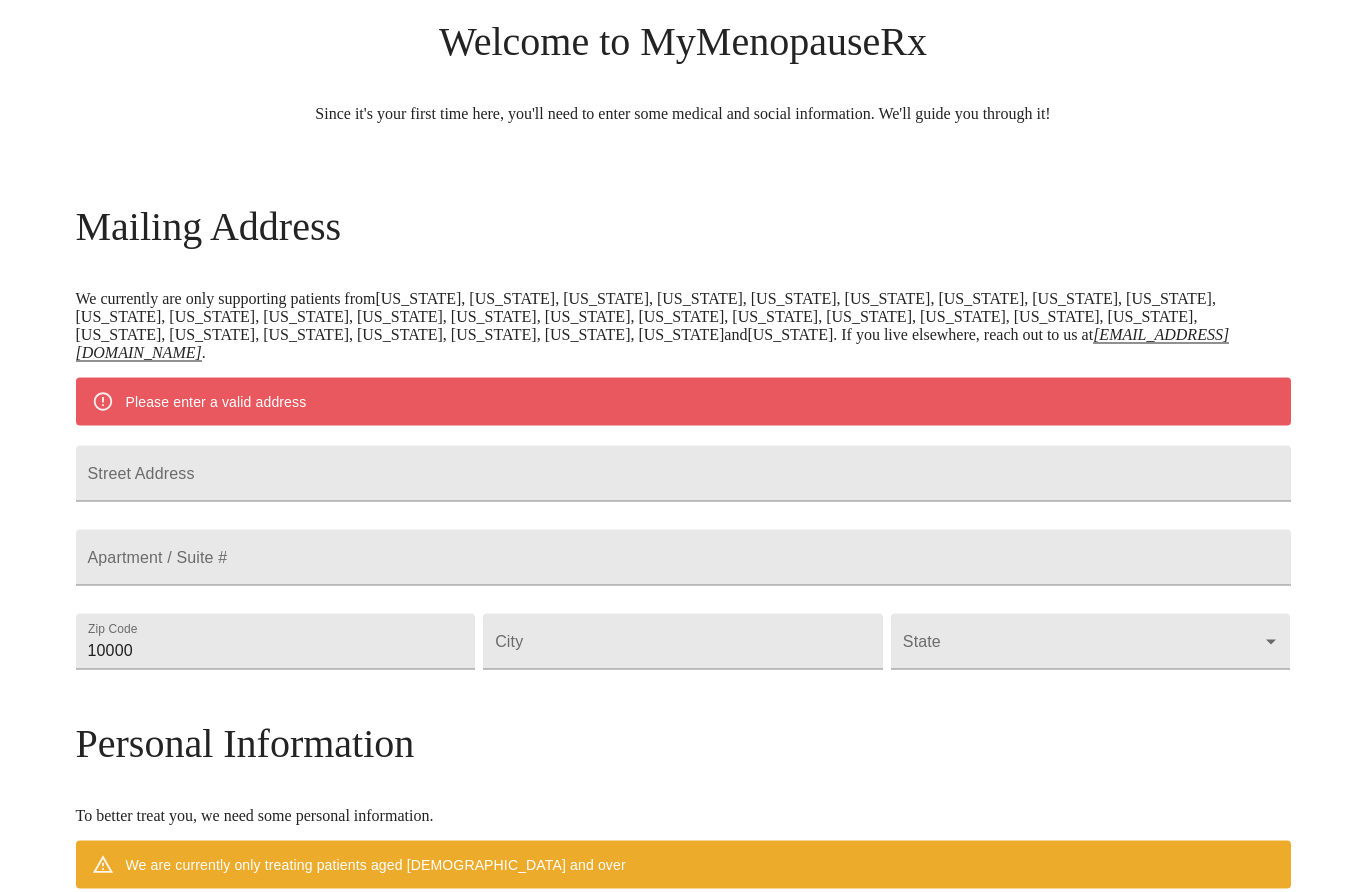 scroll, scrollTop: 134, scrollLeft: 0, axis: vertical 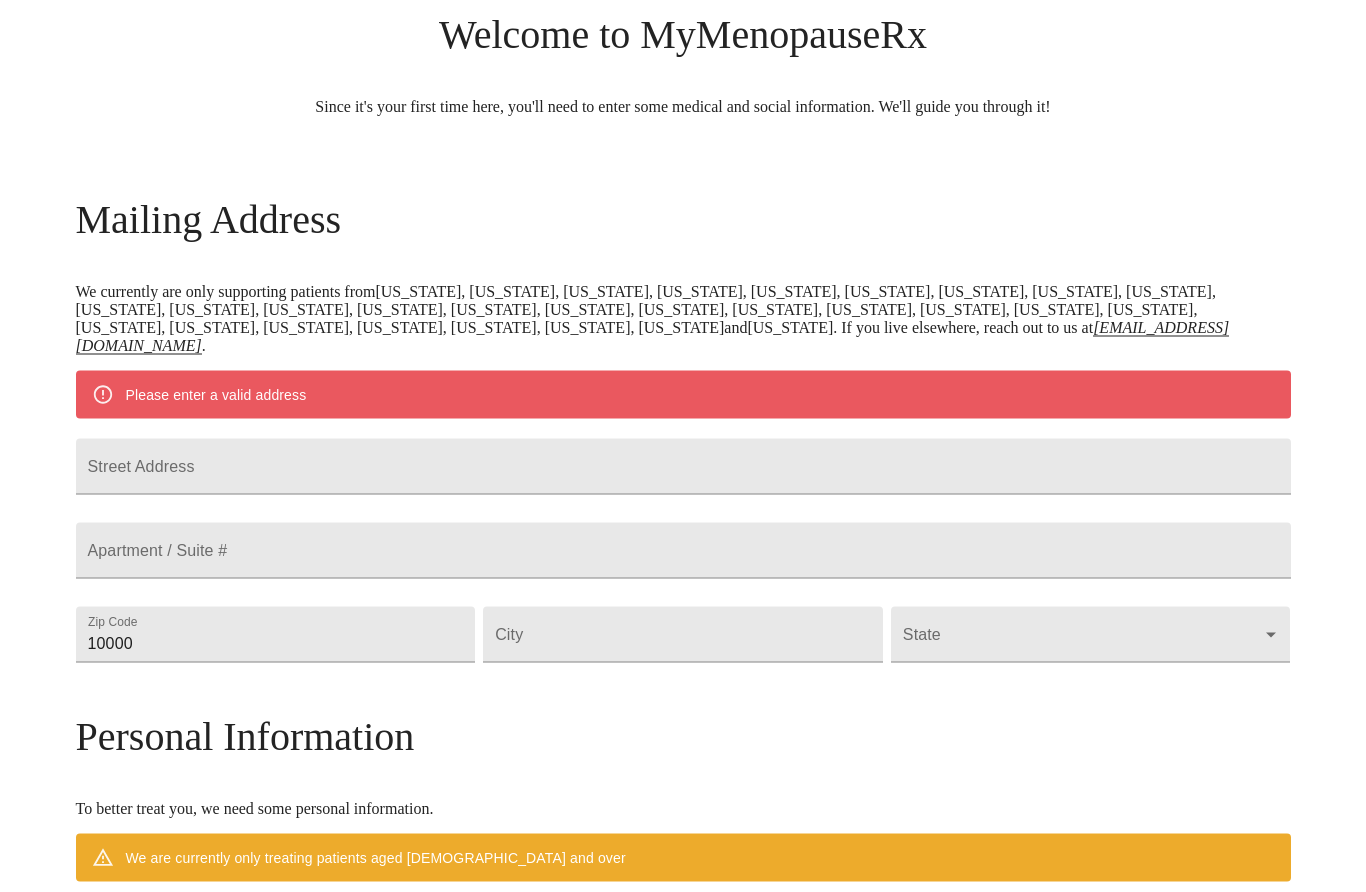 click on "Street Address" at bounding box center [683, 467] 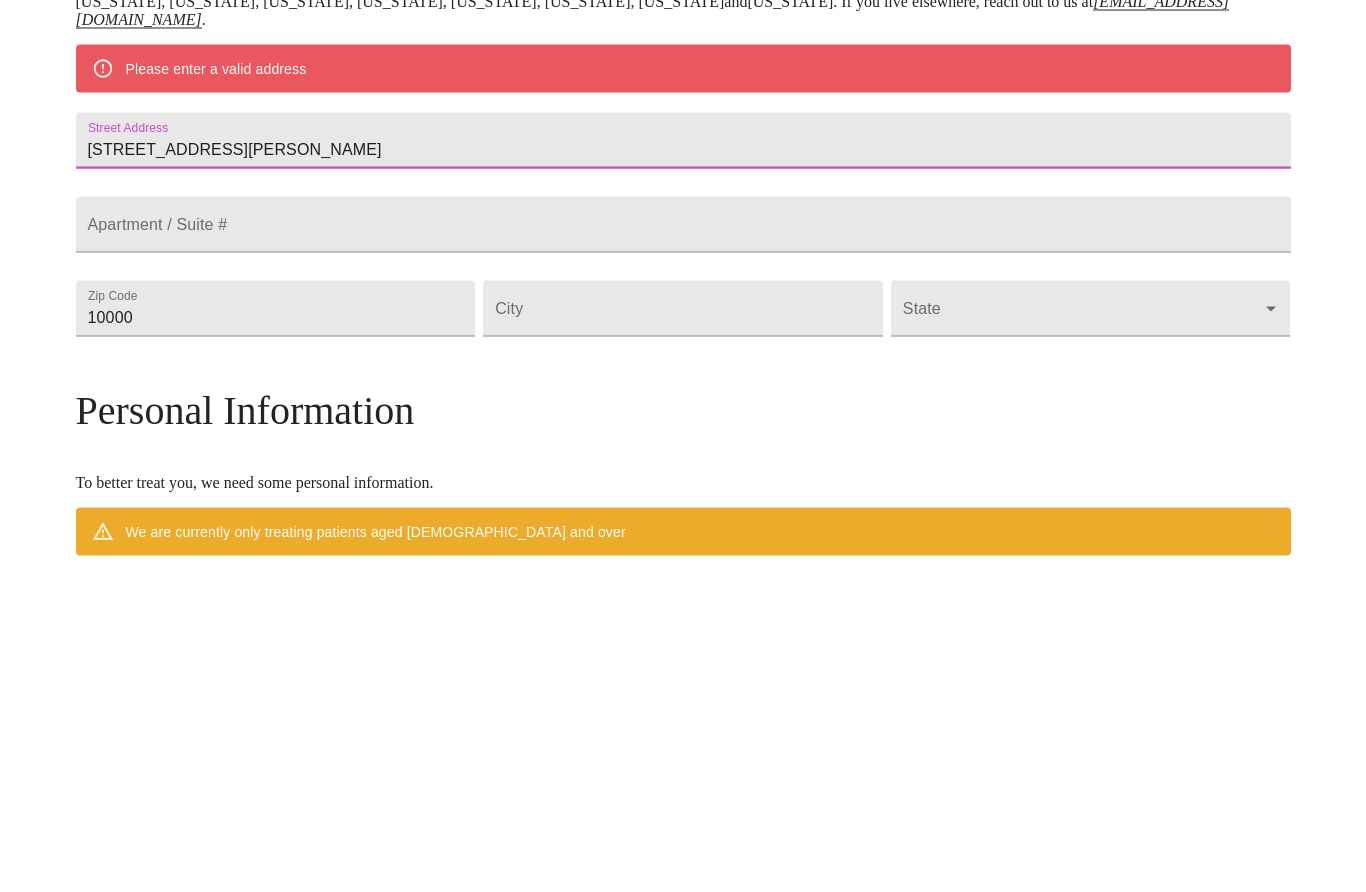 type on "[STREET_ADDRESS][PERSON_NAME]" 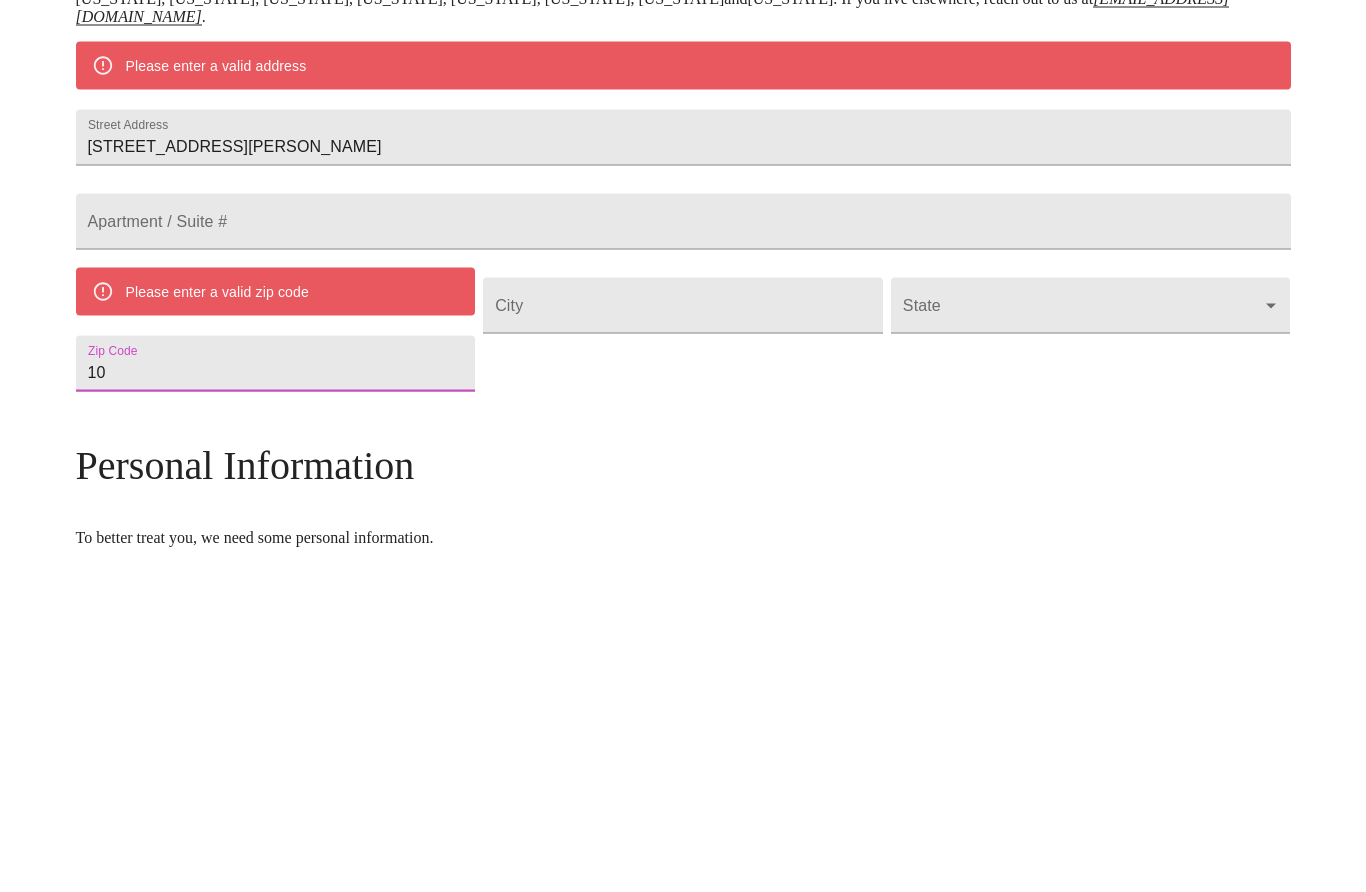 type on "1" 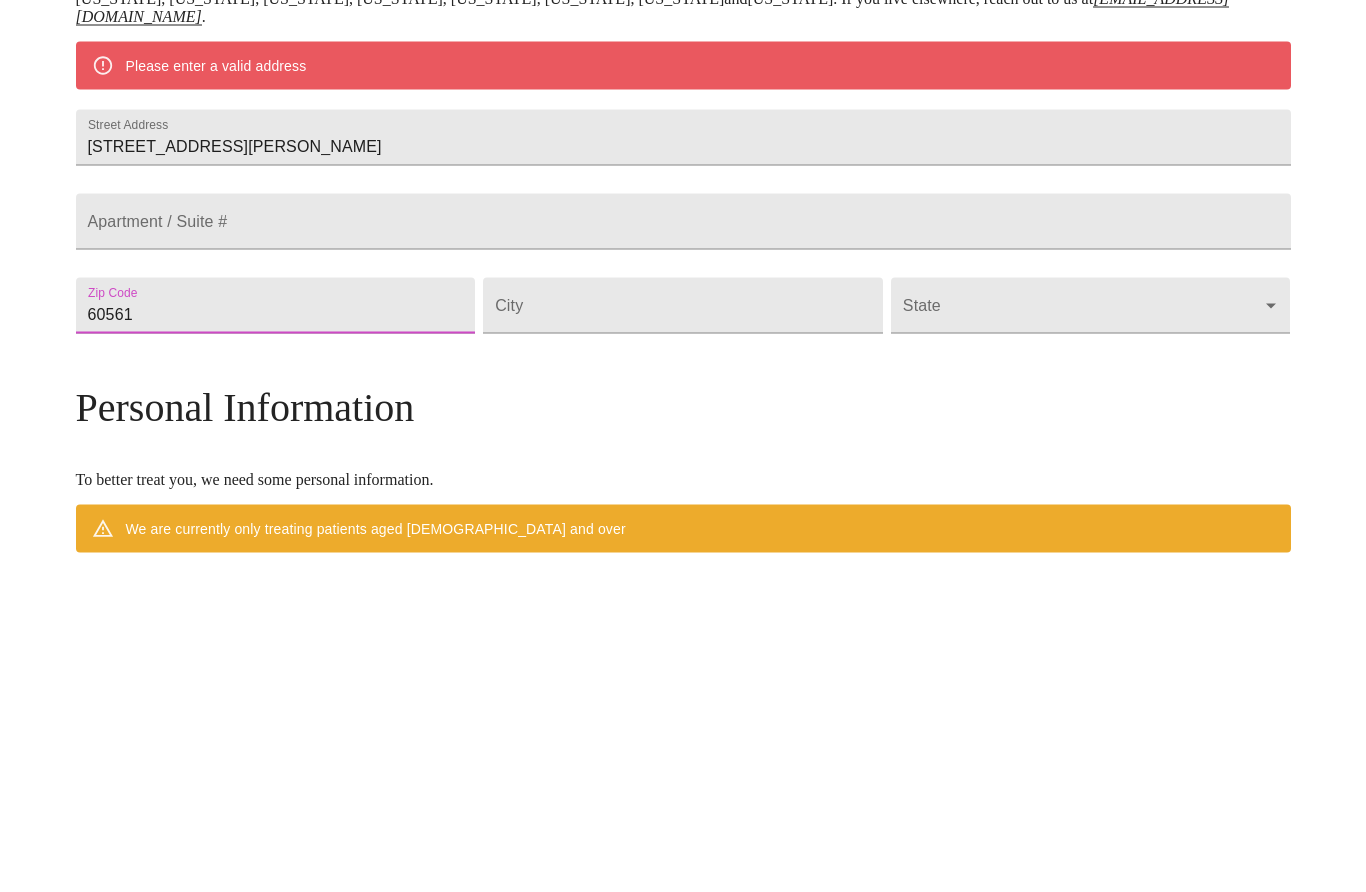 type on "60561" 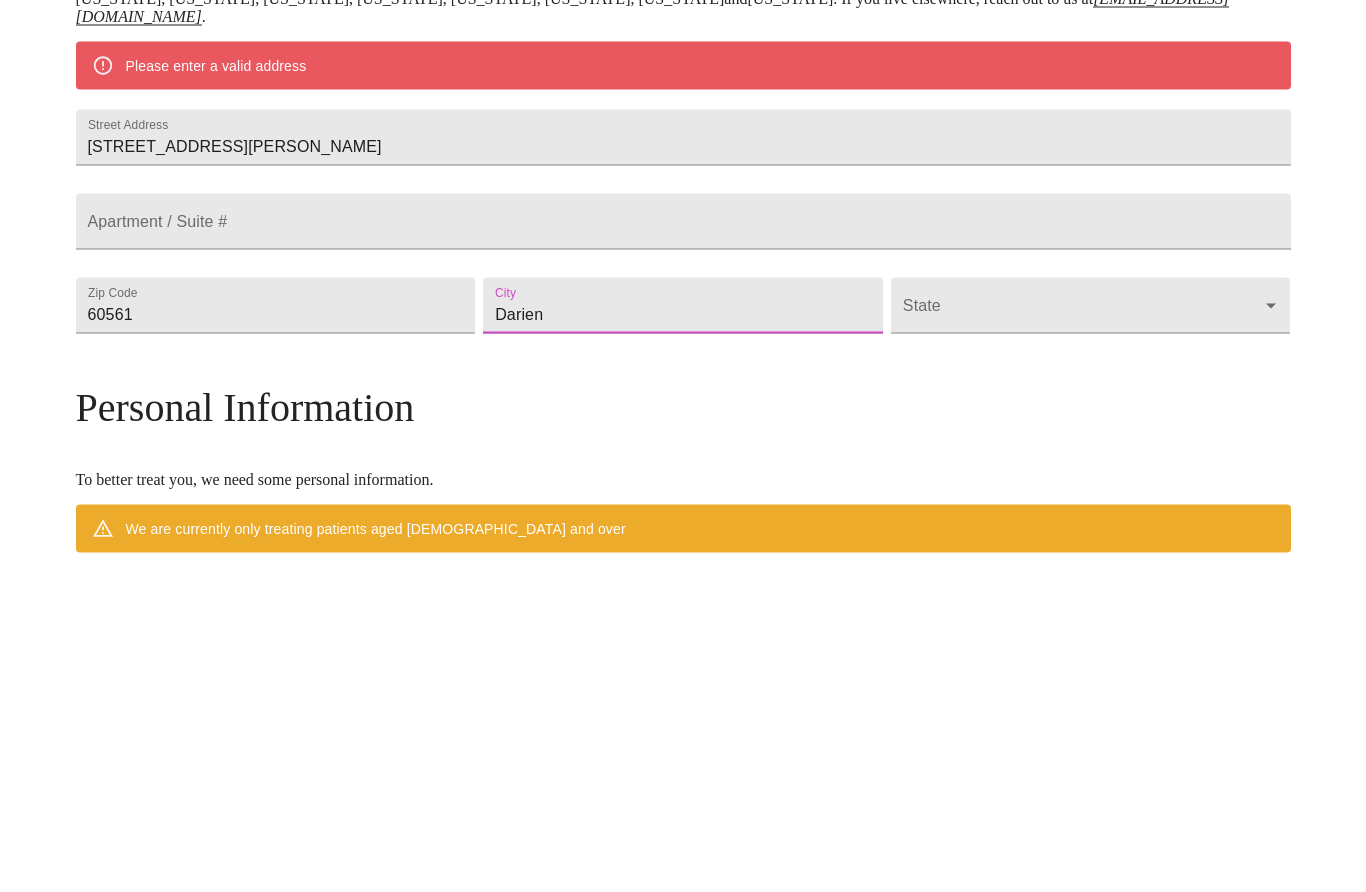 type on "Darien" 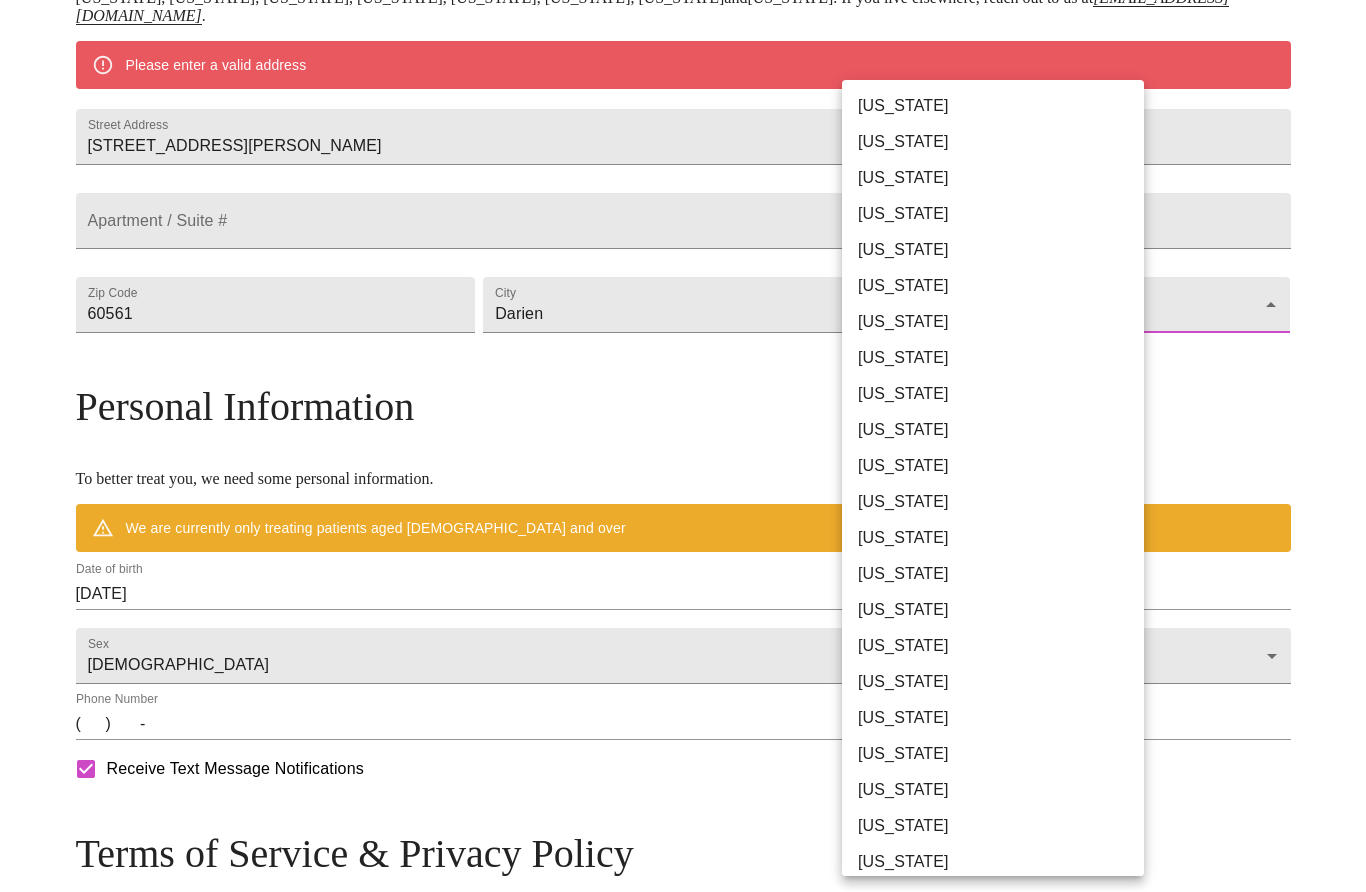 click on "[US_STATE]" at bounding box center (993, 538) 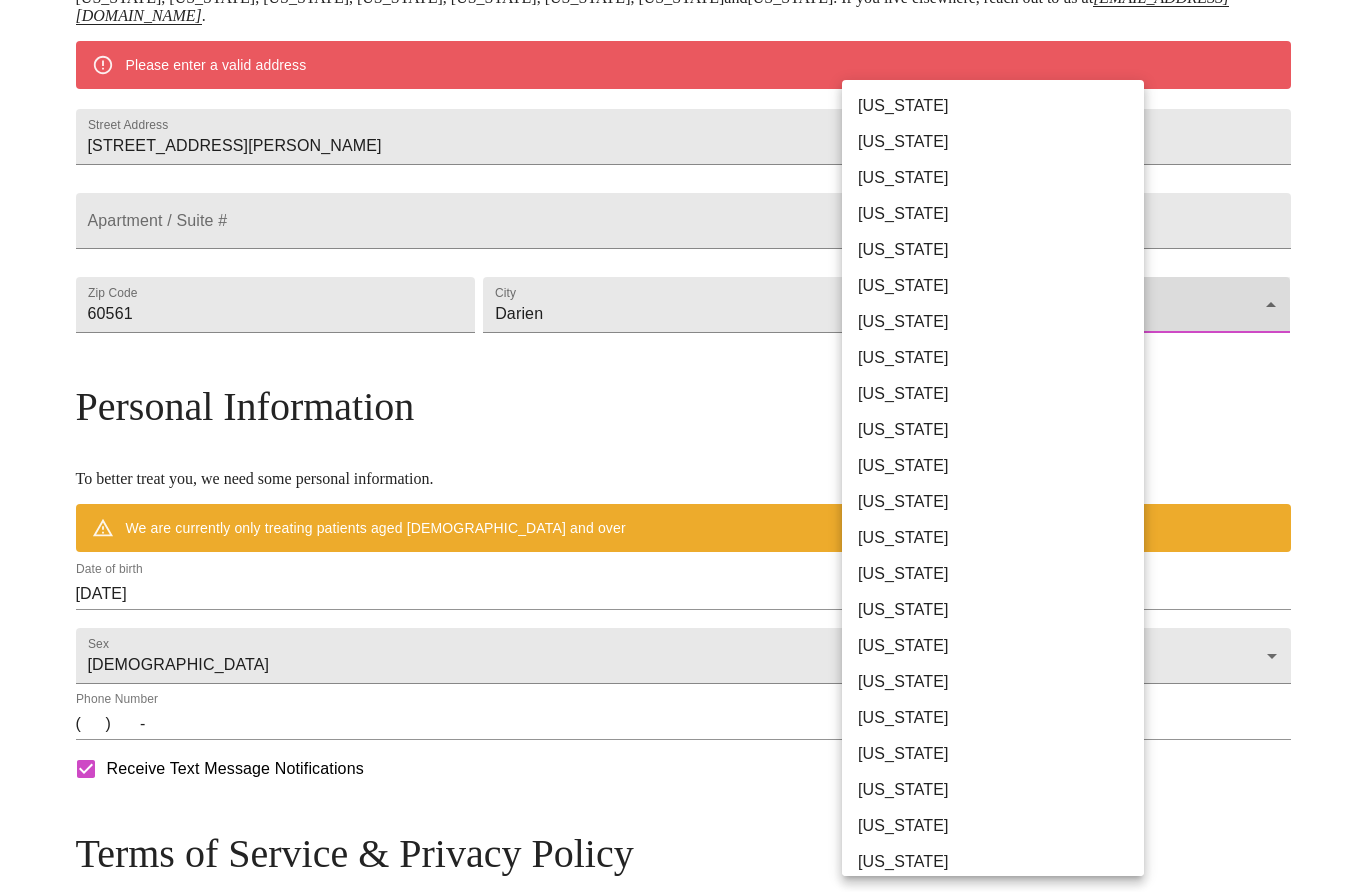type on "[US_STATE]" 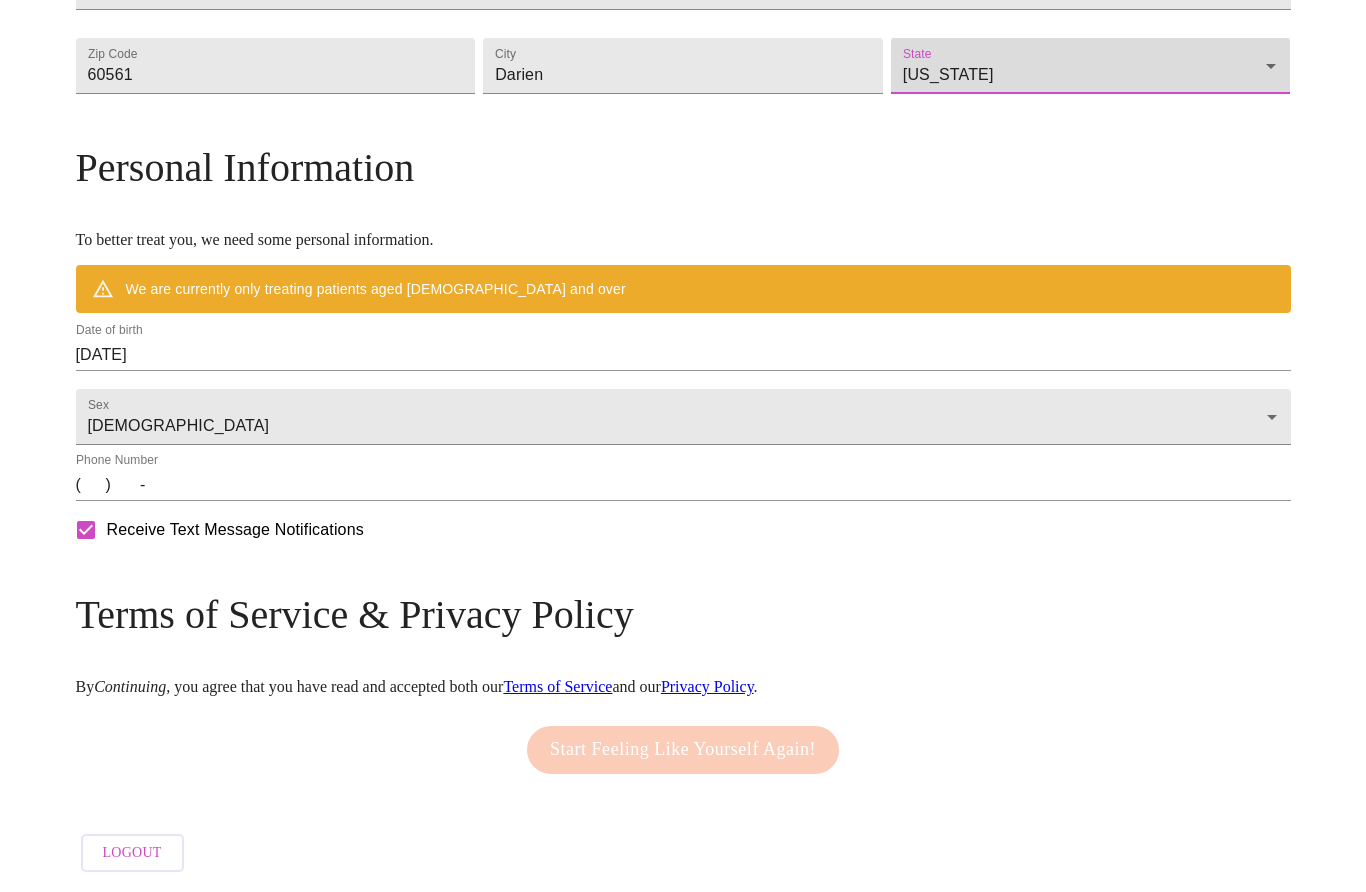 scroll, scrollTop: 621, scrollLeft: 0, axis: vertical 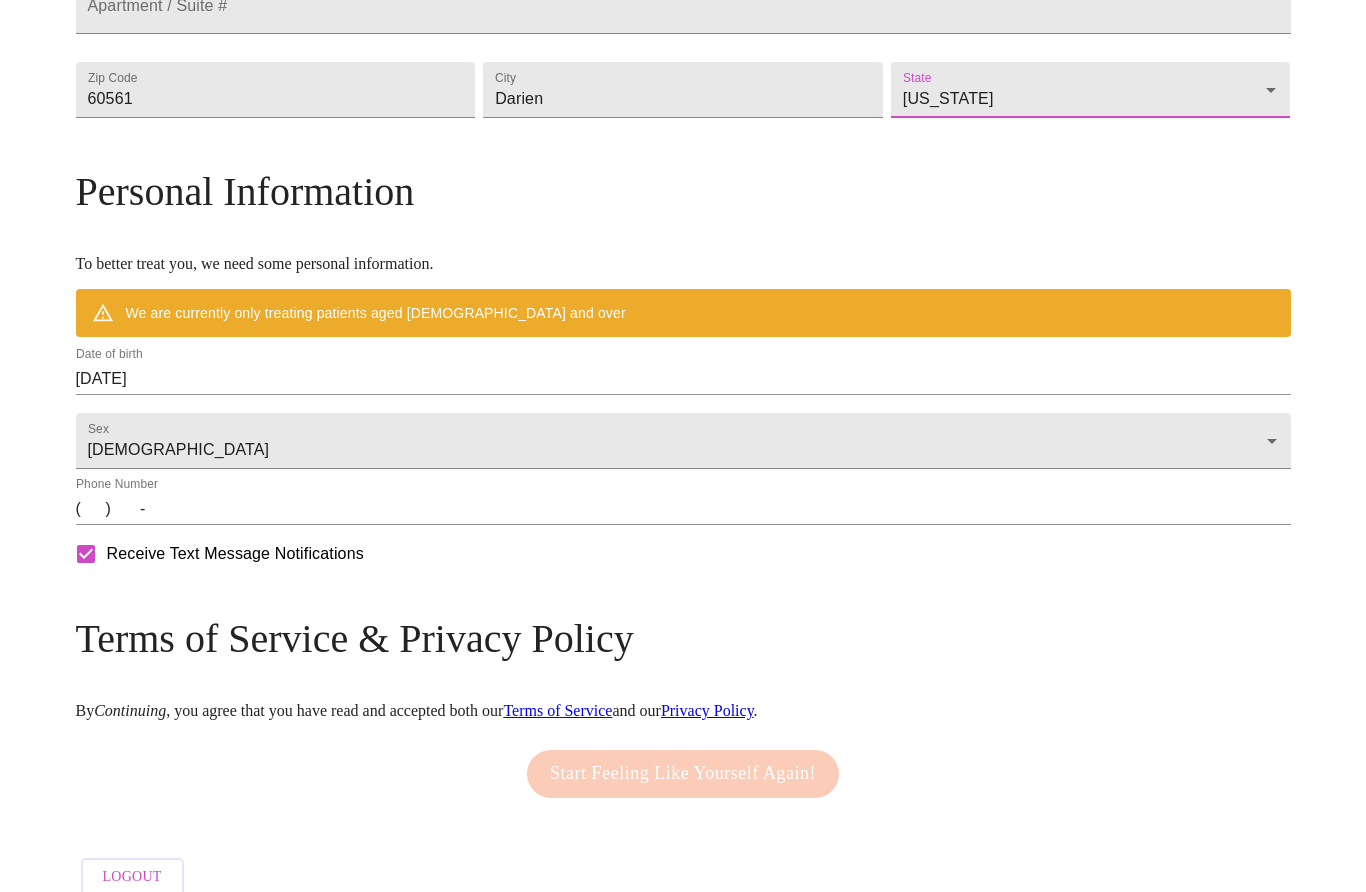 click on "[DATE]" at bounding box center (683, 379) 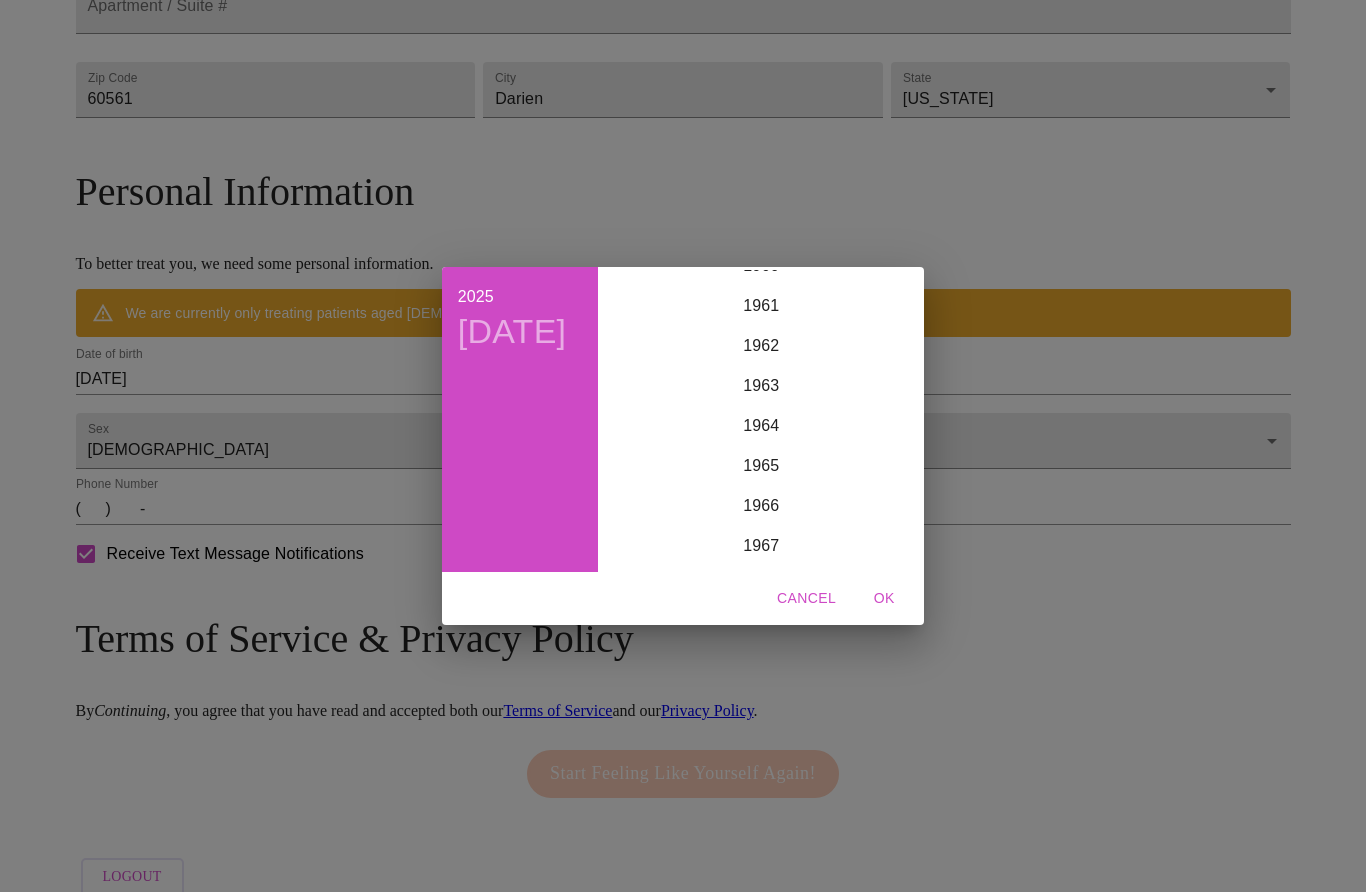 scroll, scrollTop: 2465, scrollLeft: 0, axis: vertical 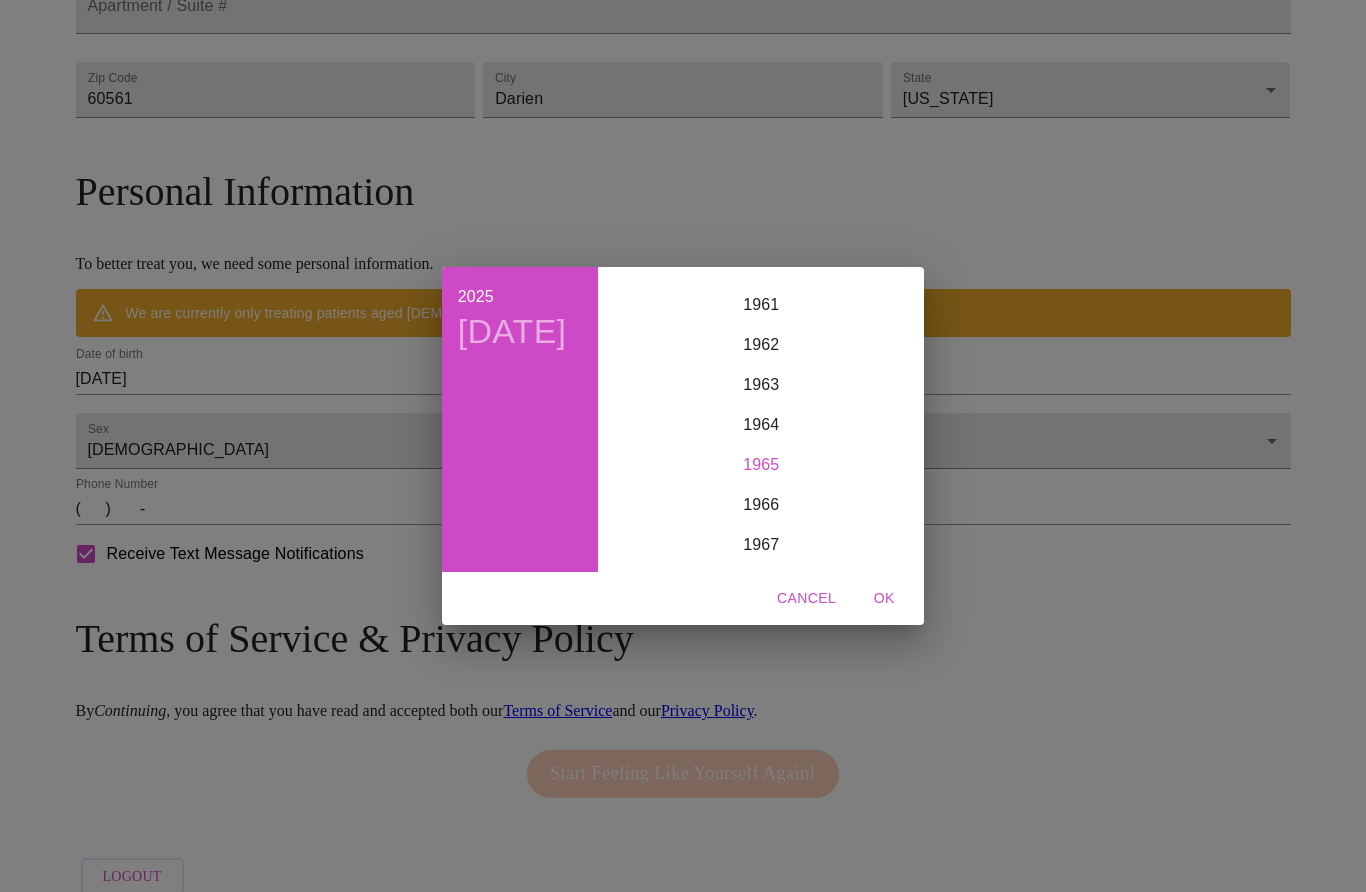 click on "1965" at bounding box center (761, 465) 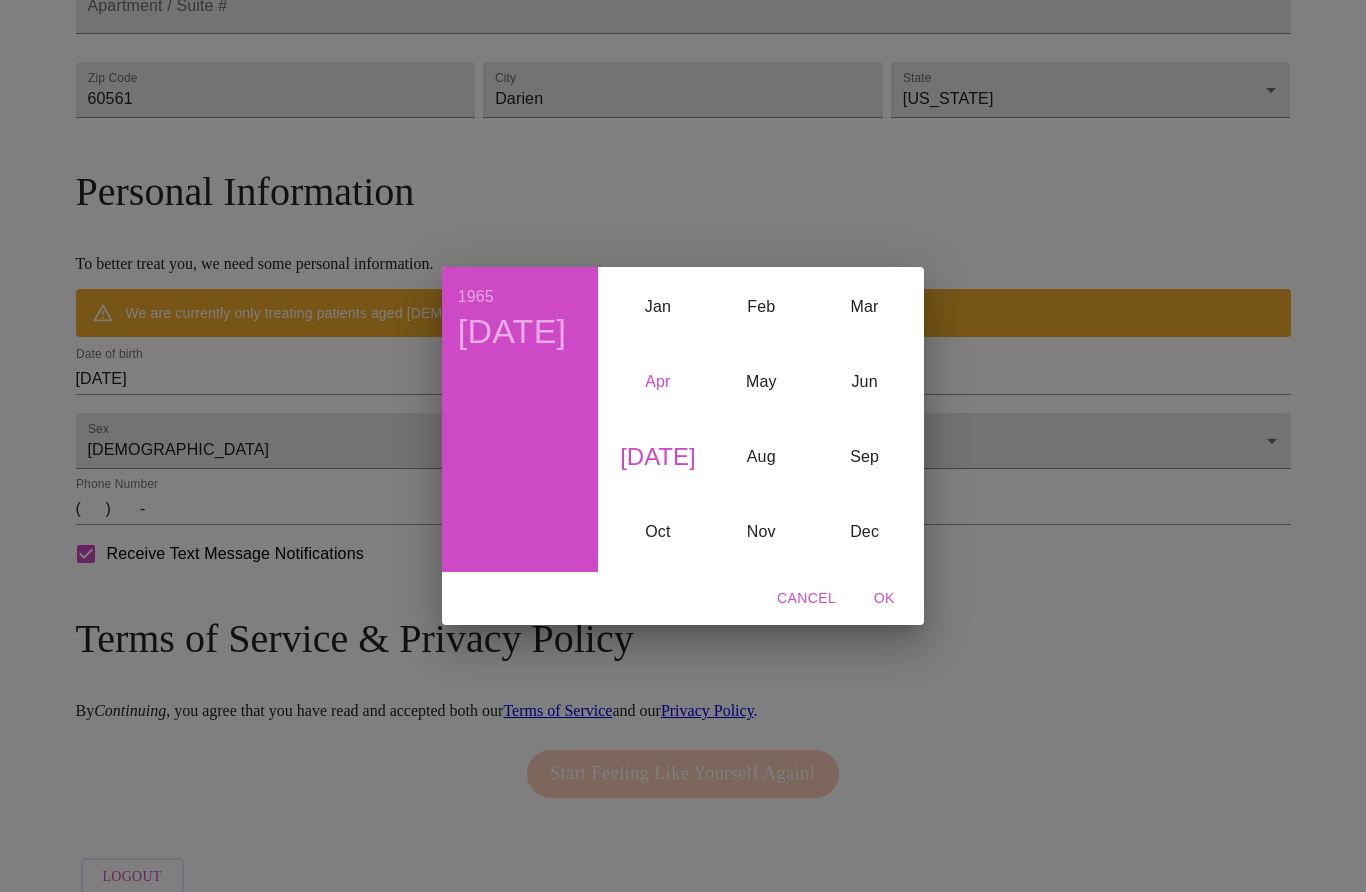 click on "Apr" at bounding box center [657, 382] 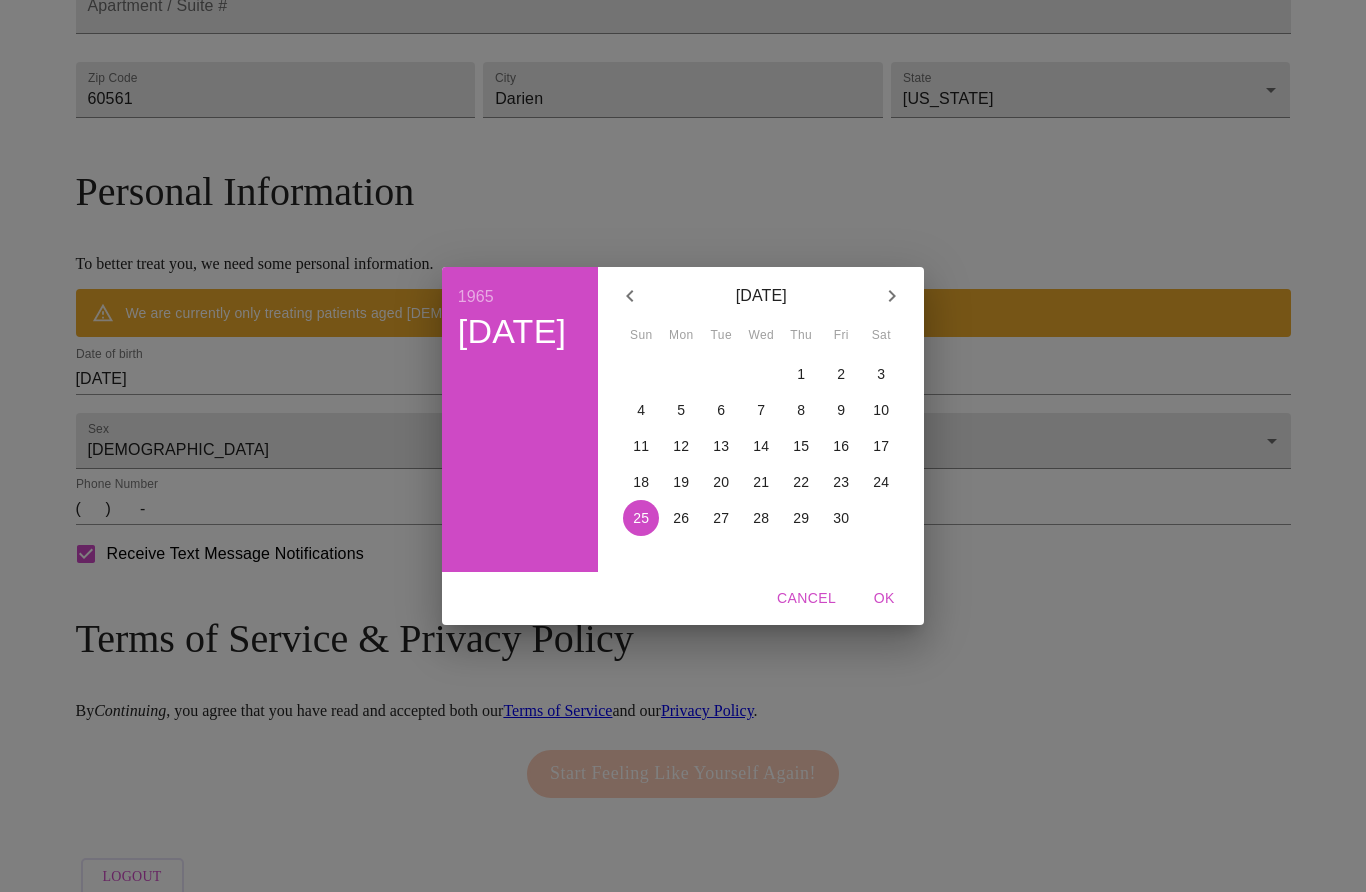 click on "20" at bounding box center (721, 482) 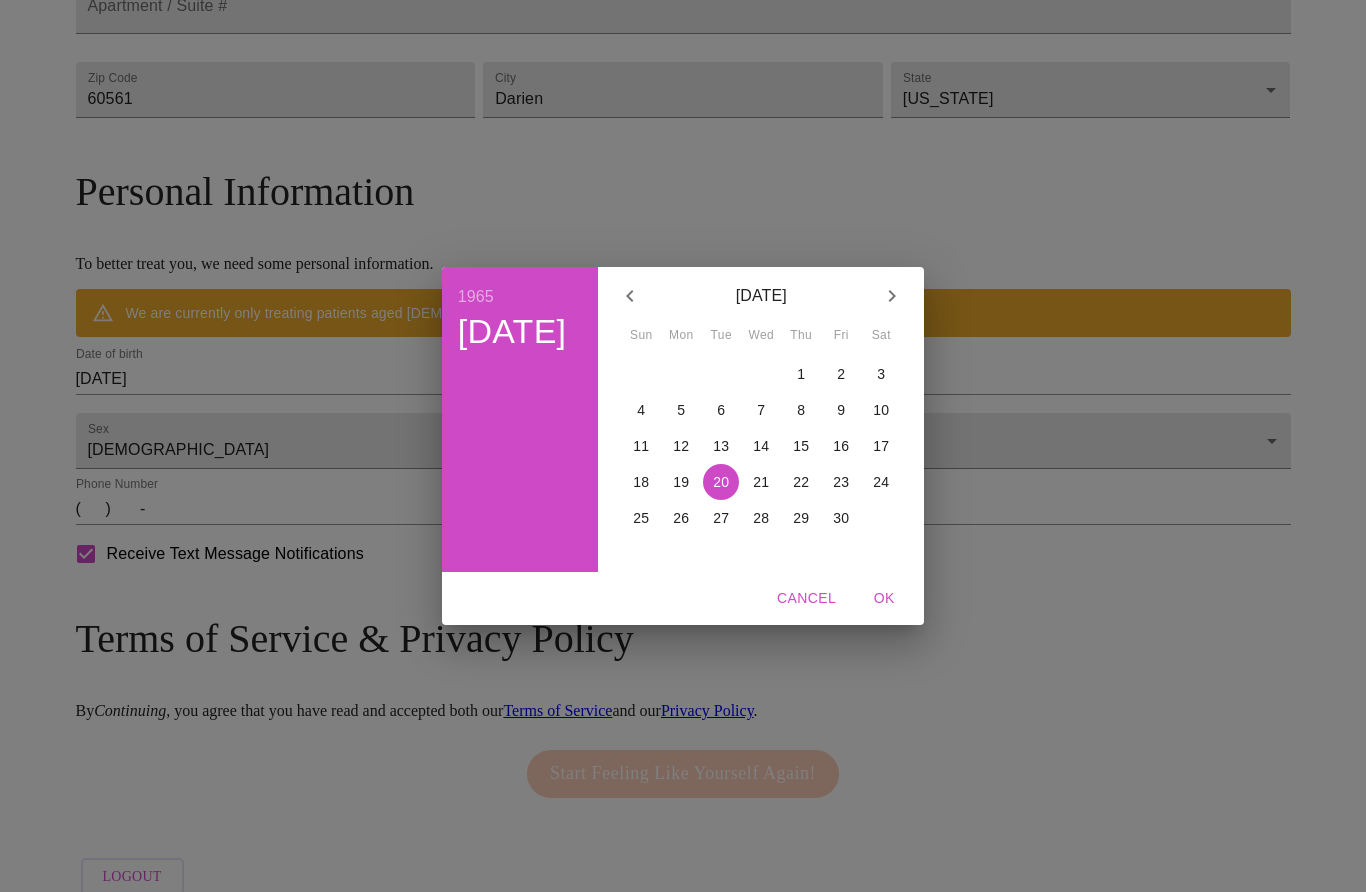 click on "OK" at bounding box center [884, 598] 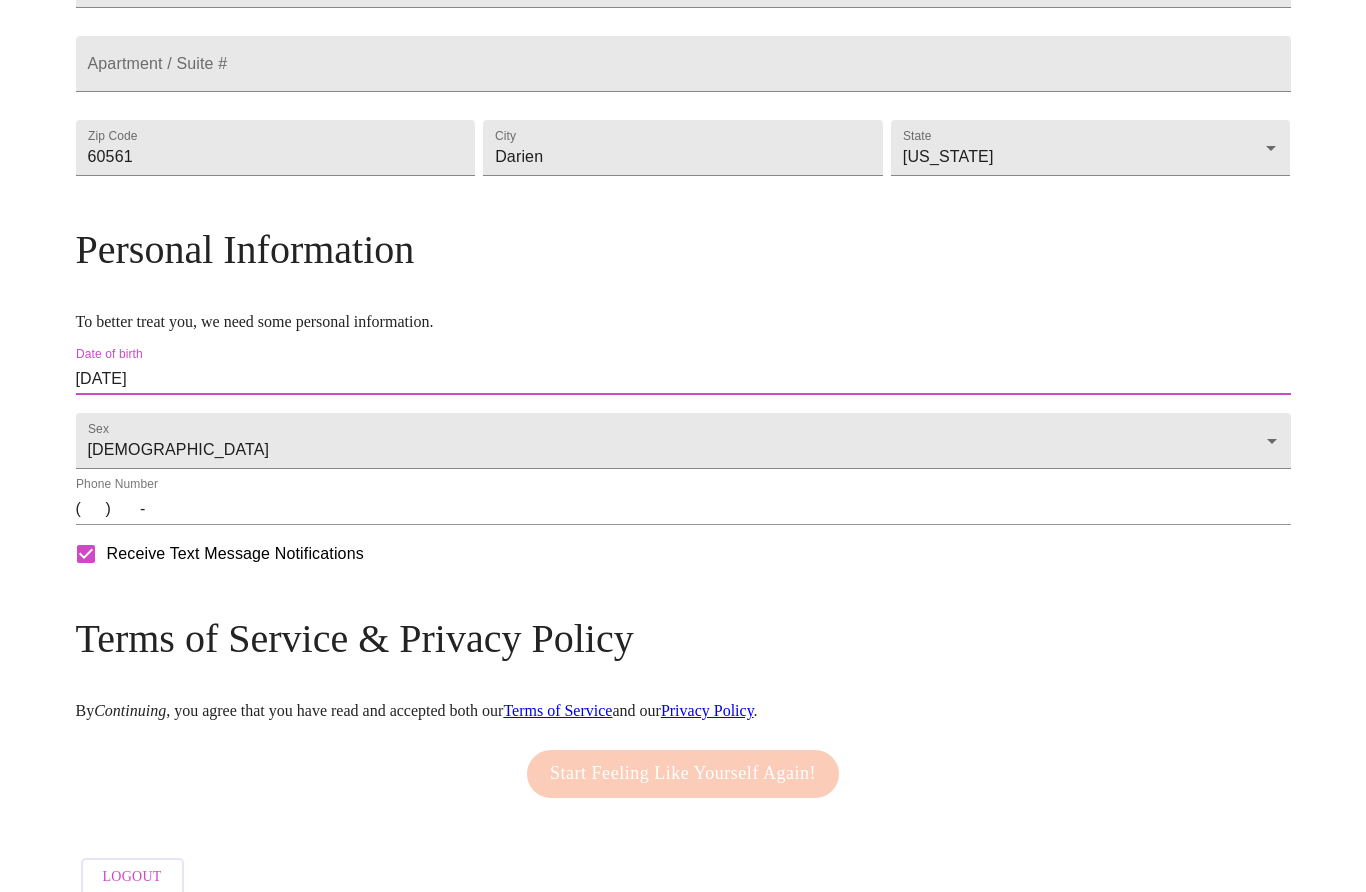 click on "Phone Number" at bounding box center [117, 485] 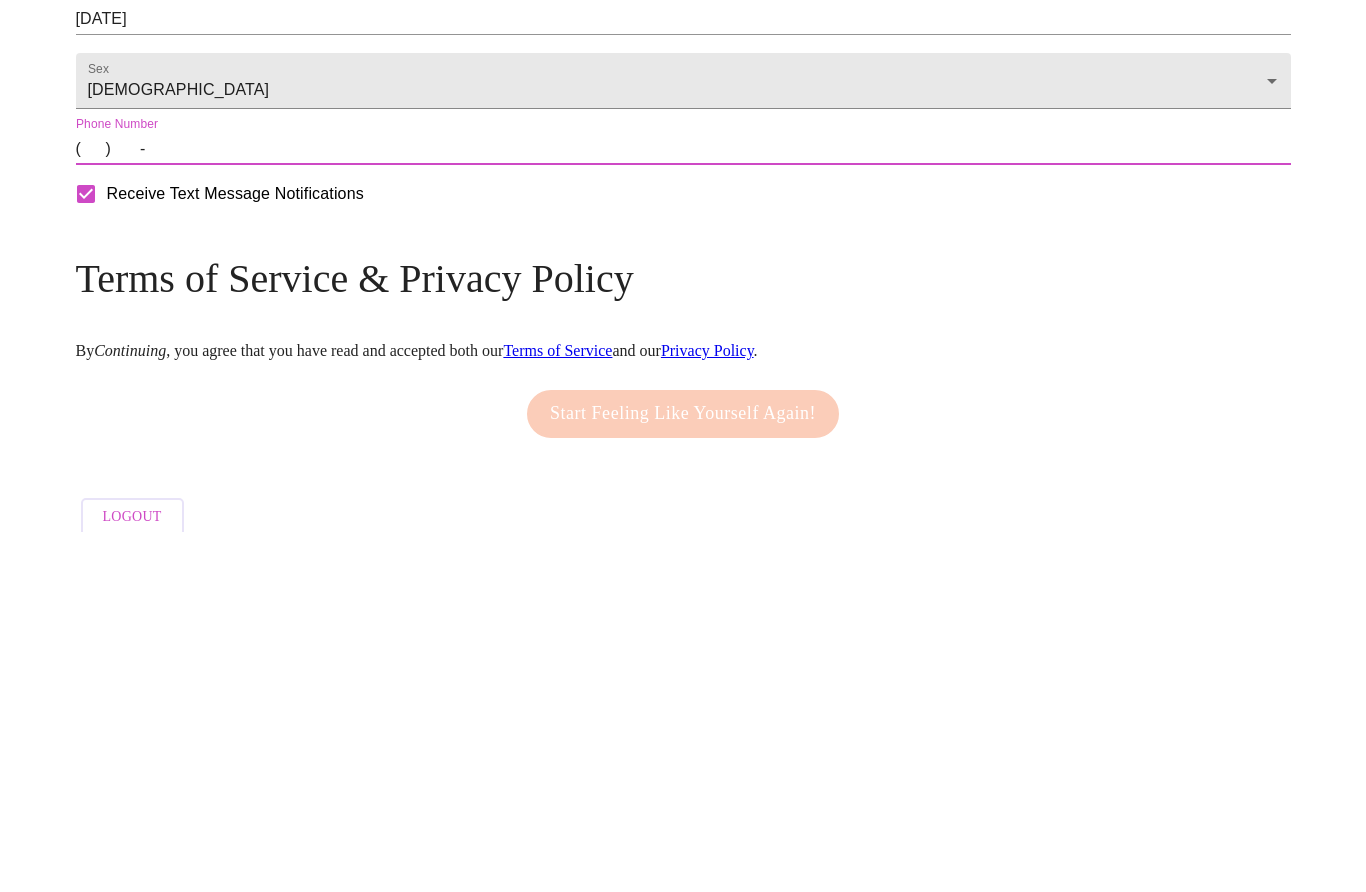 click on "(   )    -" at bounding box center [683, 509] 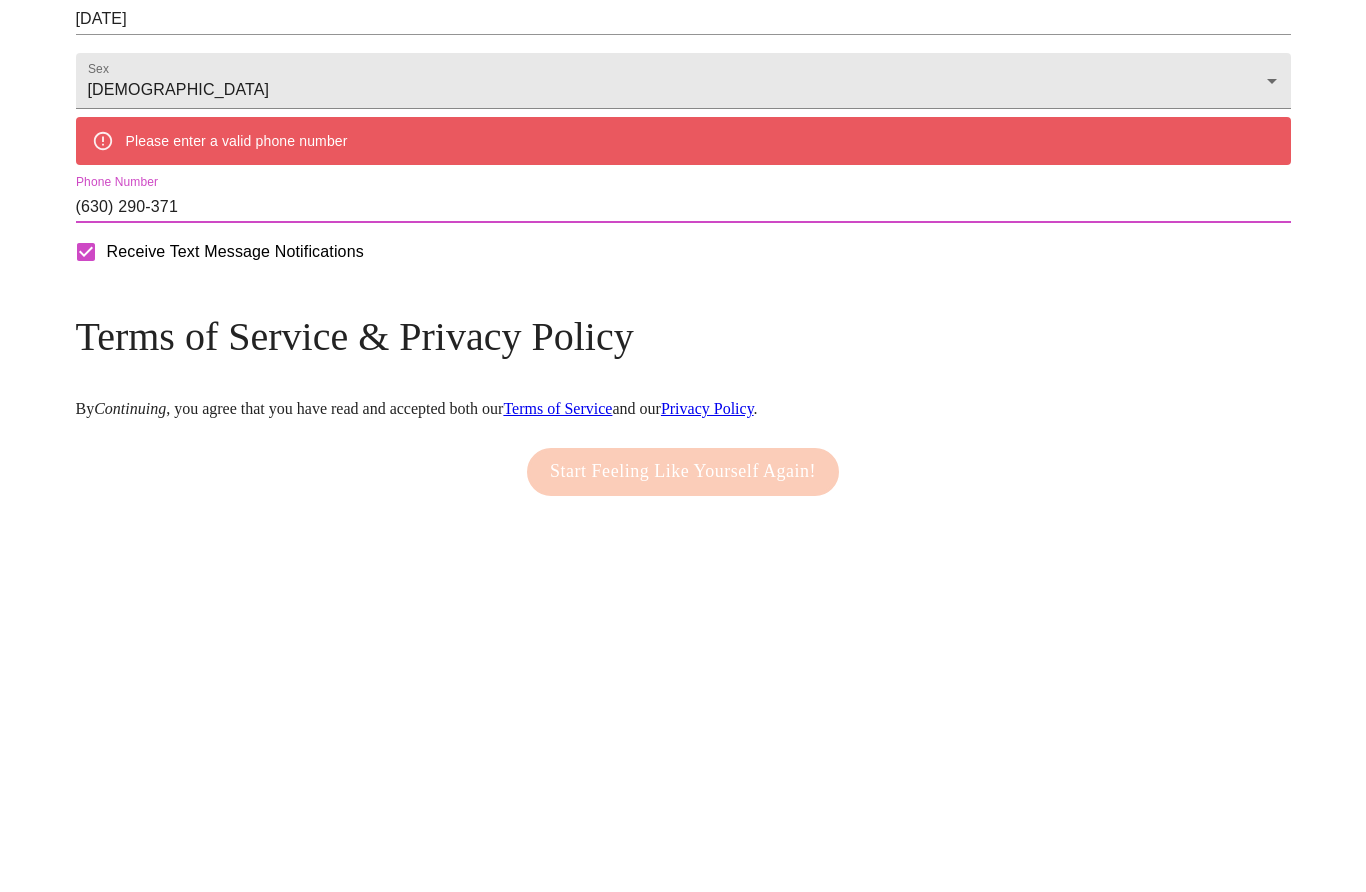 type on "[PHONE_NUMBER]" 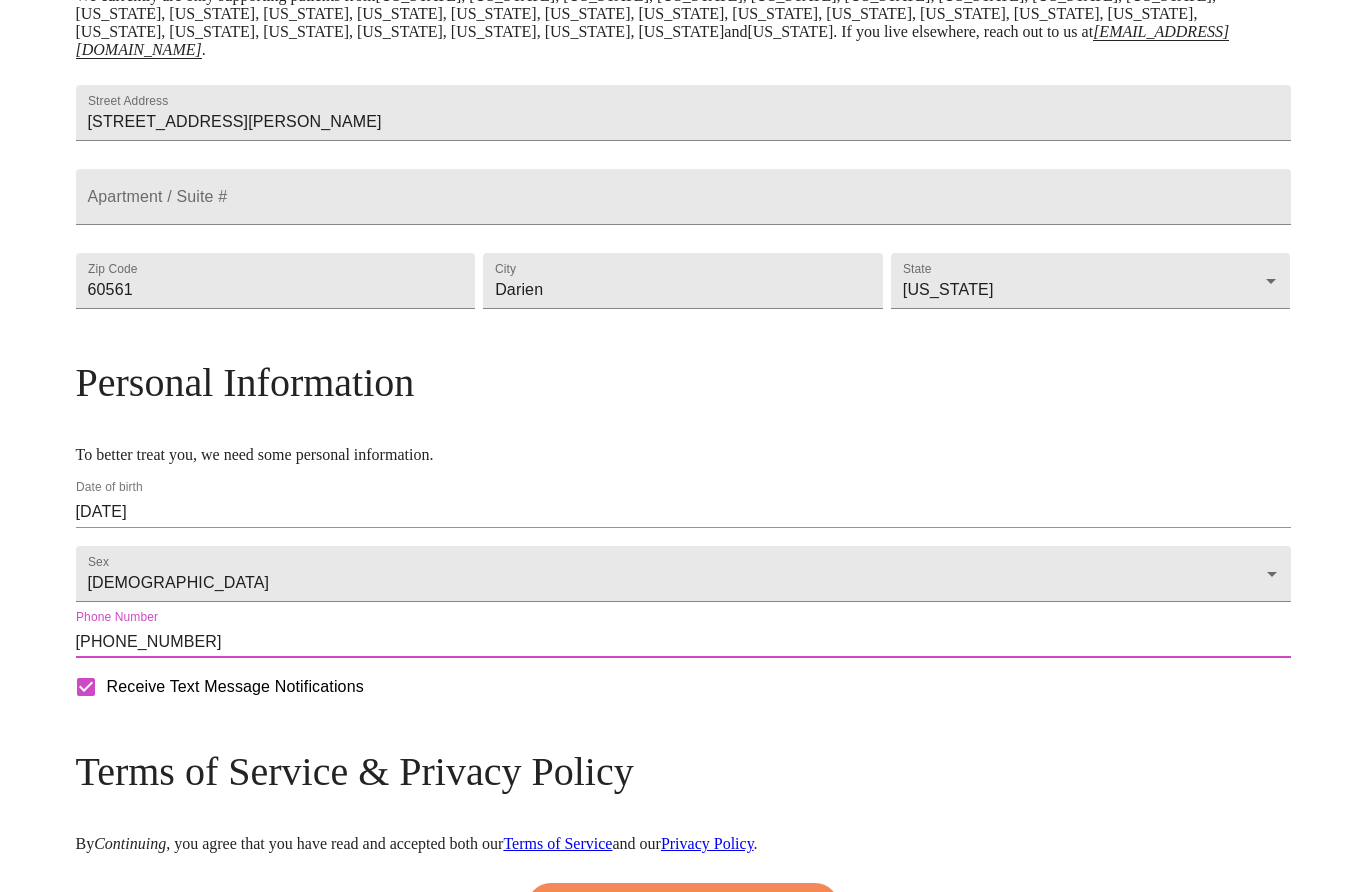 scroll, scrollTop: 426, scrollLeft: 0, axis: vertical 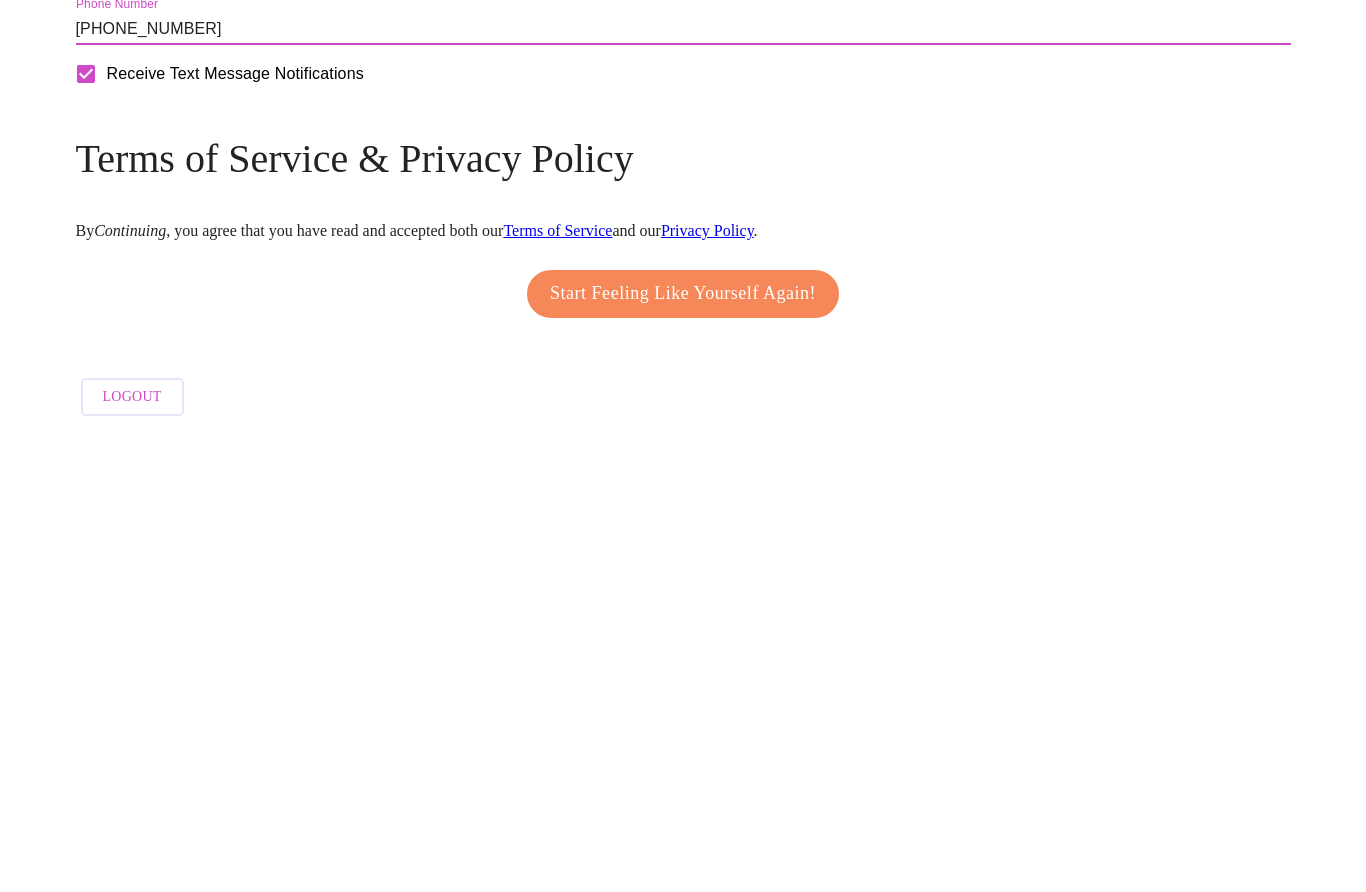 click on "Start Feeling Like Yourself Again!" at bounding box center (683, 752) 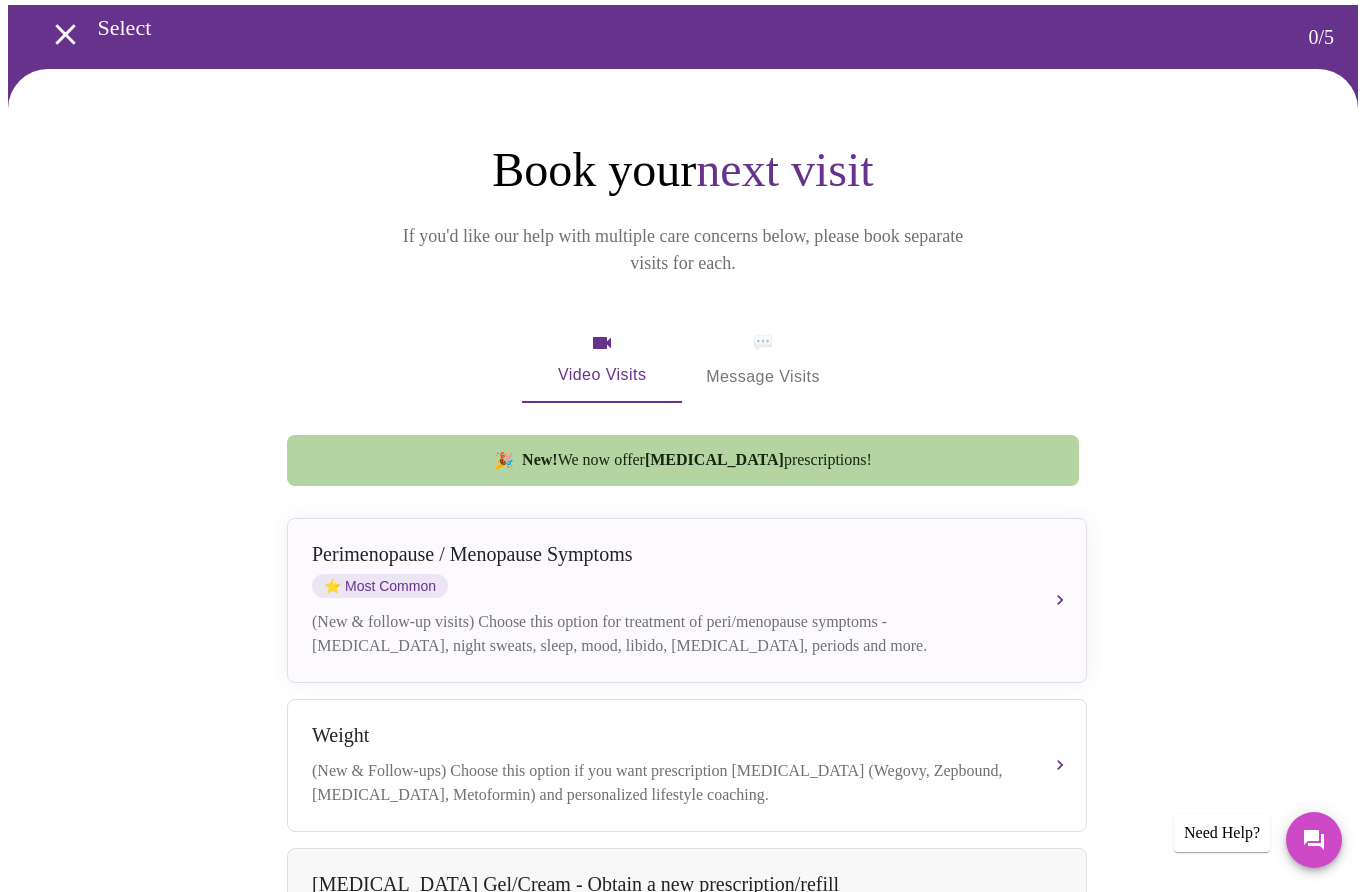 scroll, scrollTop: 30, scrollLeft: 0, axis: vertical 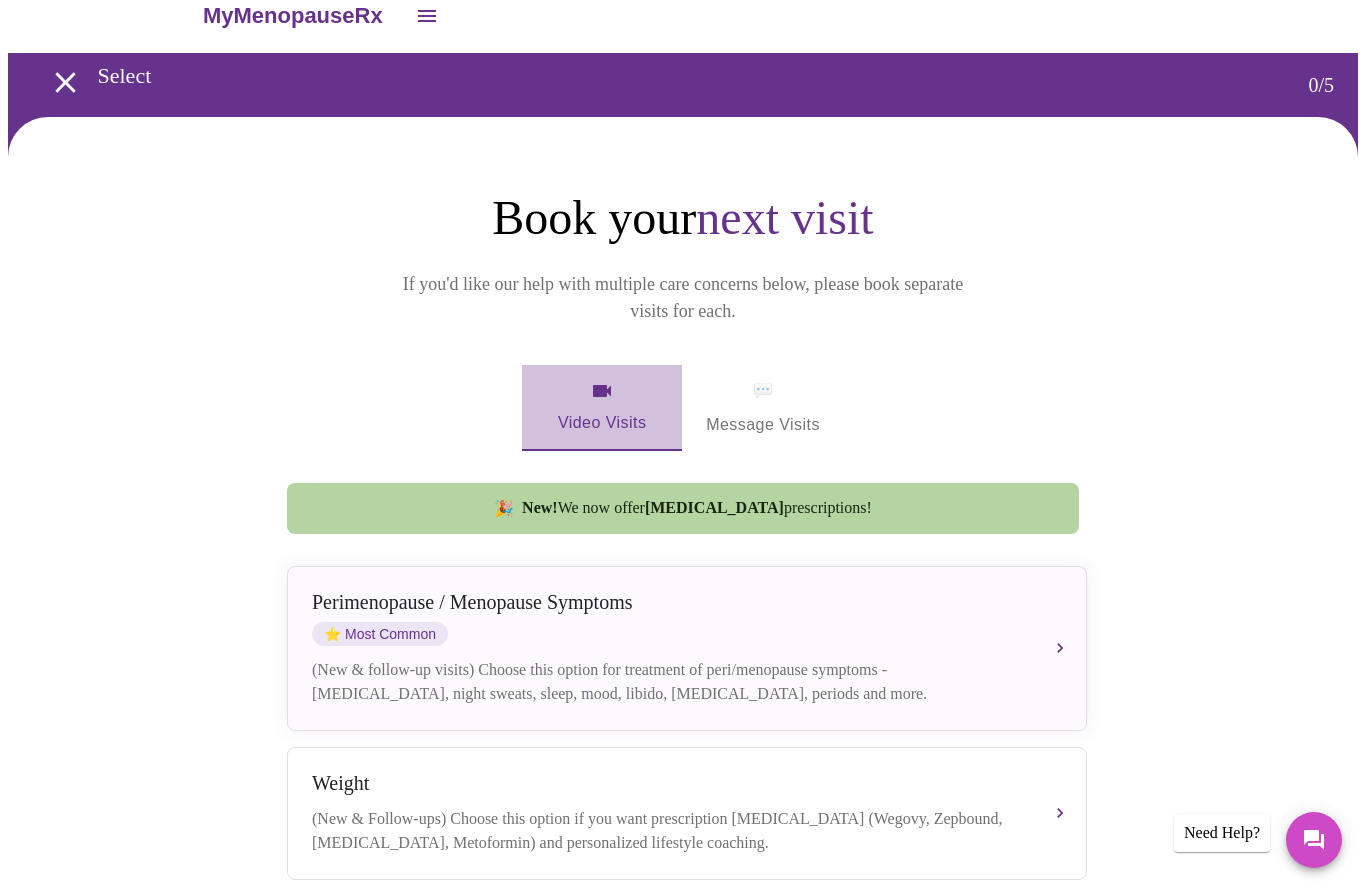 click on "Video Visits" at bounding box center (602, 408) 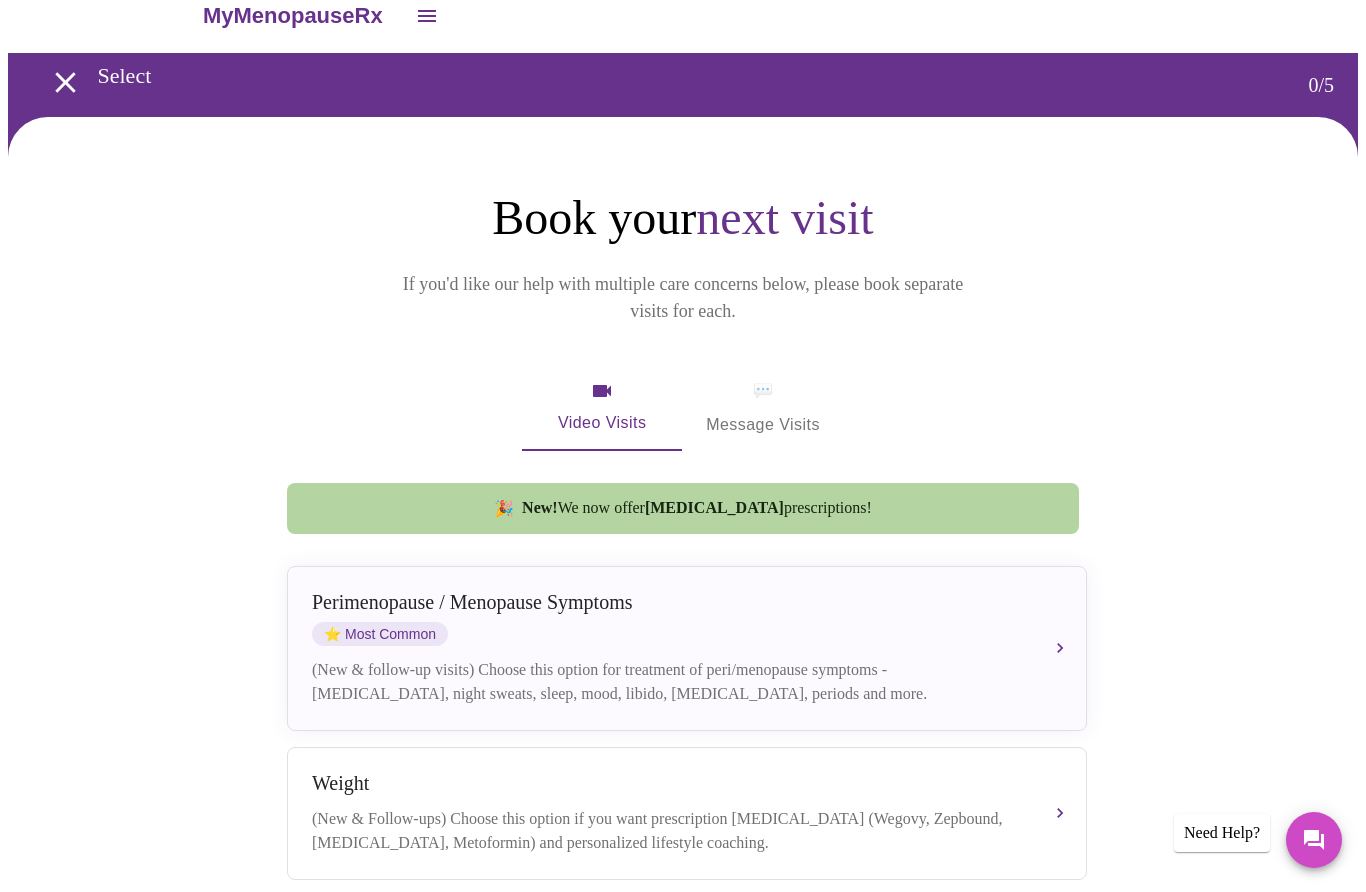 click on "Video Visits" at bounding box center [602, 408] 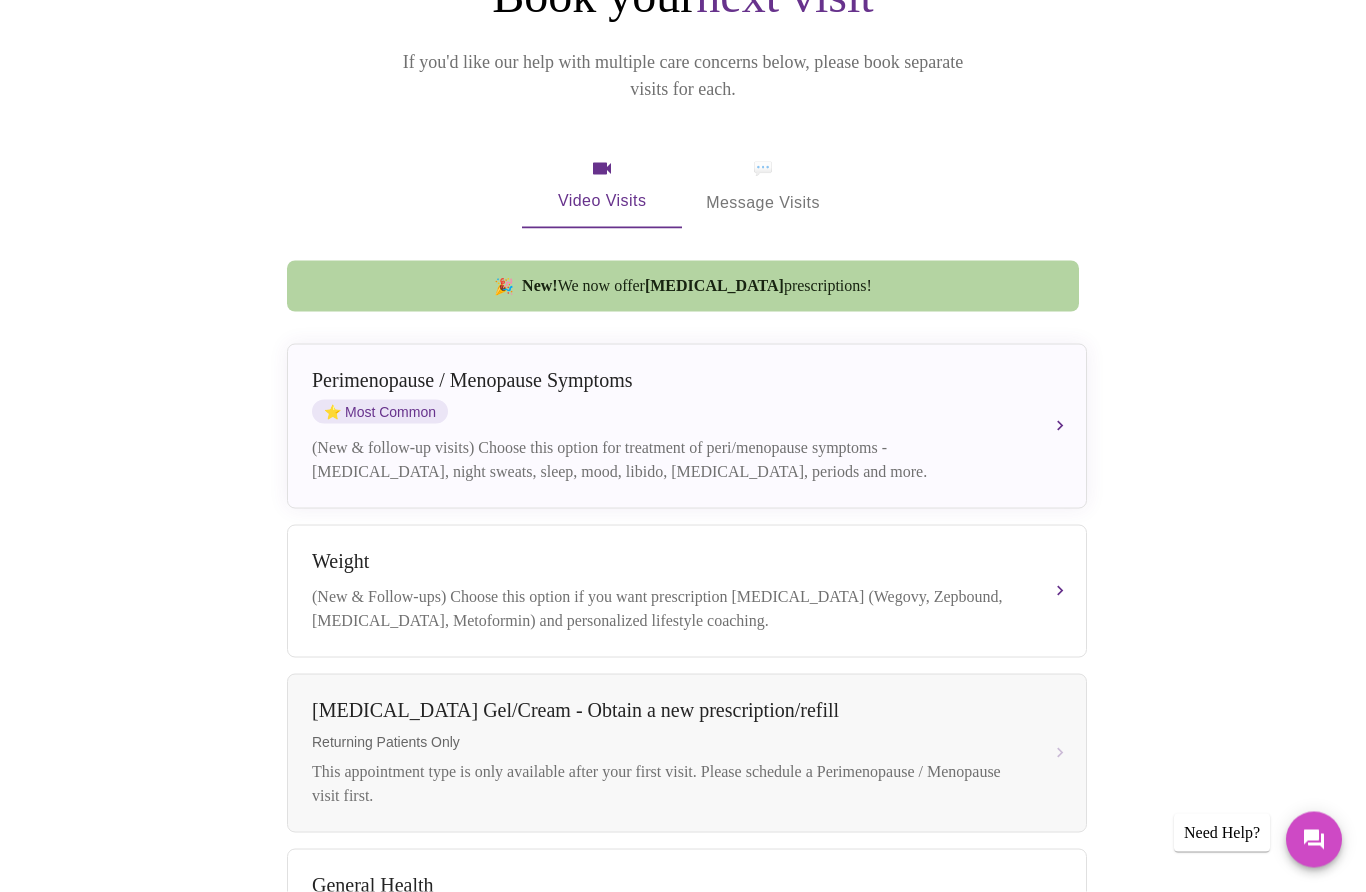 scroll, scrollTop: 253, scrollLeft: 0, axis: vertical 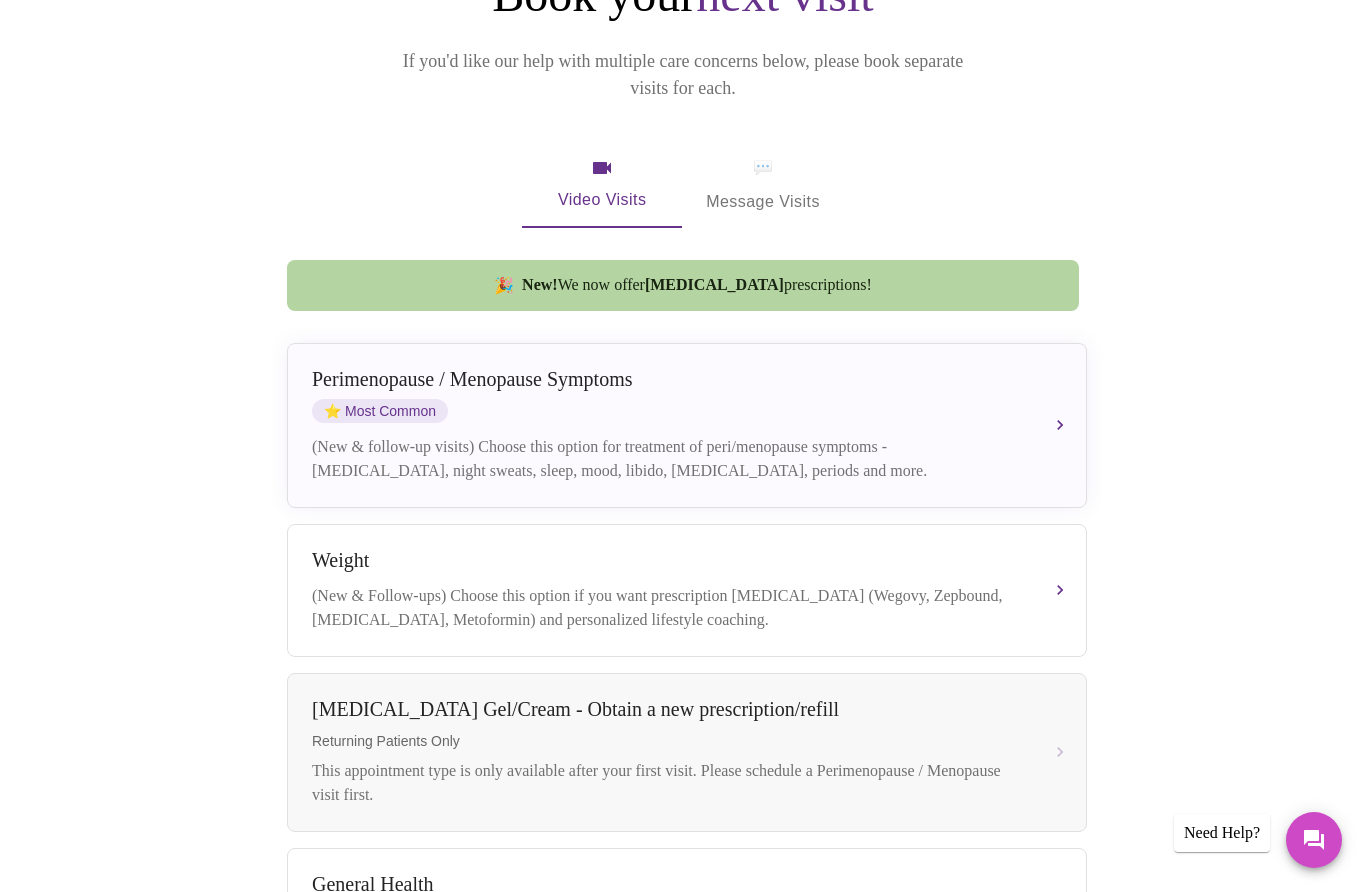 click on "[MEDICAL_DATA] / Menopause Symptoms  ⭐  Most Common (New & follow-up visits) Choose this option for treatment of peri/menopause symptoms - [MEDICAL_DATA], night sweats, sleep, mood, libido, [MEDICAL_DATA], periods and more." at bounding box center [687, 425] 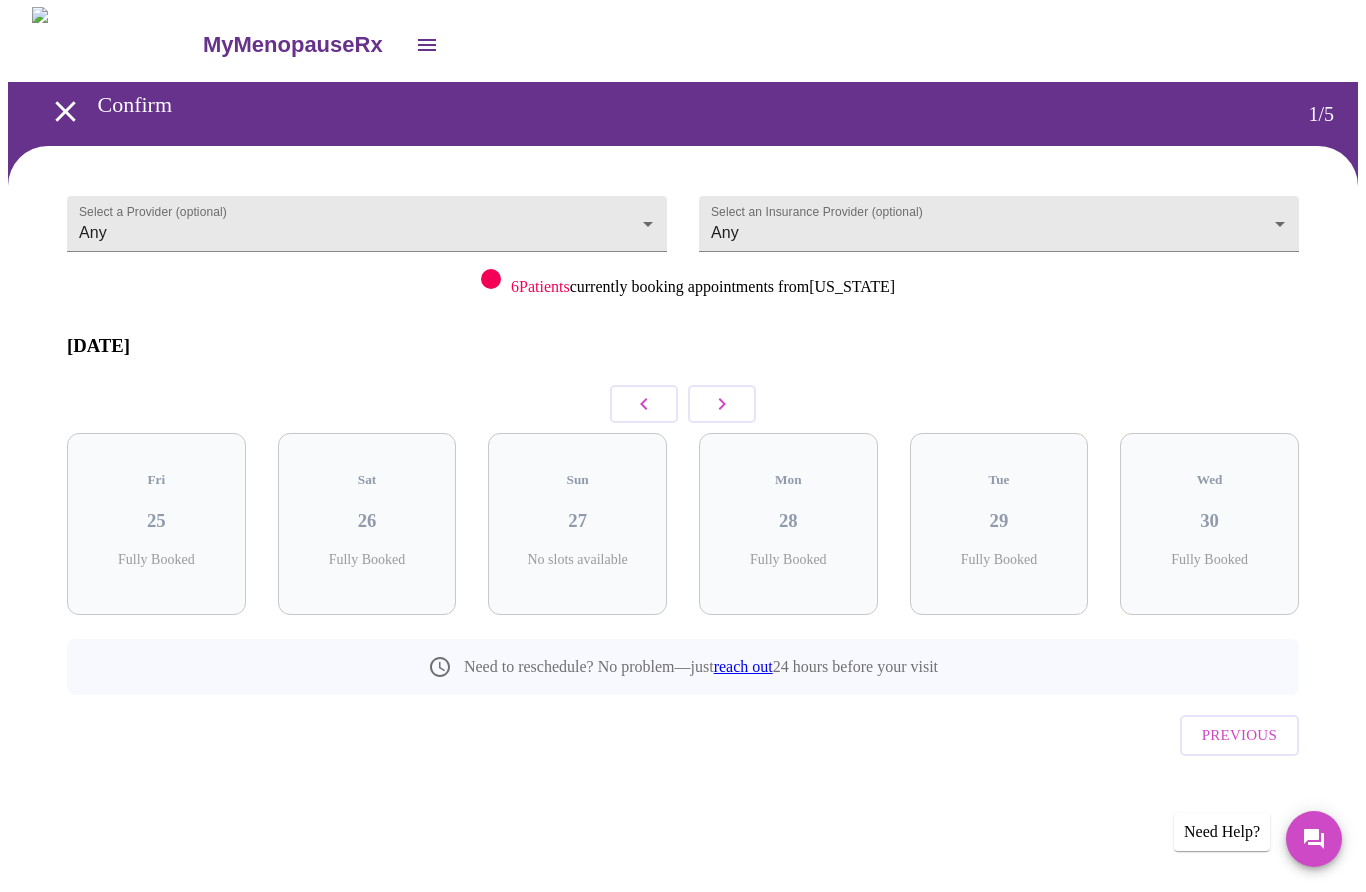 click 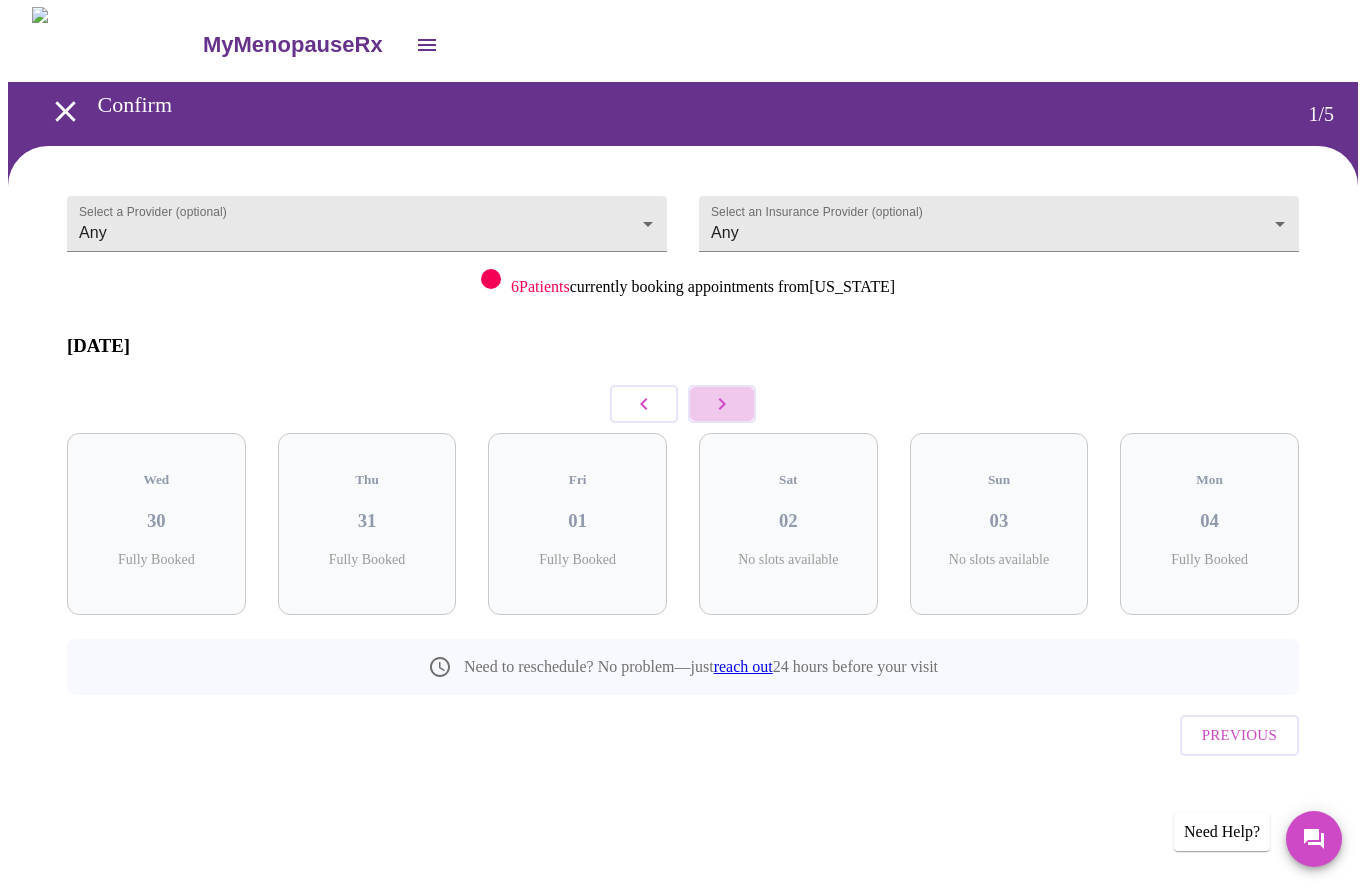 click at bounding box center [722, 405] 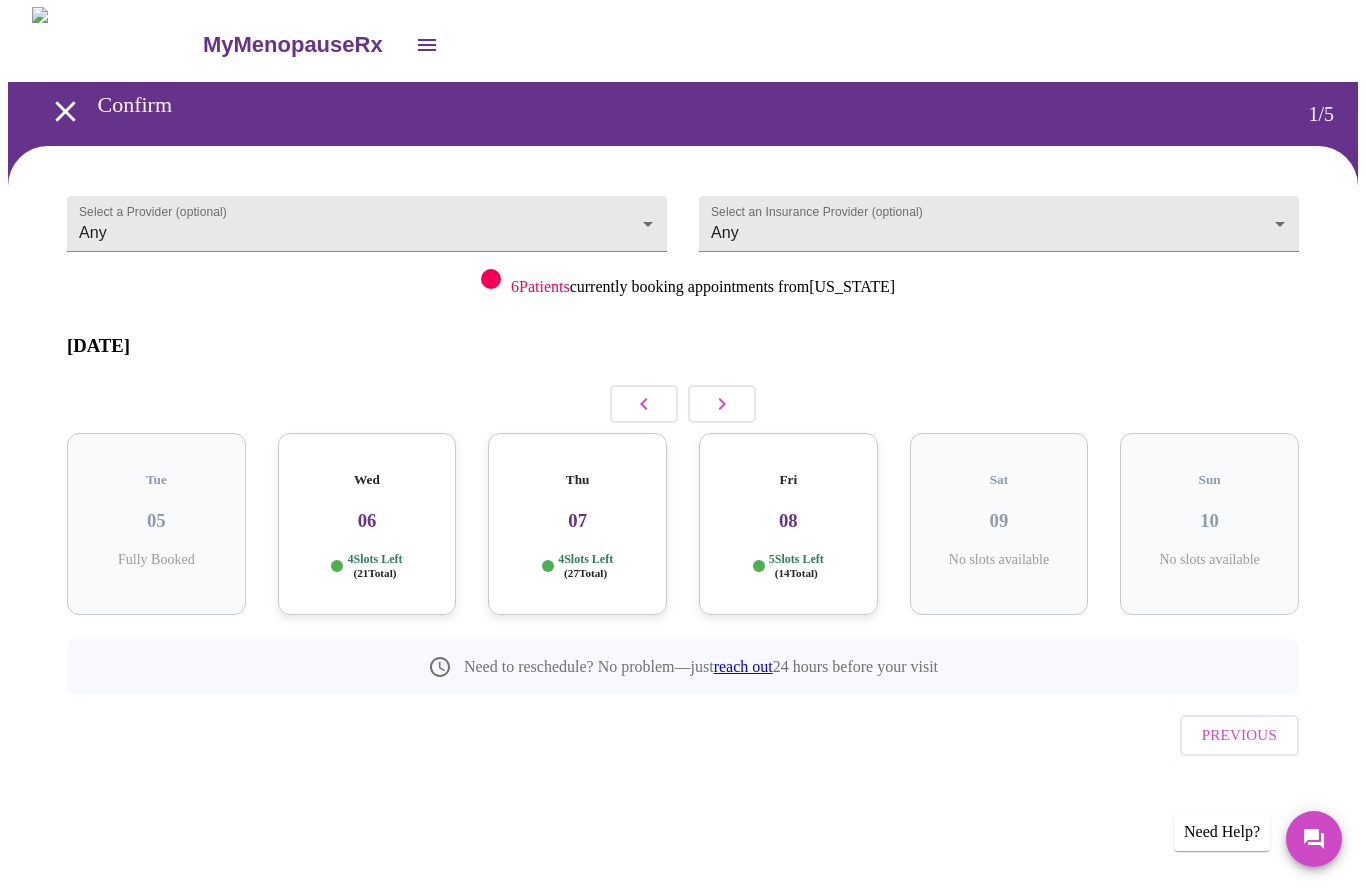 click 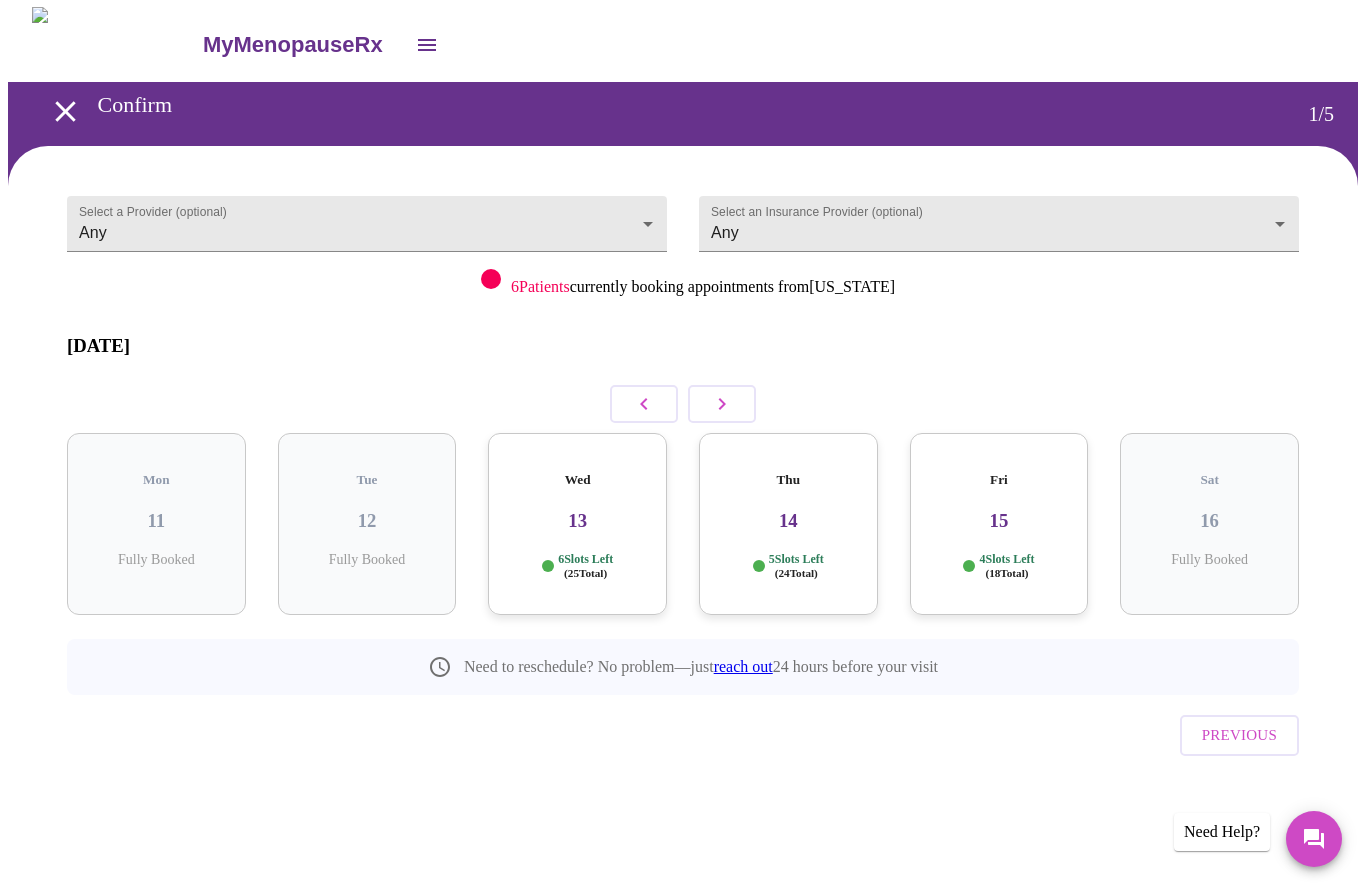 click on "Thu 14 5  Slots Left ( 24  Total)" at bounding box center [788, 525] 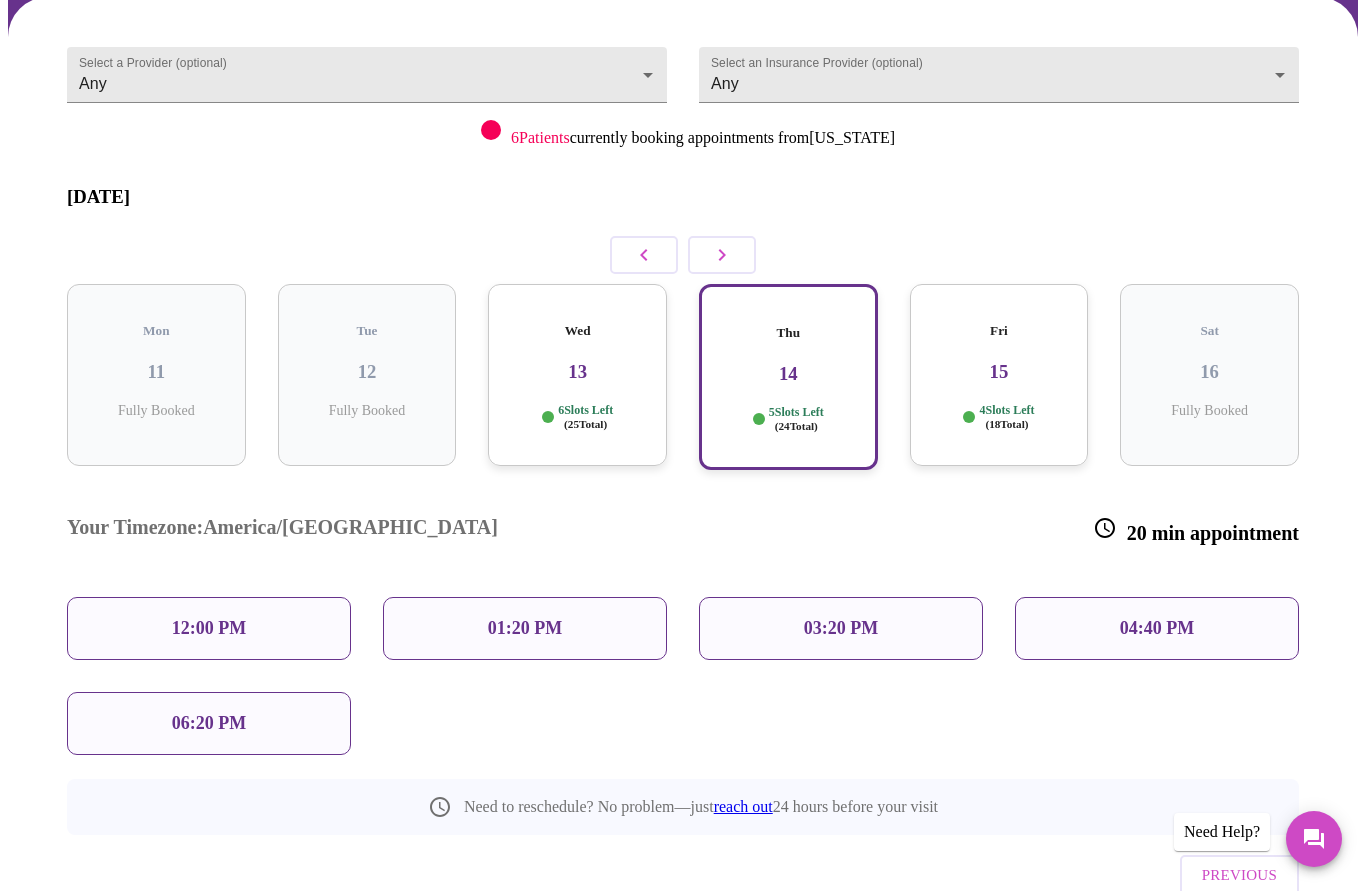 scroll, scrollTop: 149, scrollLeft: 0, axis: vertical 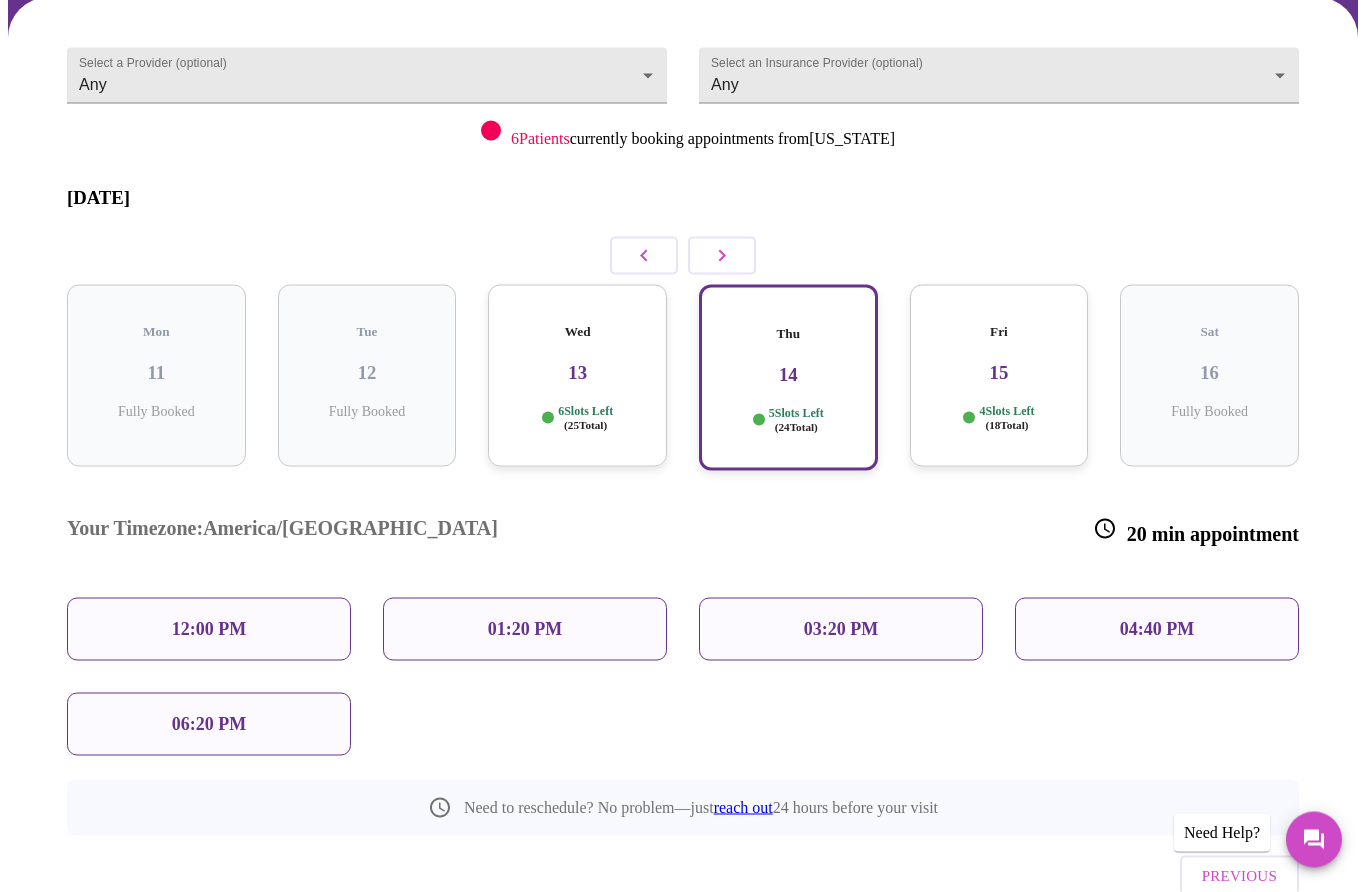 click on "12:00 PM" at bounding box center (209, 629) 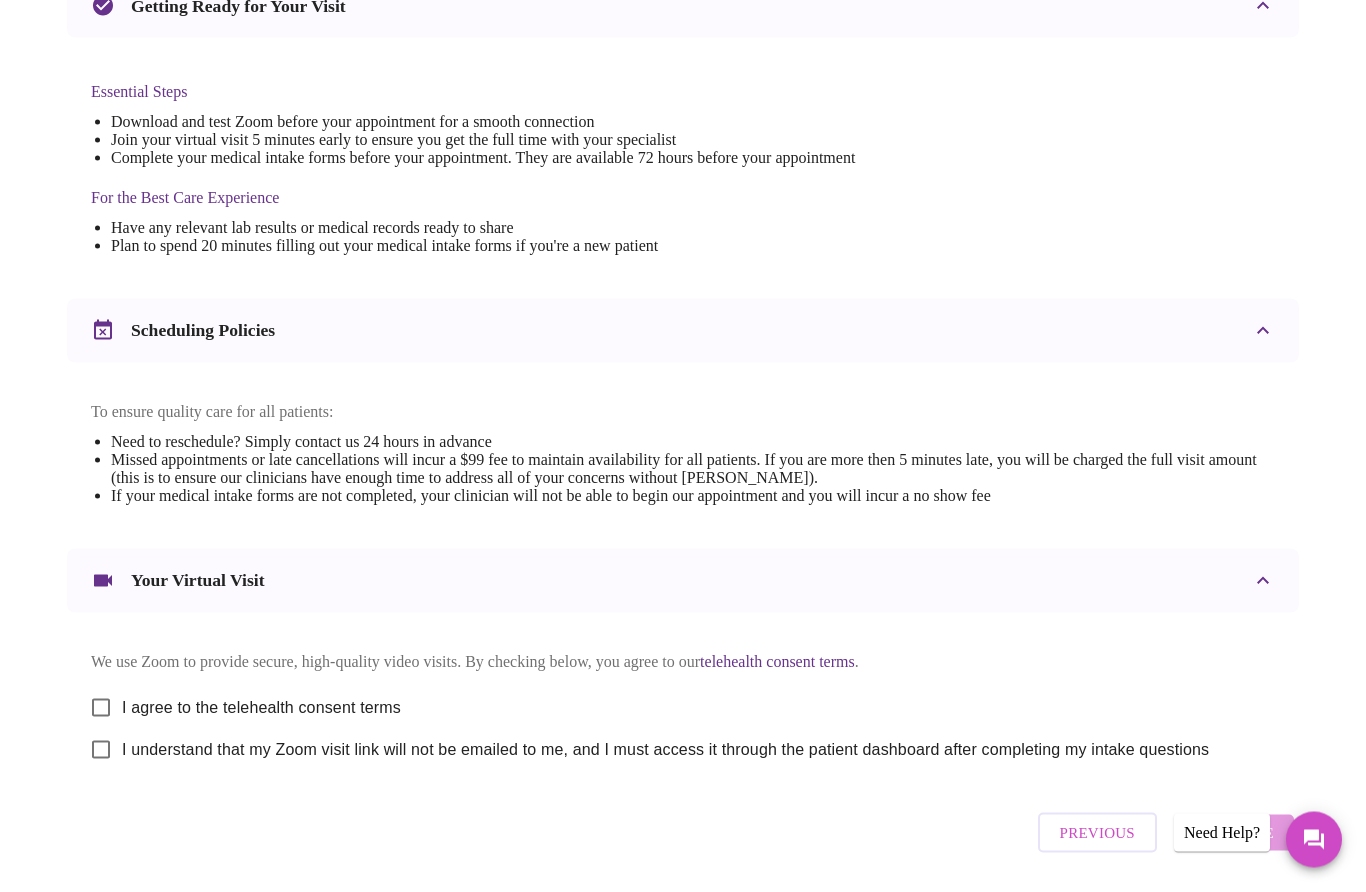 scroll, scrollTop: 459, scrollLeft: 0, axis: vertical 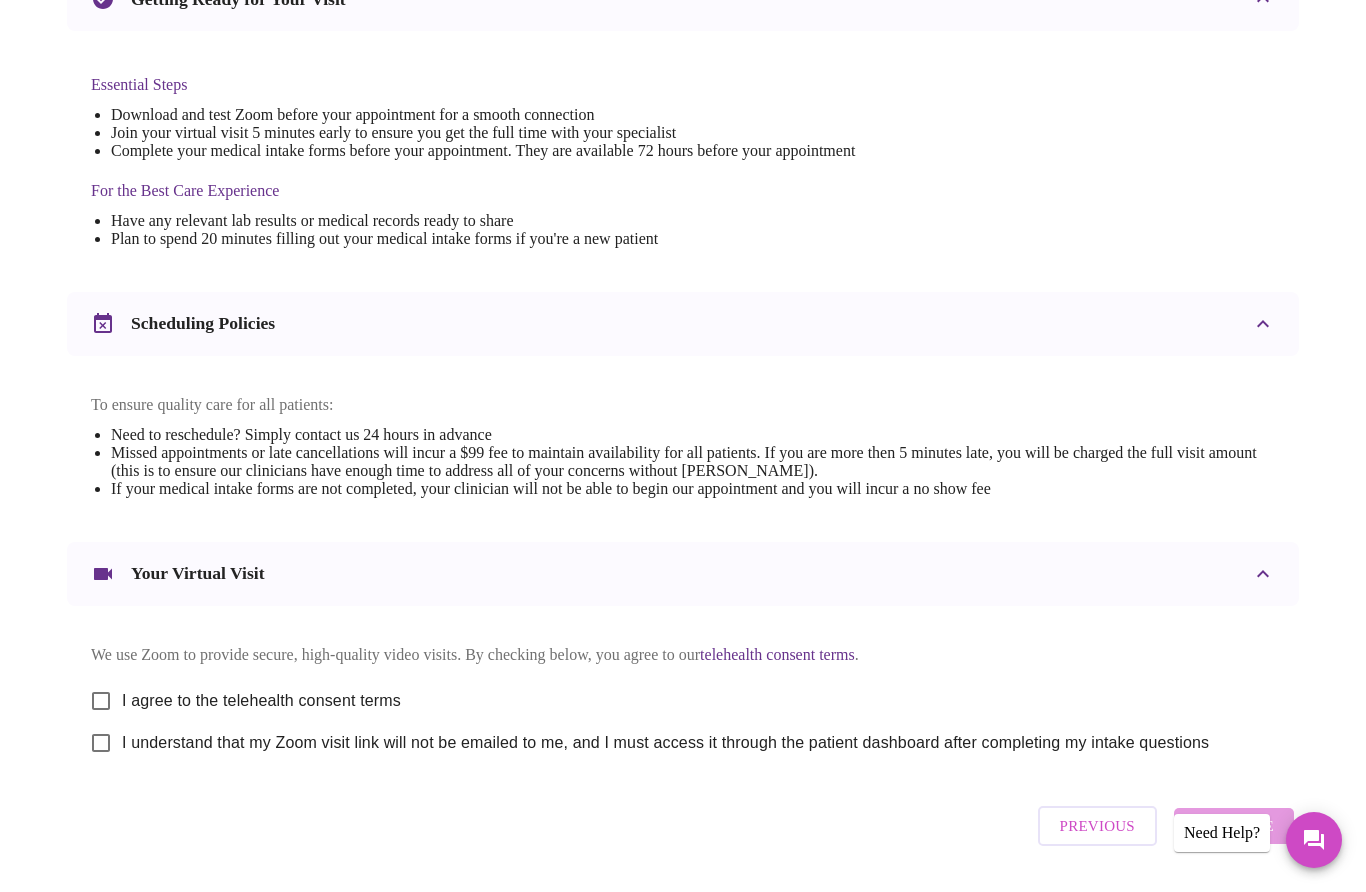 click on "I agree to the telehealth consent terms" at bounding box center [101, 701] 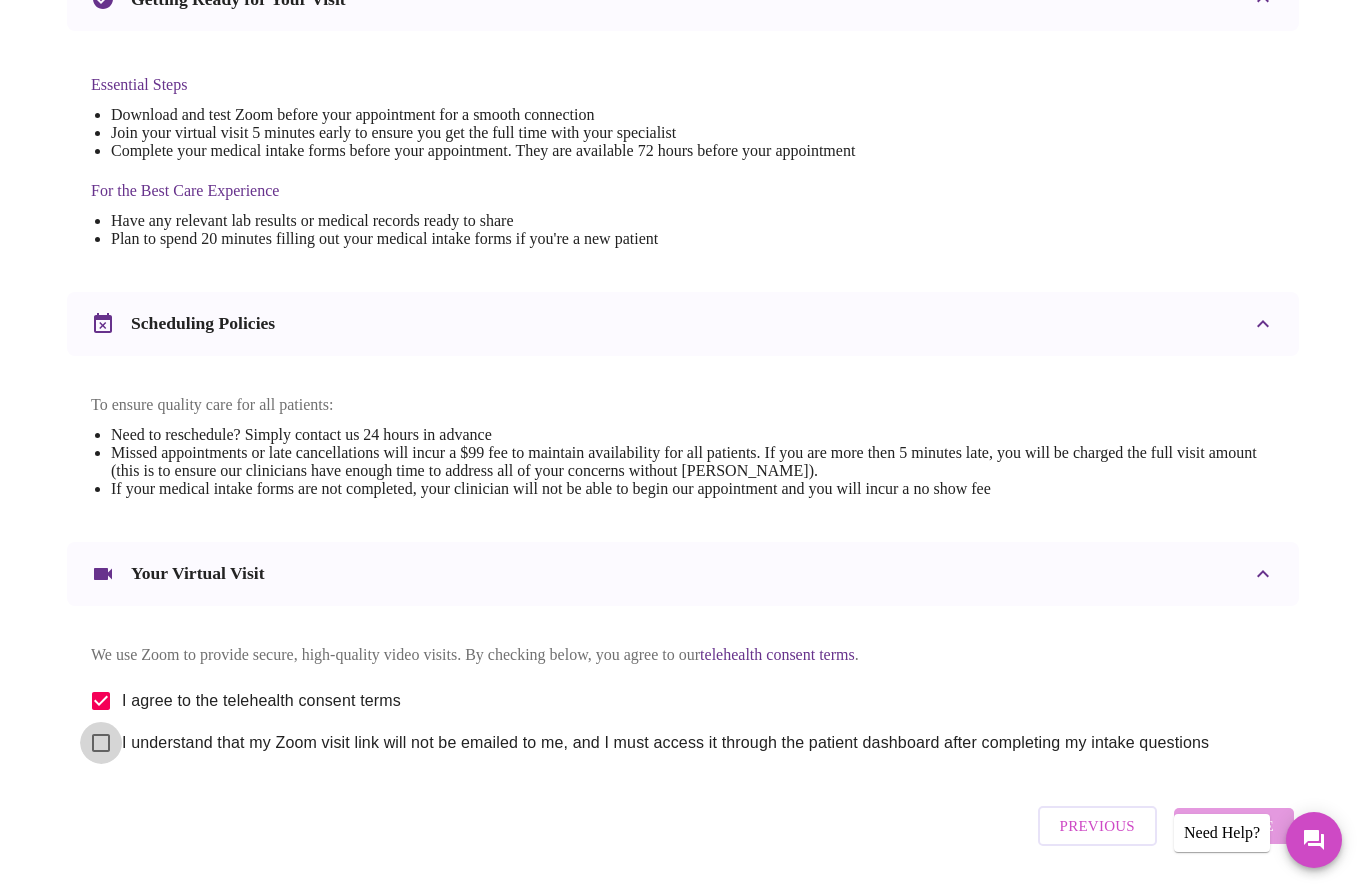 click on "I understand that my Zoom visit link will not be emailed to me, and I must access it through the patient dashboard after completing my intake questions" at bounding box center (101, 743) 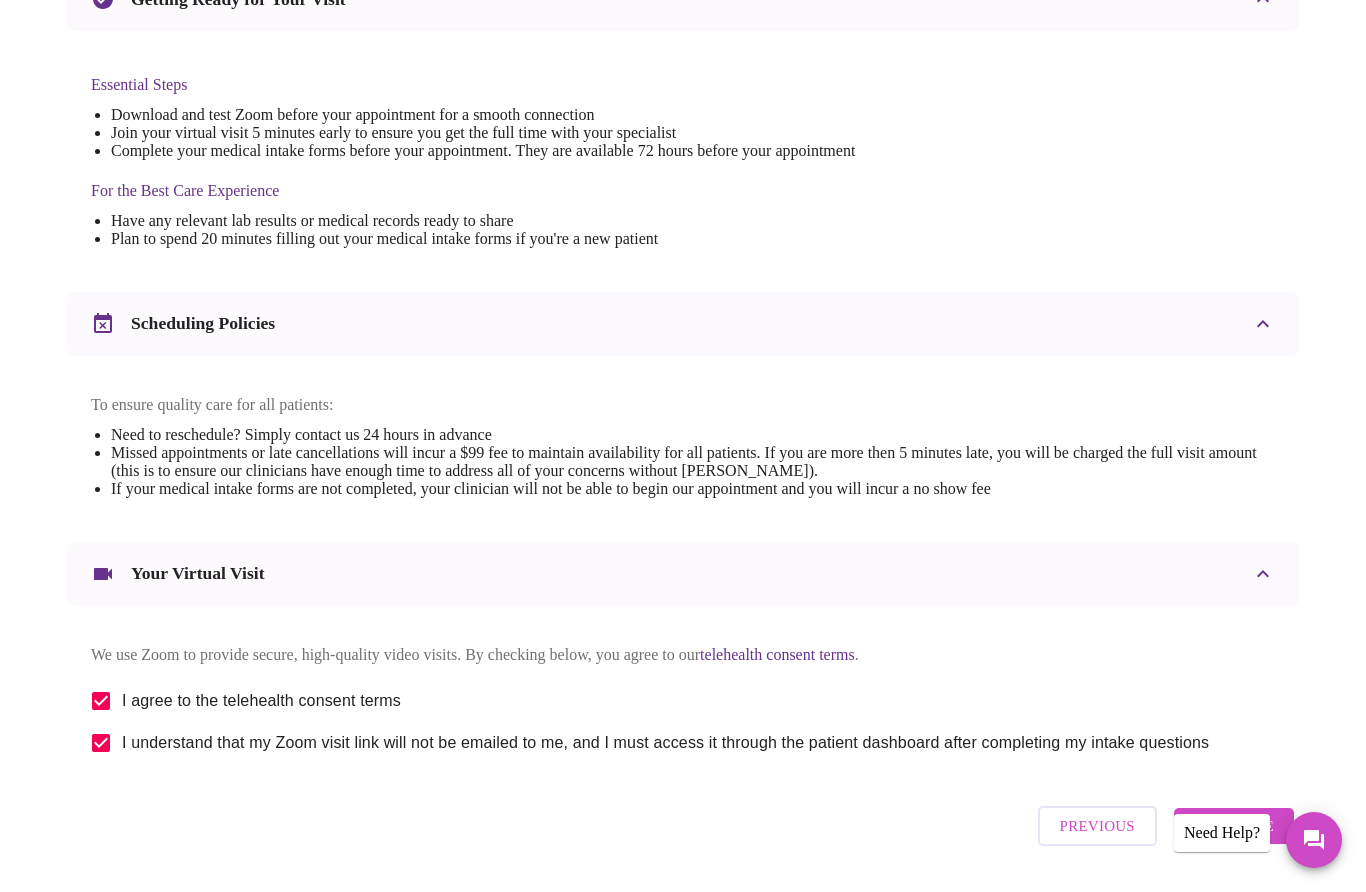 click on "Continue" at bounding box center [1234, 826] 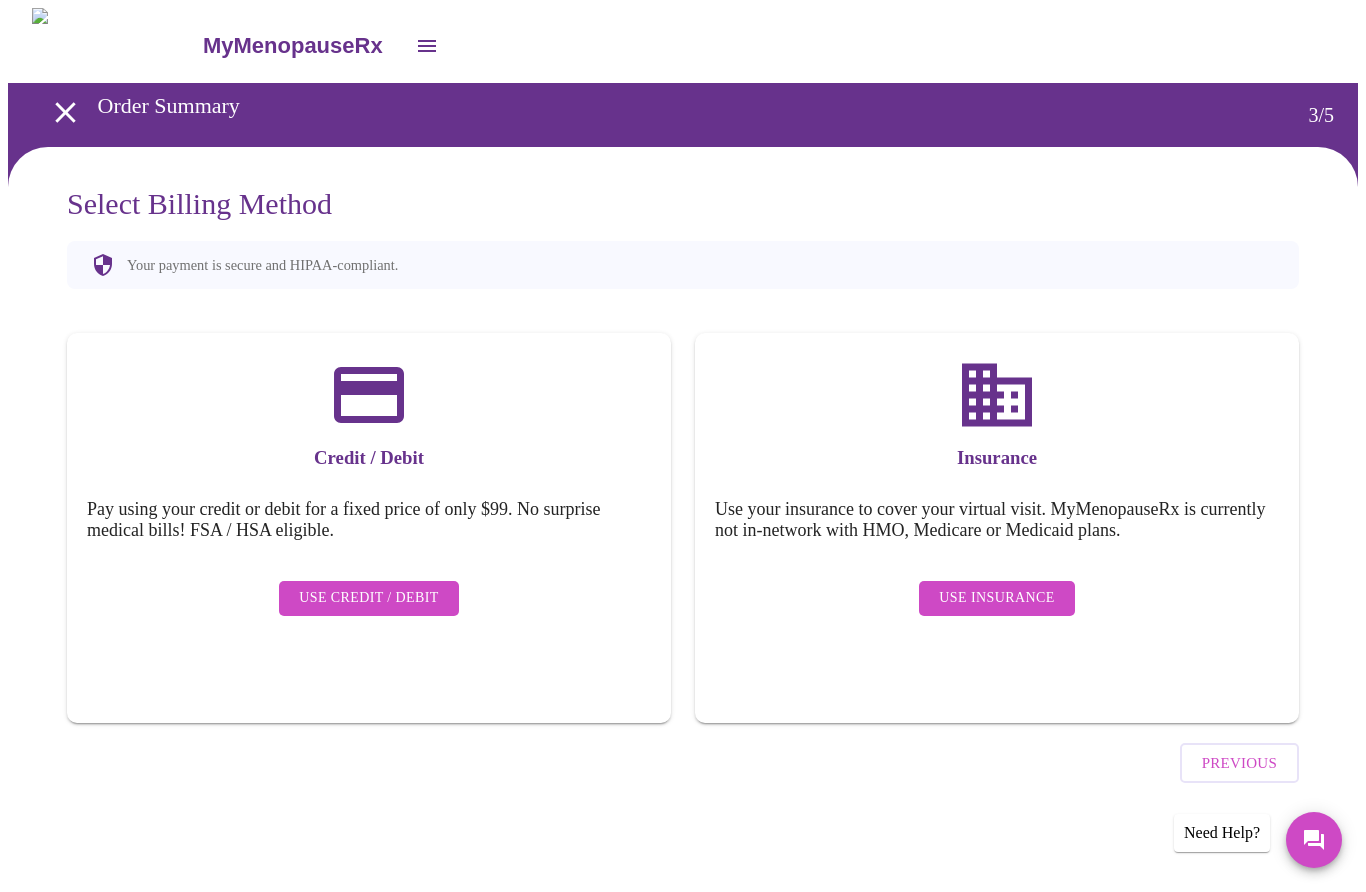 click on "Use Credit / Debit" at bounding box center [369, 598] 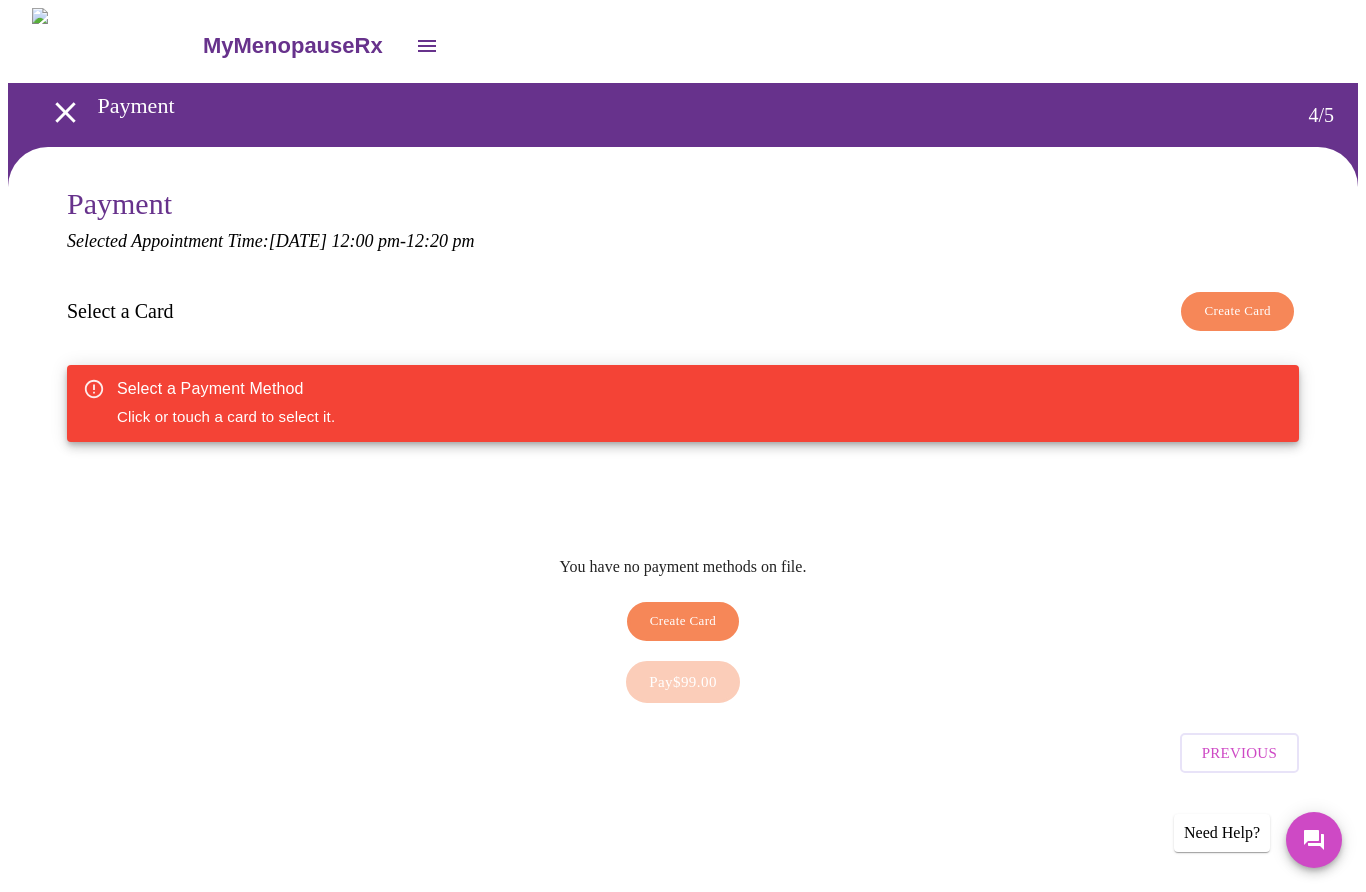 click on "Create Card" at bounding box center (1237, 311) 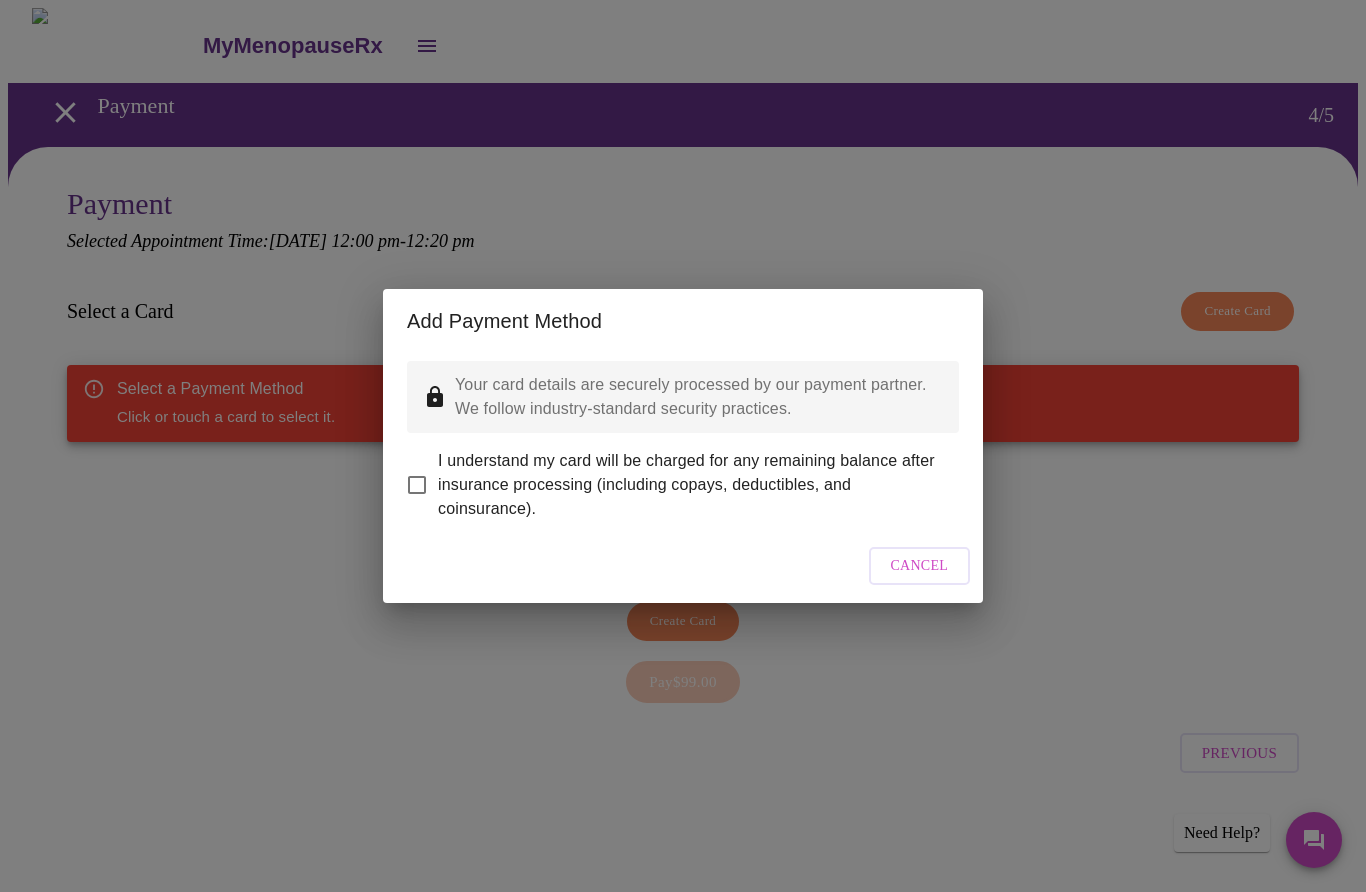 click on "I understand my card will be charged for any remaining balance after insurance processing (including copays, deductibles, and coinsurance)." at bounding box center [417, 485] 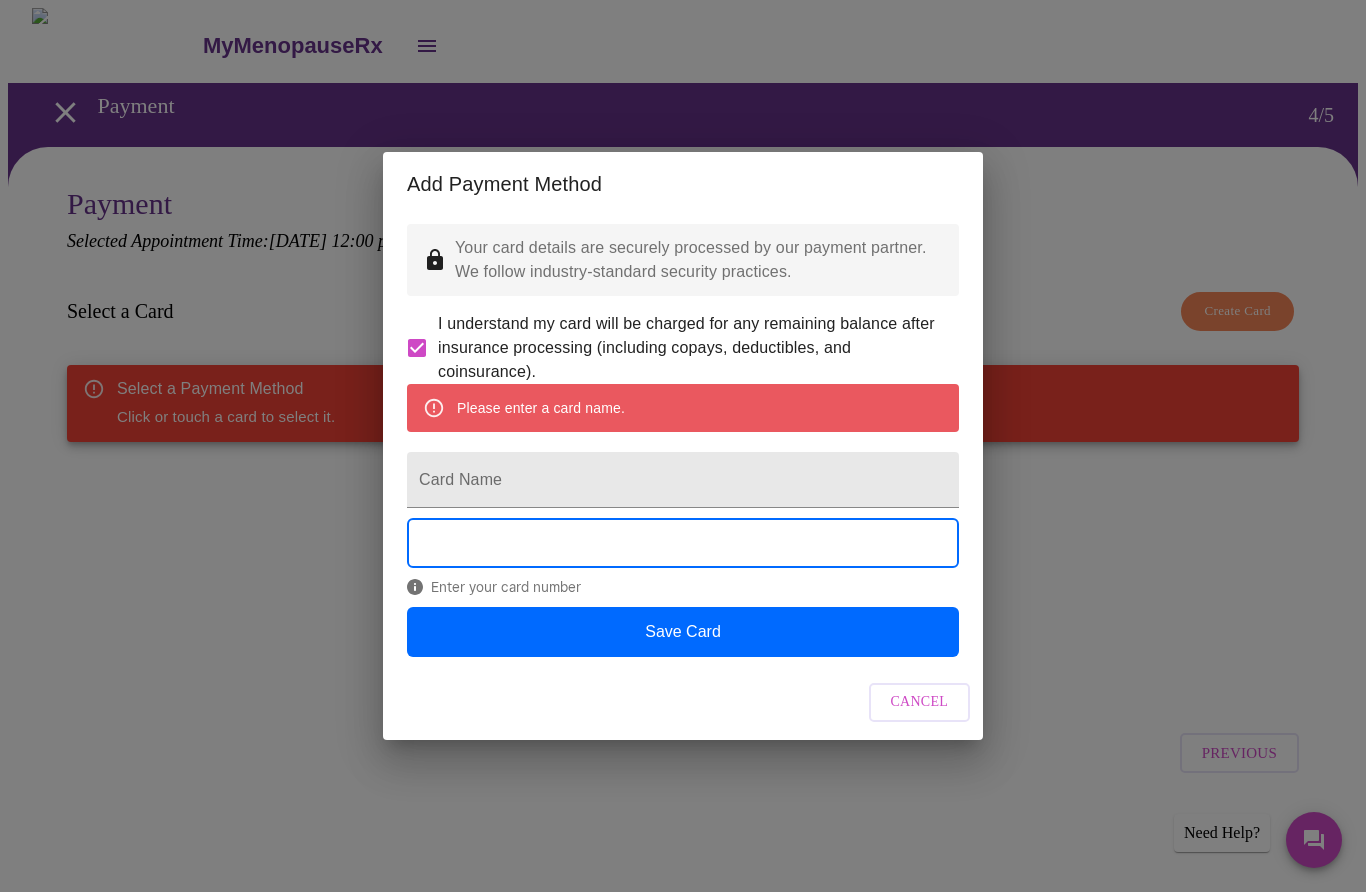 click on "Card Name" at bounding box center [683, 480] 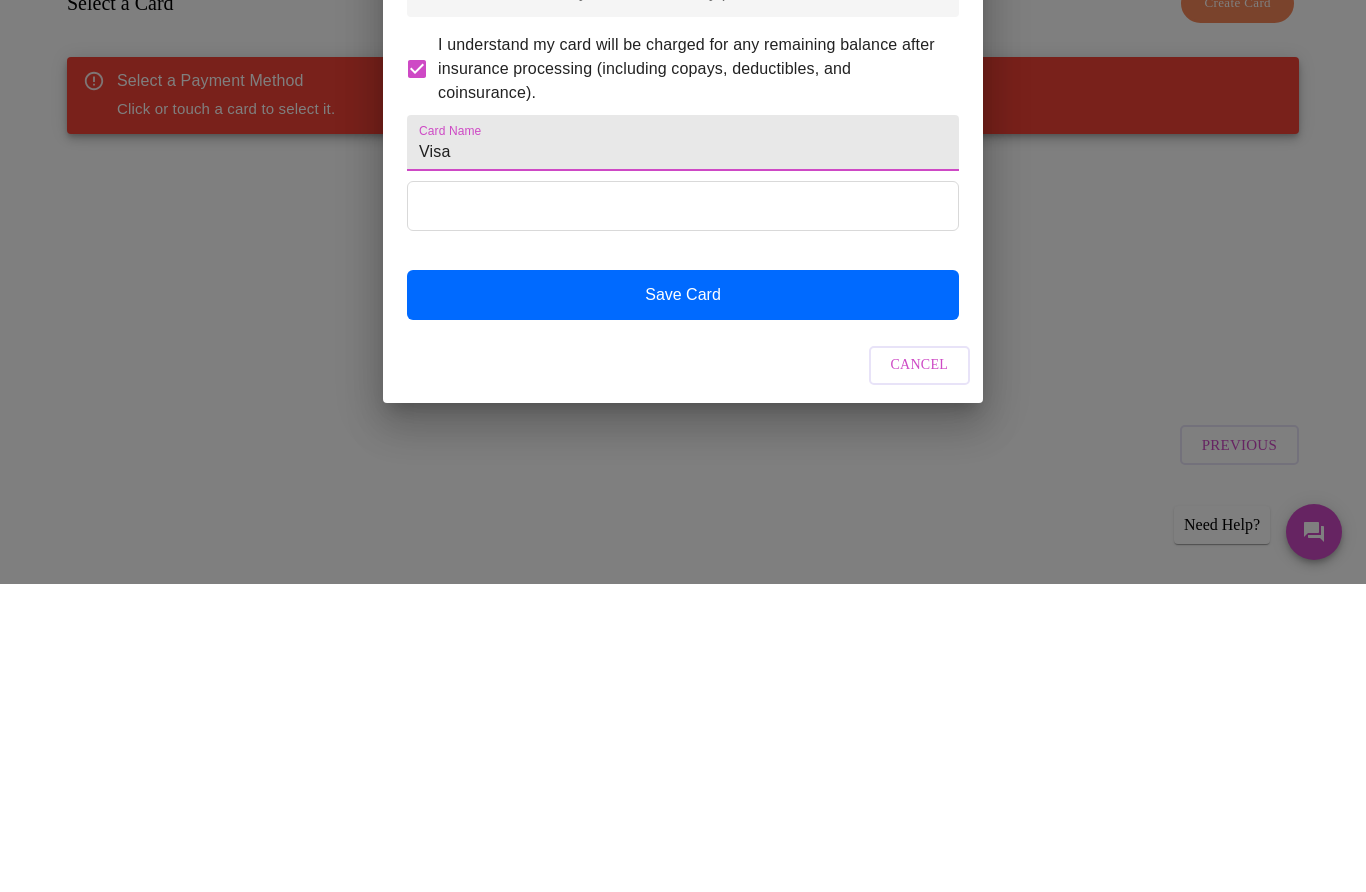 type on "Visa" 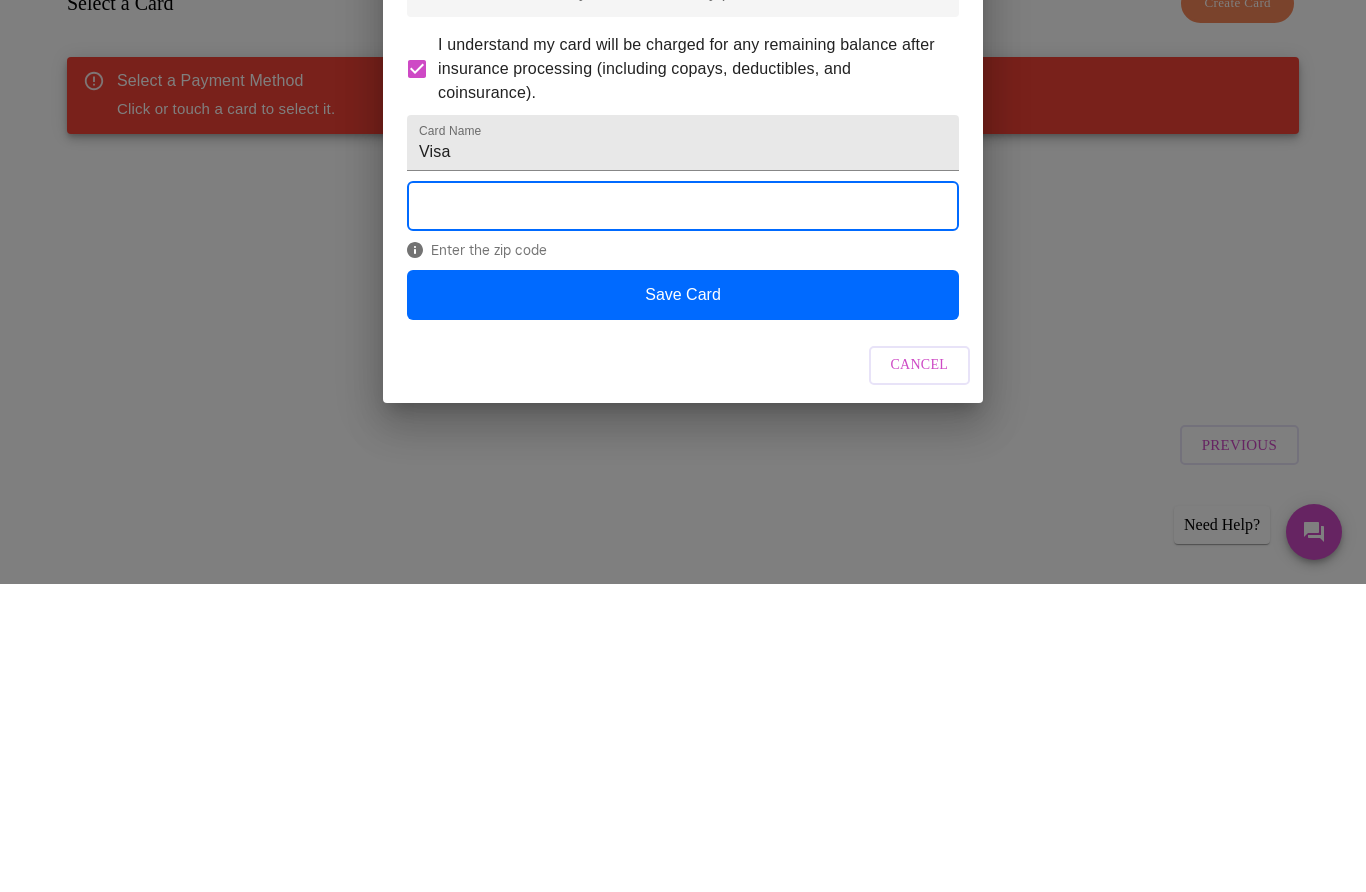 click on "Save Card" at bounding box center [683, 603] 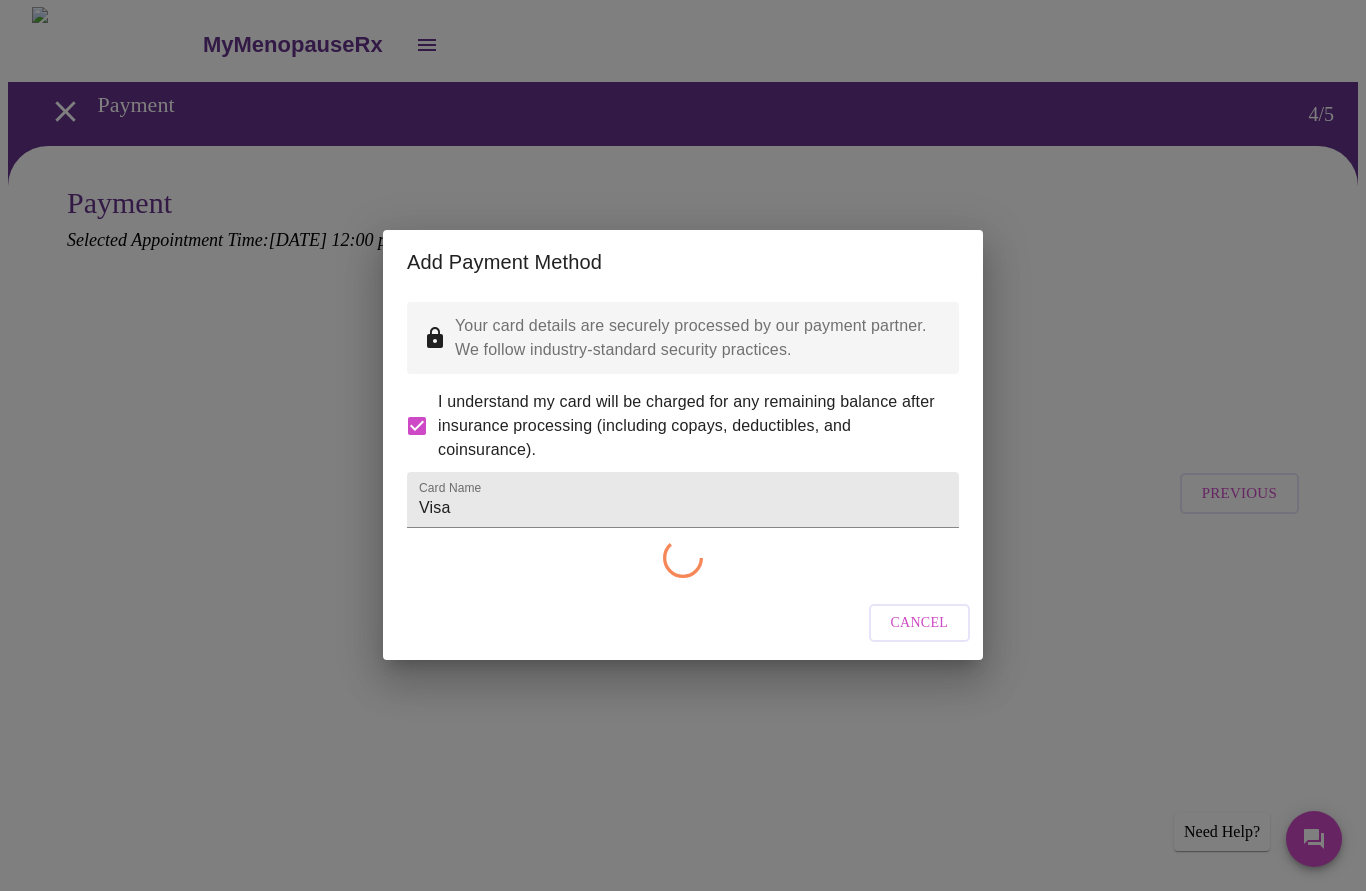 checkbox on "false" 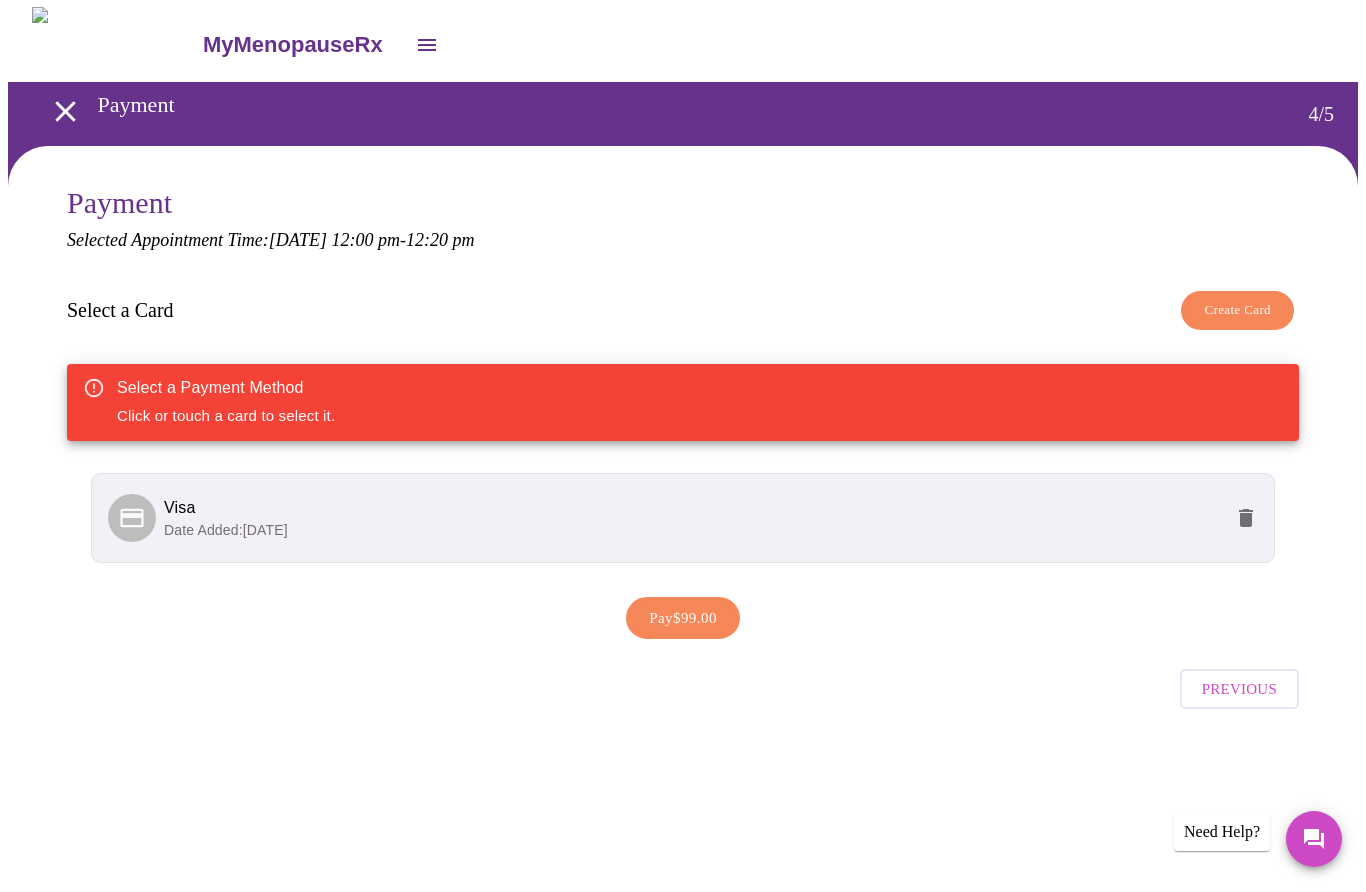 click on "Pay  $99.00" at bounding box center [683, 619] 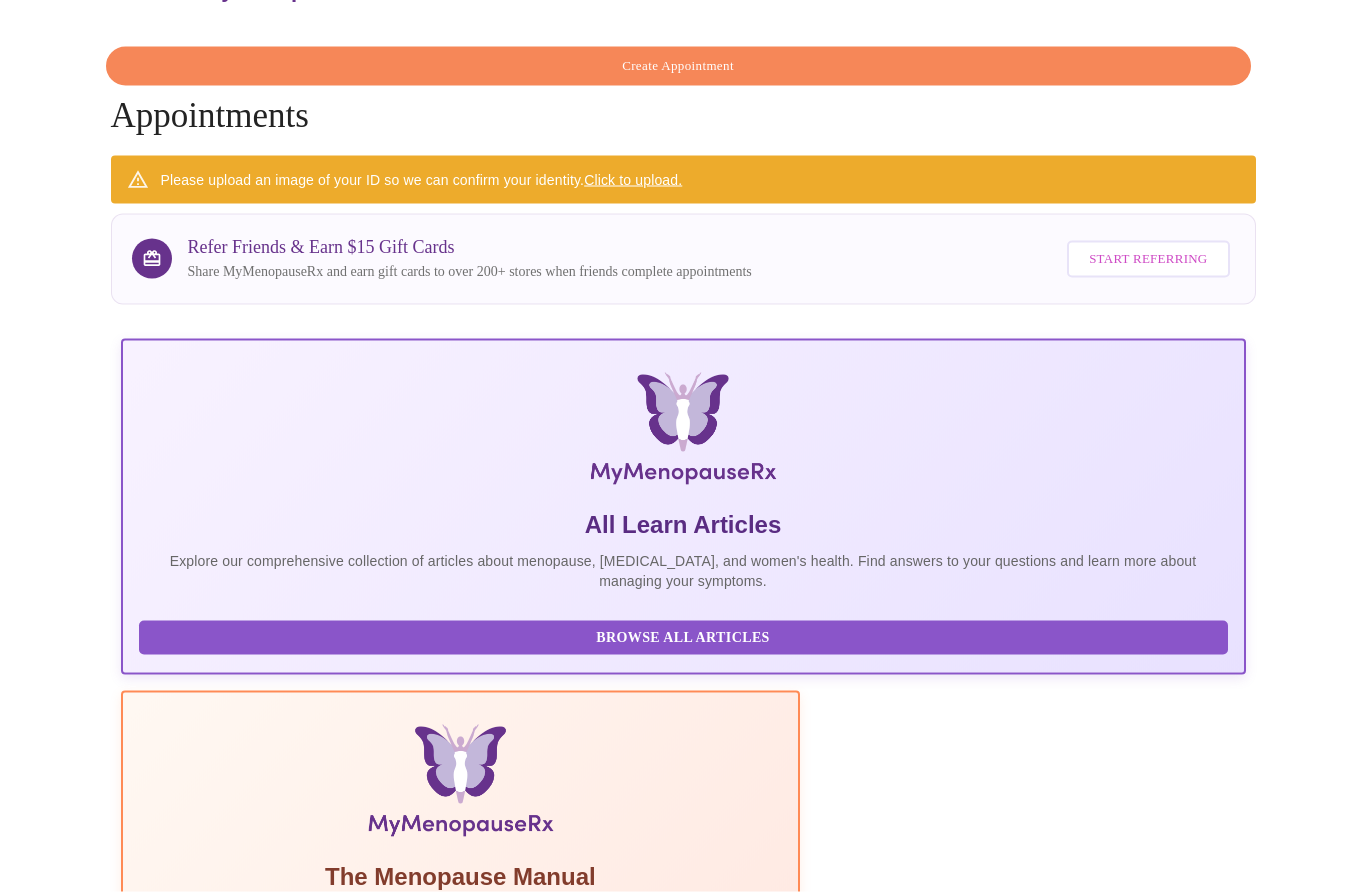 scroll, scrollTop: 0, scrollLeft: 0, axis: both 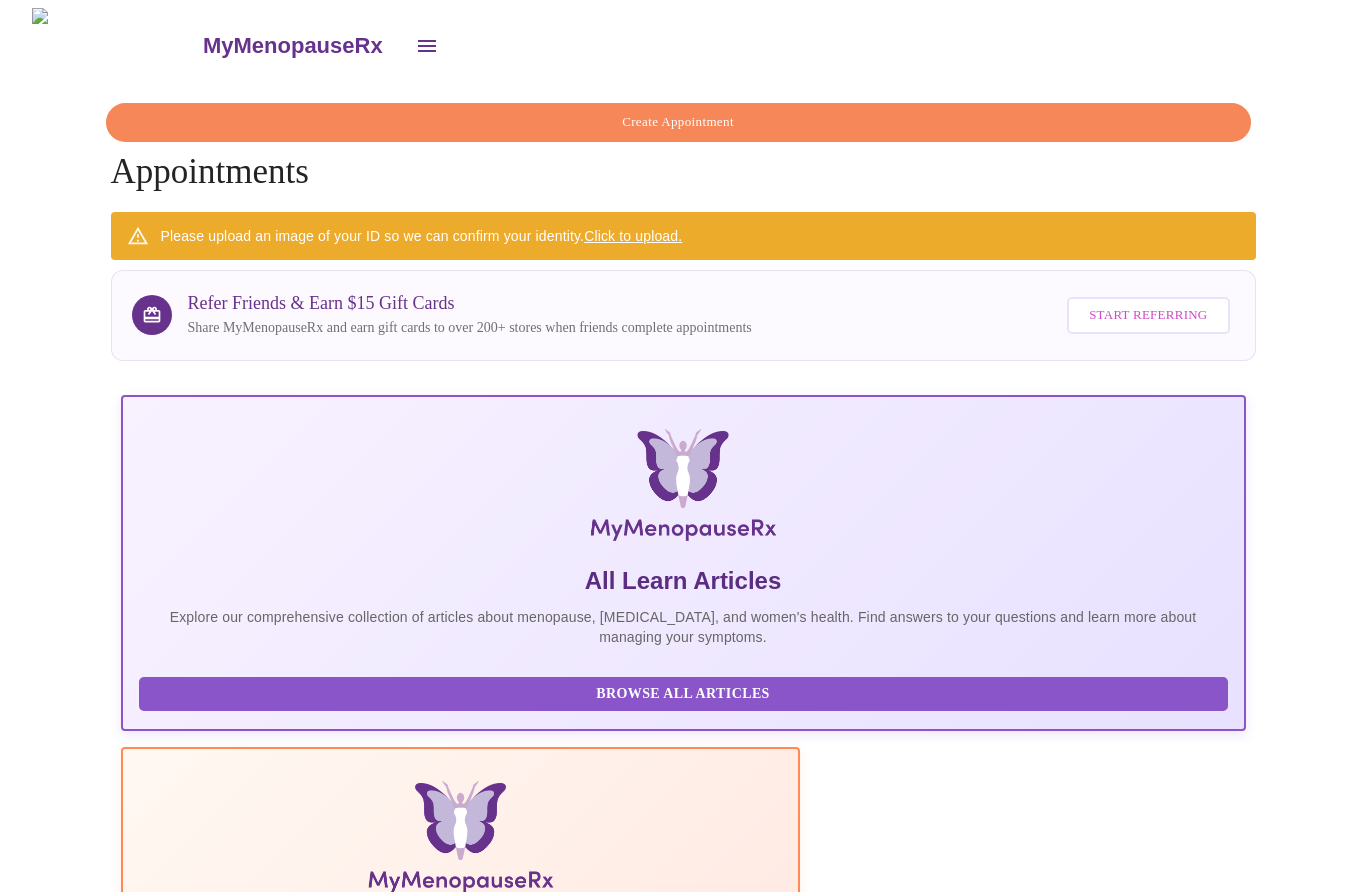 click on "Click to upload." at bounding box center [633, 236] 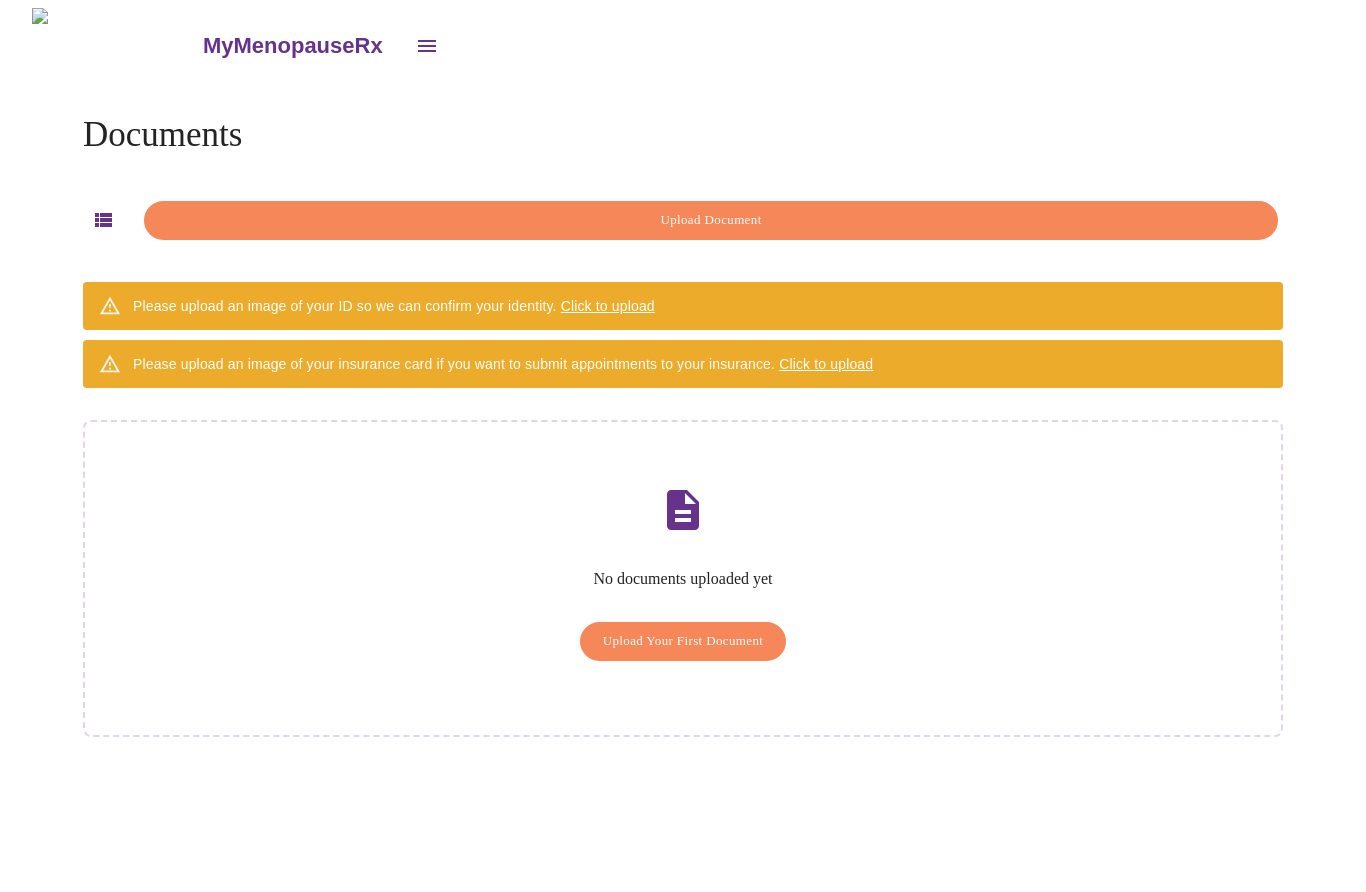 click on "Upload Your First Document" at bounding box center [683, 641] 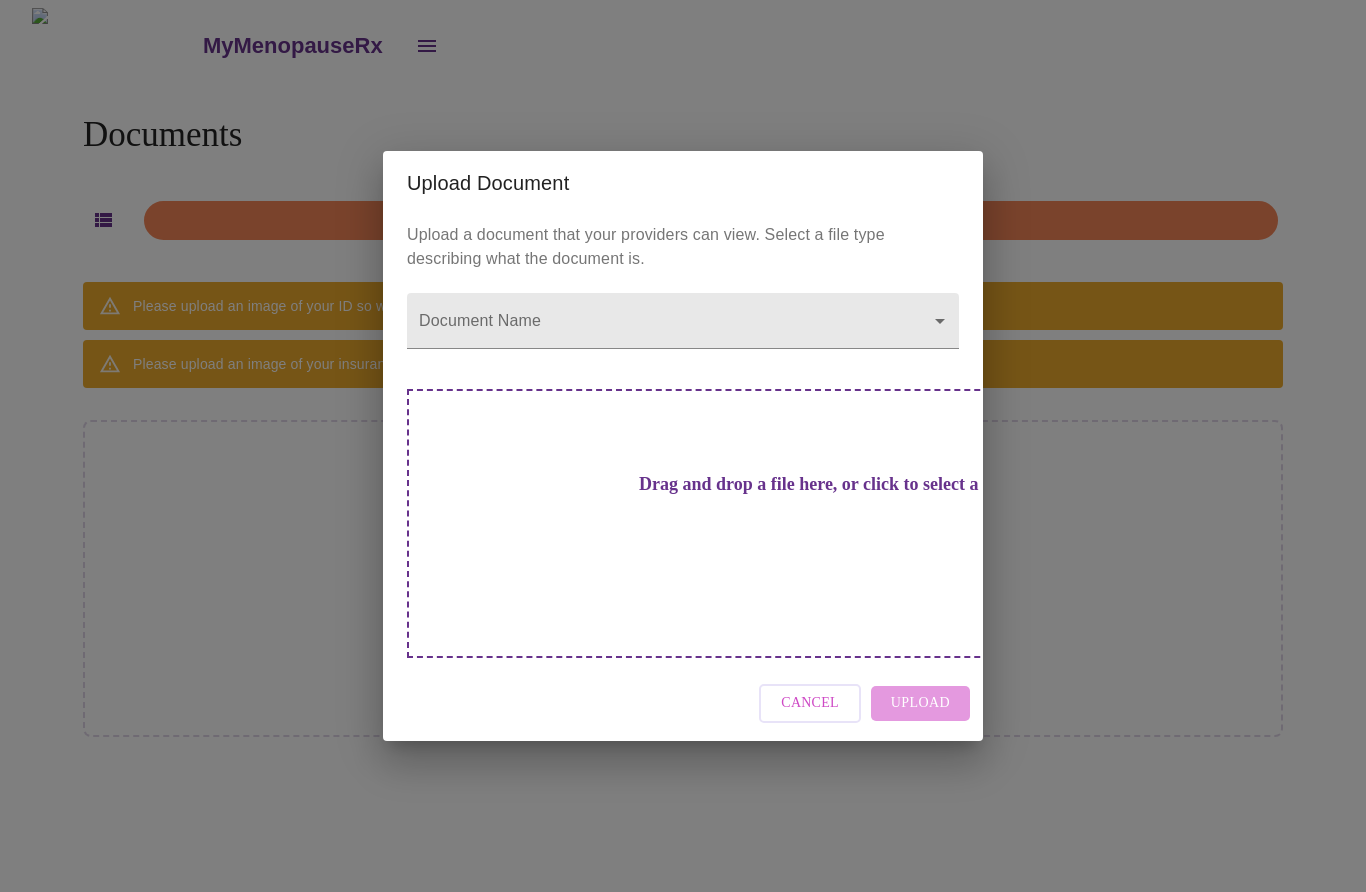 click on "Cancel Upload" at bounding box center (683, 703) 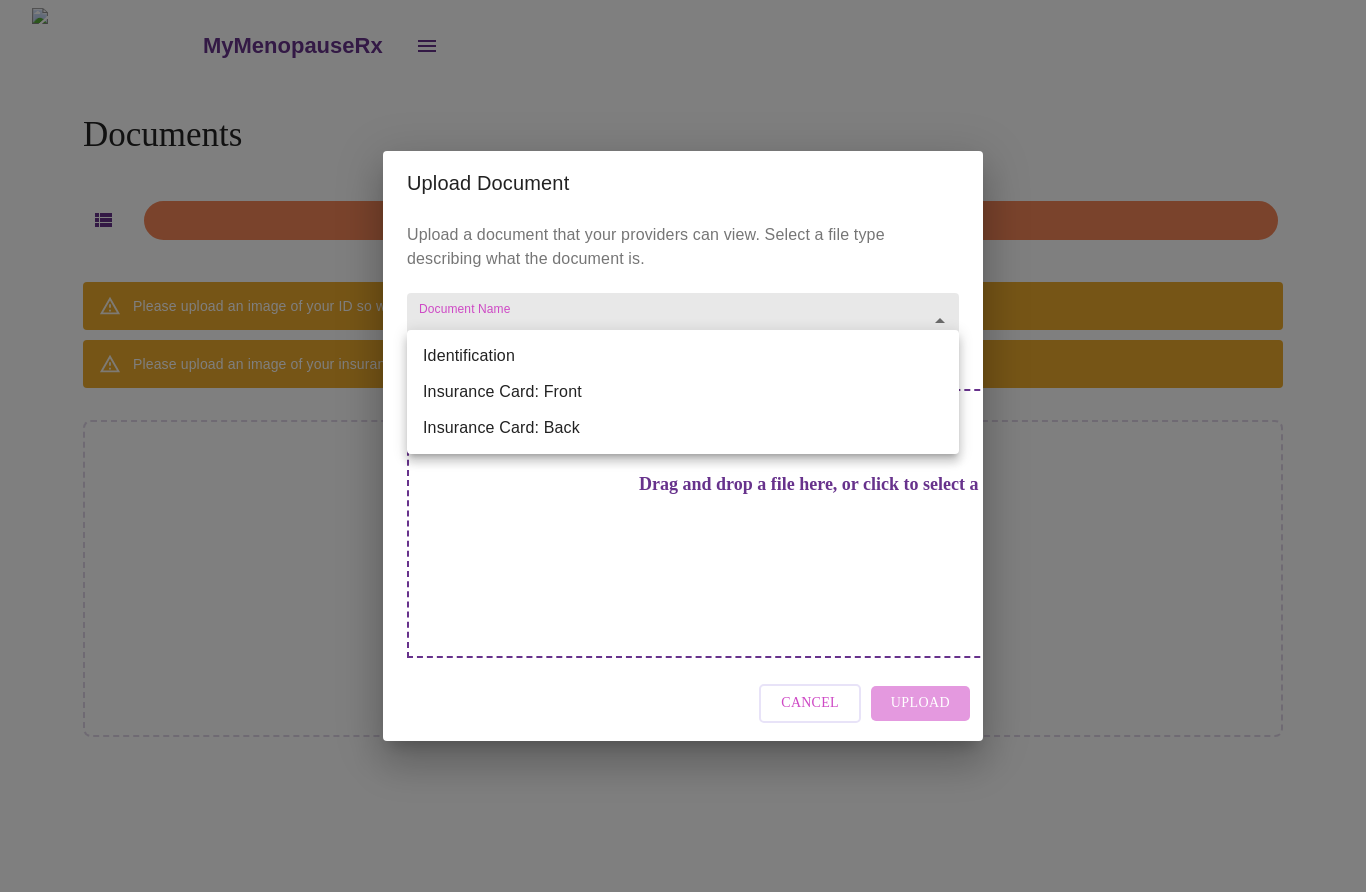 click on "Identification" at bounding box center (683, 356) 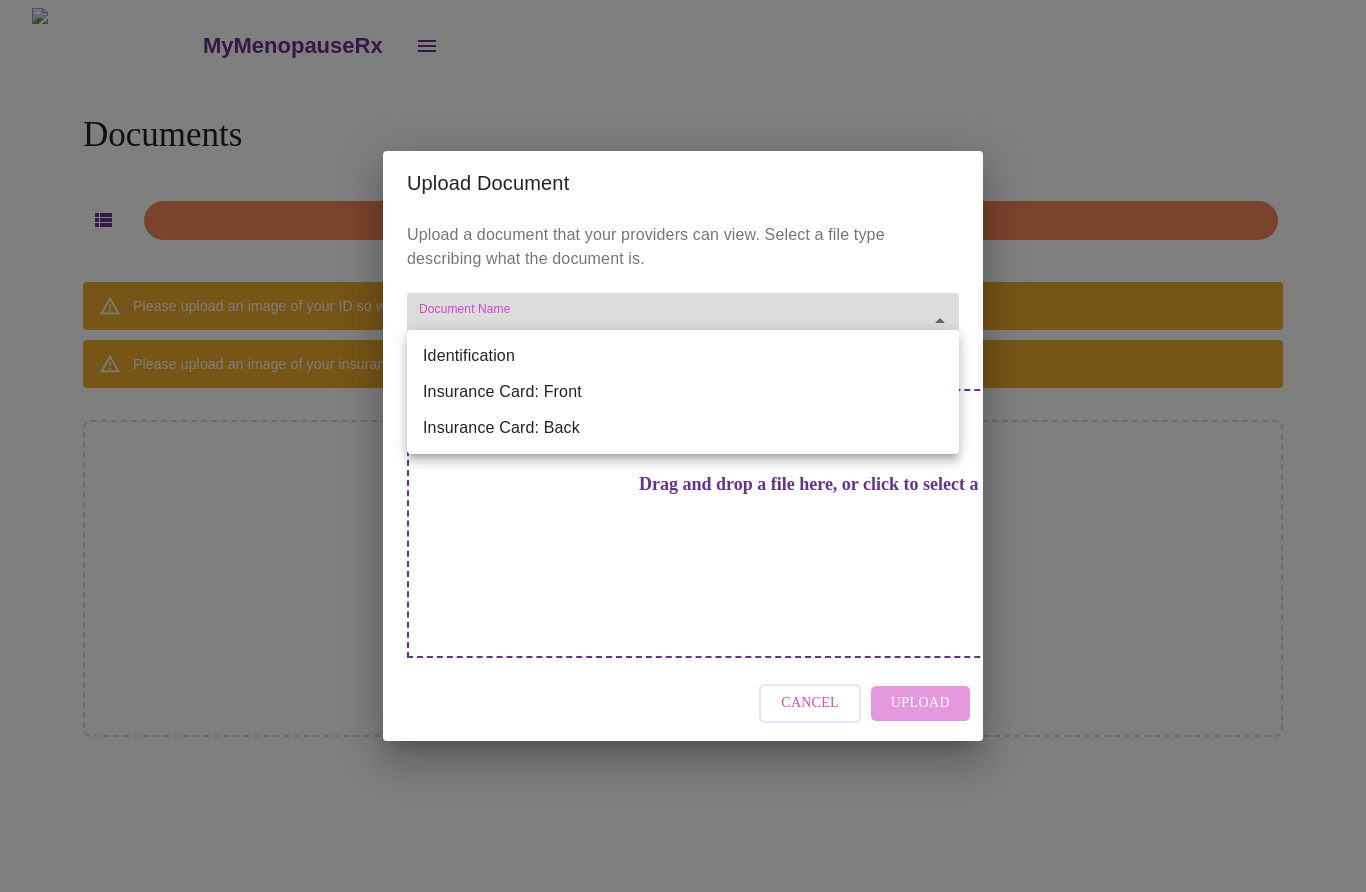 type on "Identification" 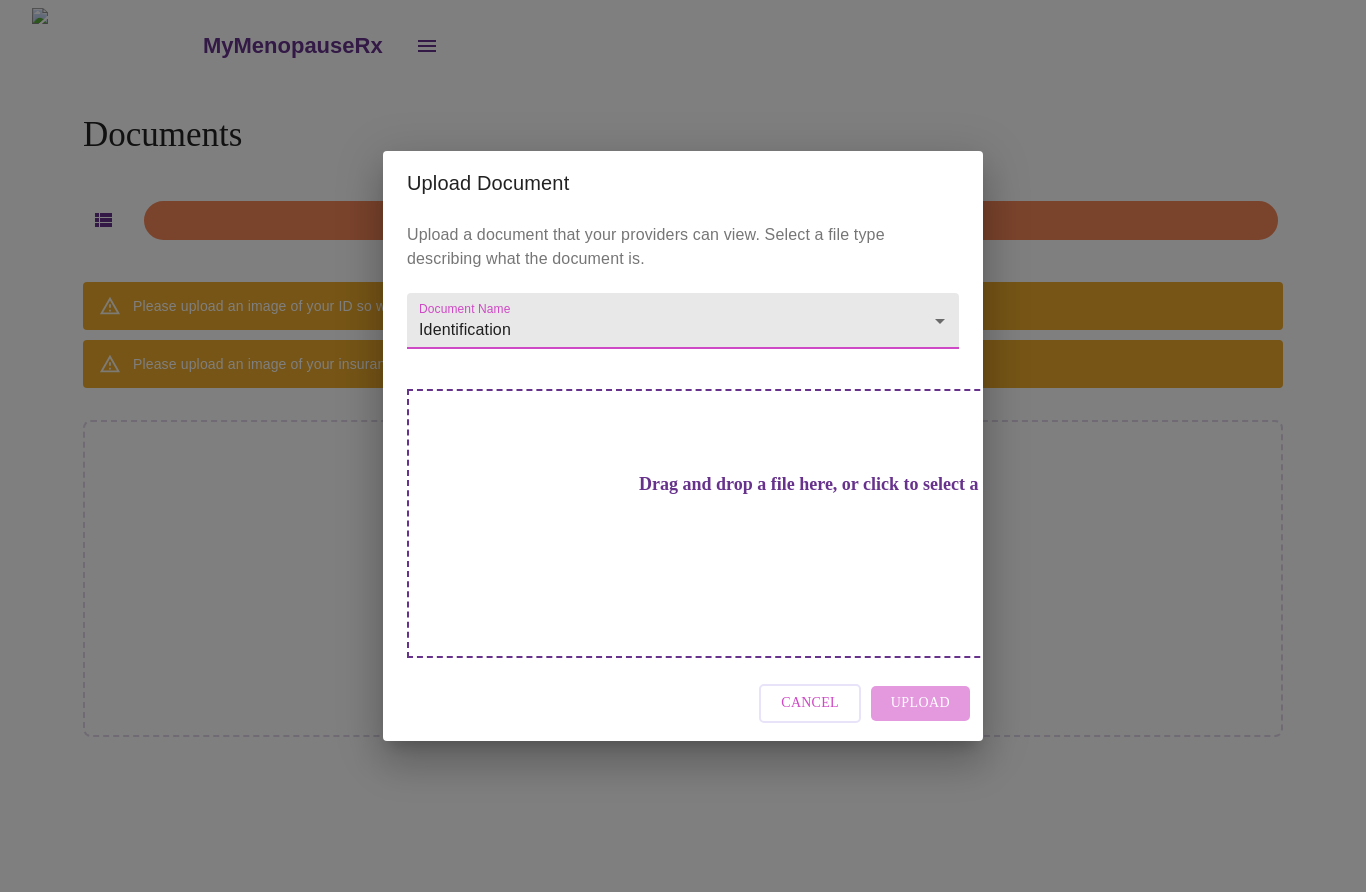 click on "Drag and drop a file here, or click to select a file" at bounding box center (823, 523) 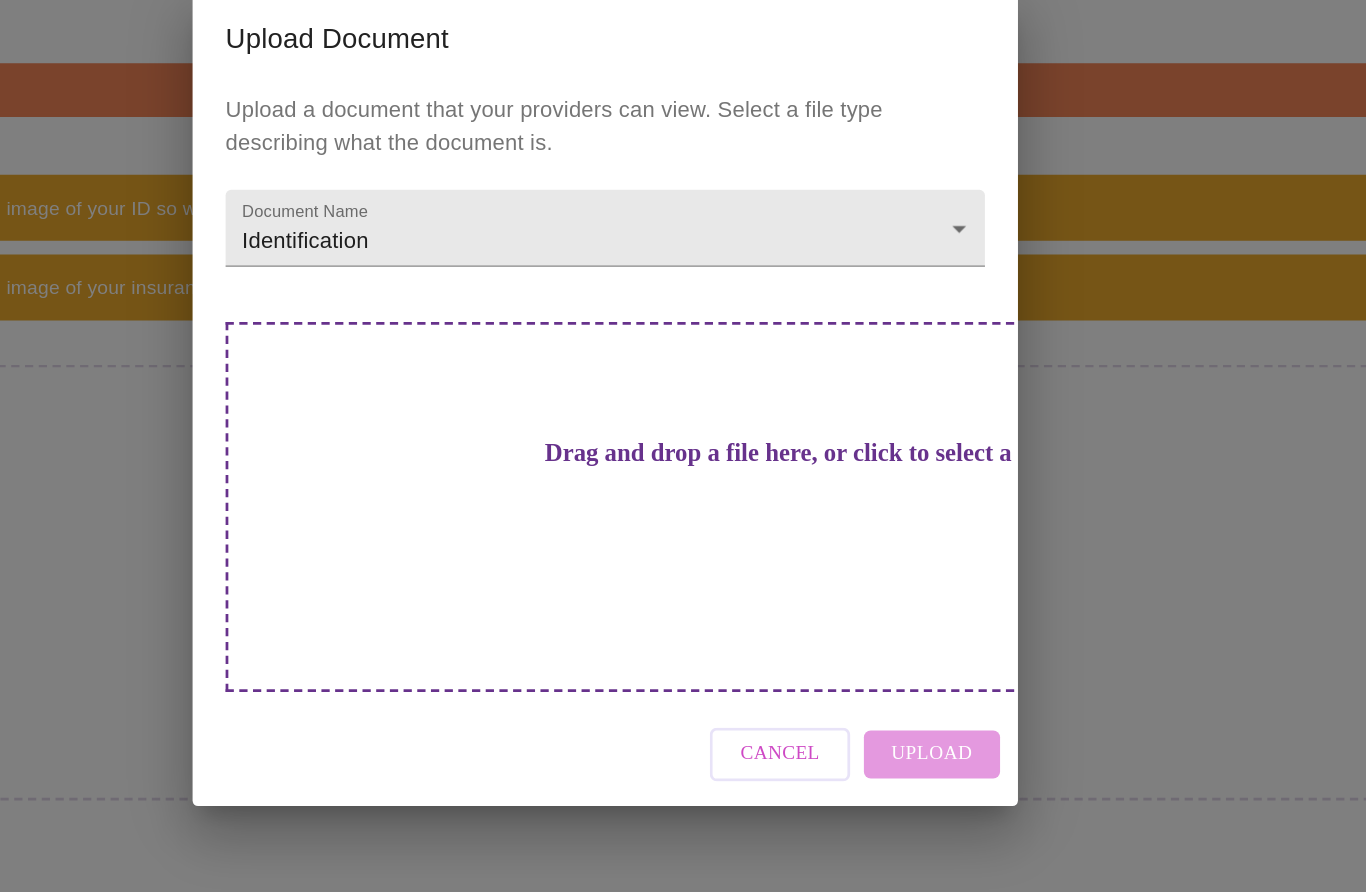 click on "Cancel Upload" at bounding box center [683, 703] 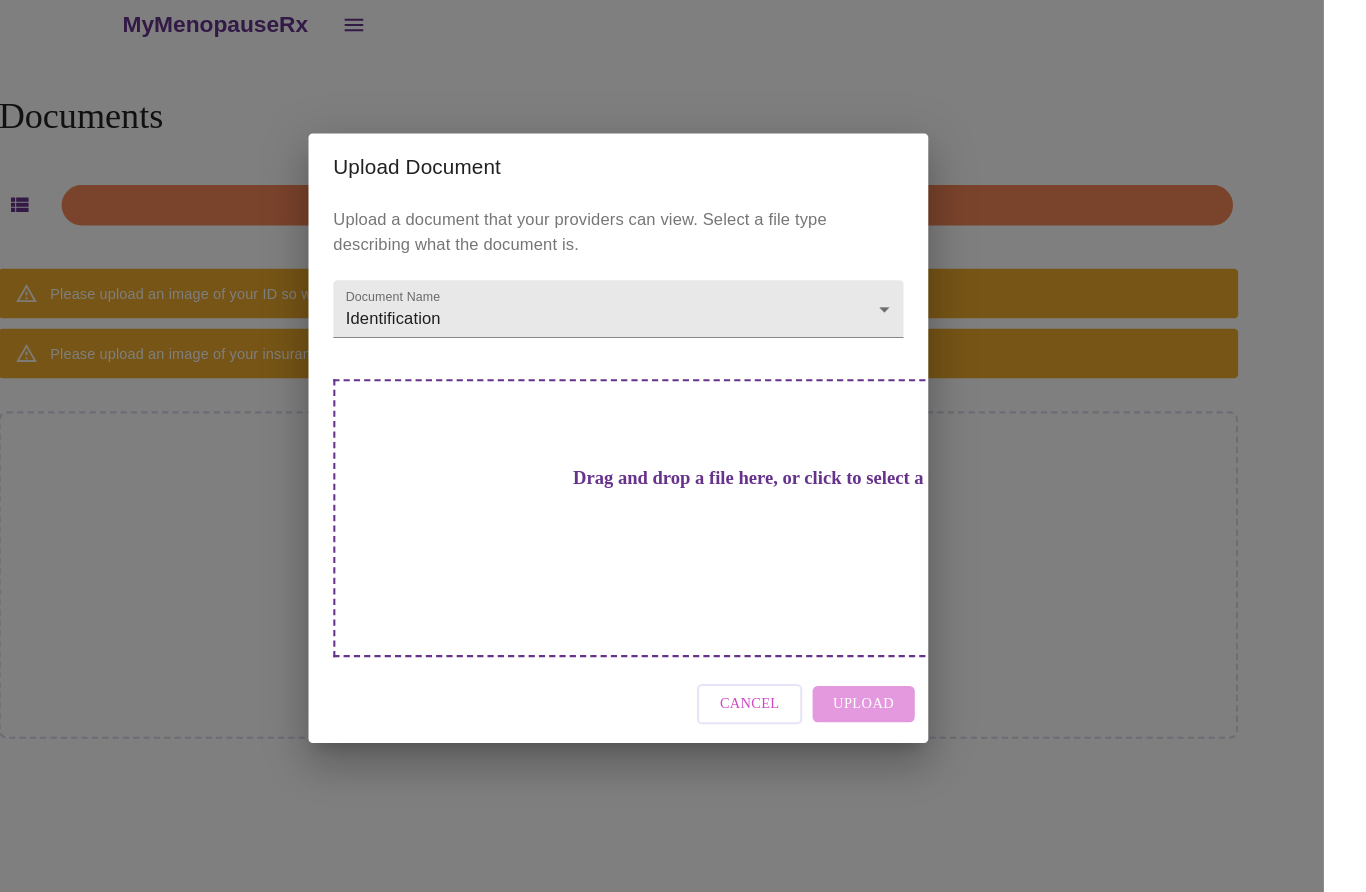scroll, scrollTop: 35, scrollLeft: 0, axis: vertical 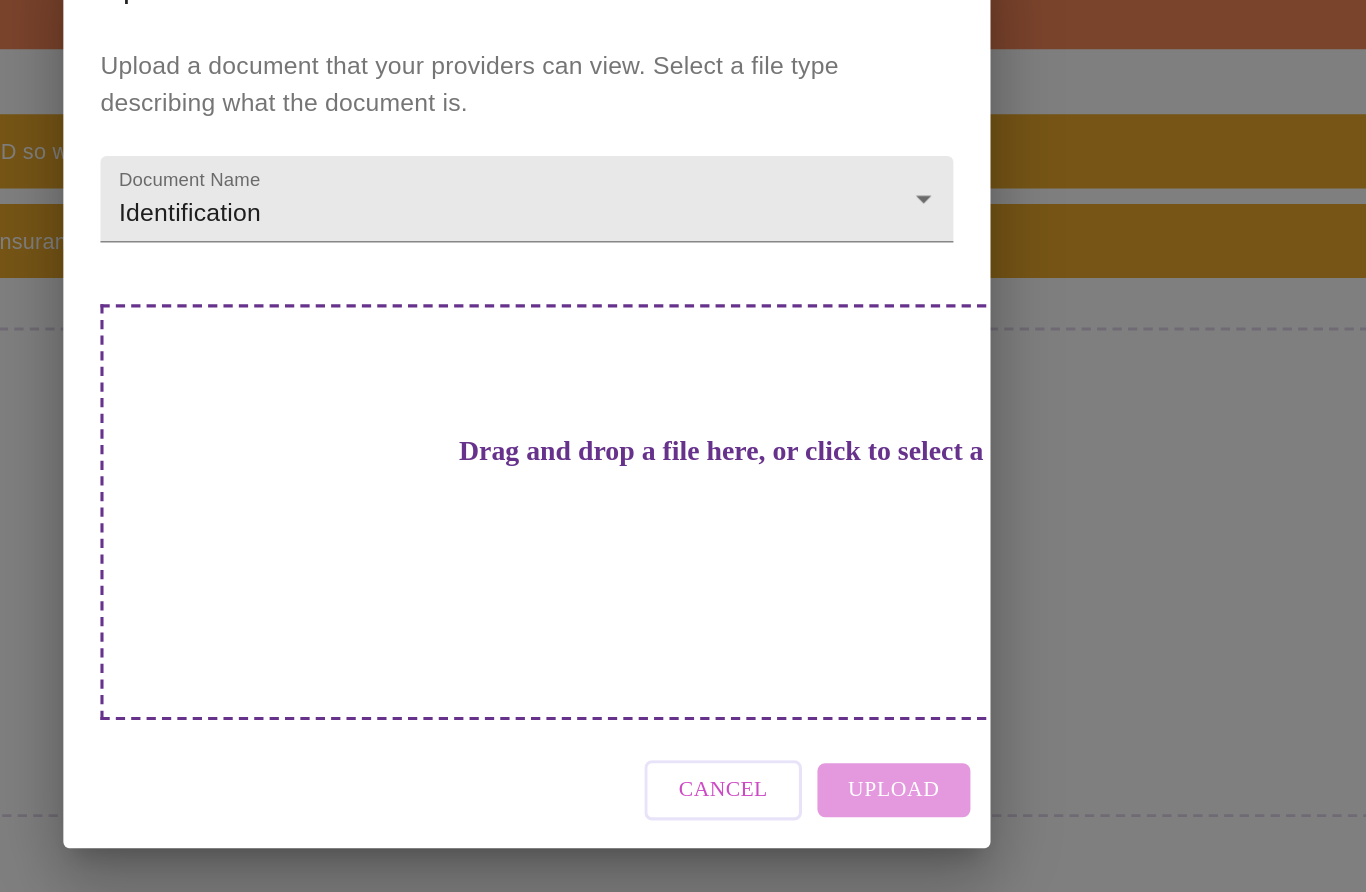 click on "Cancel Upload" at bounding box center [683, 703] 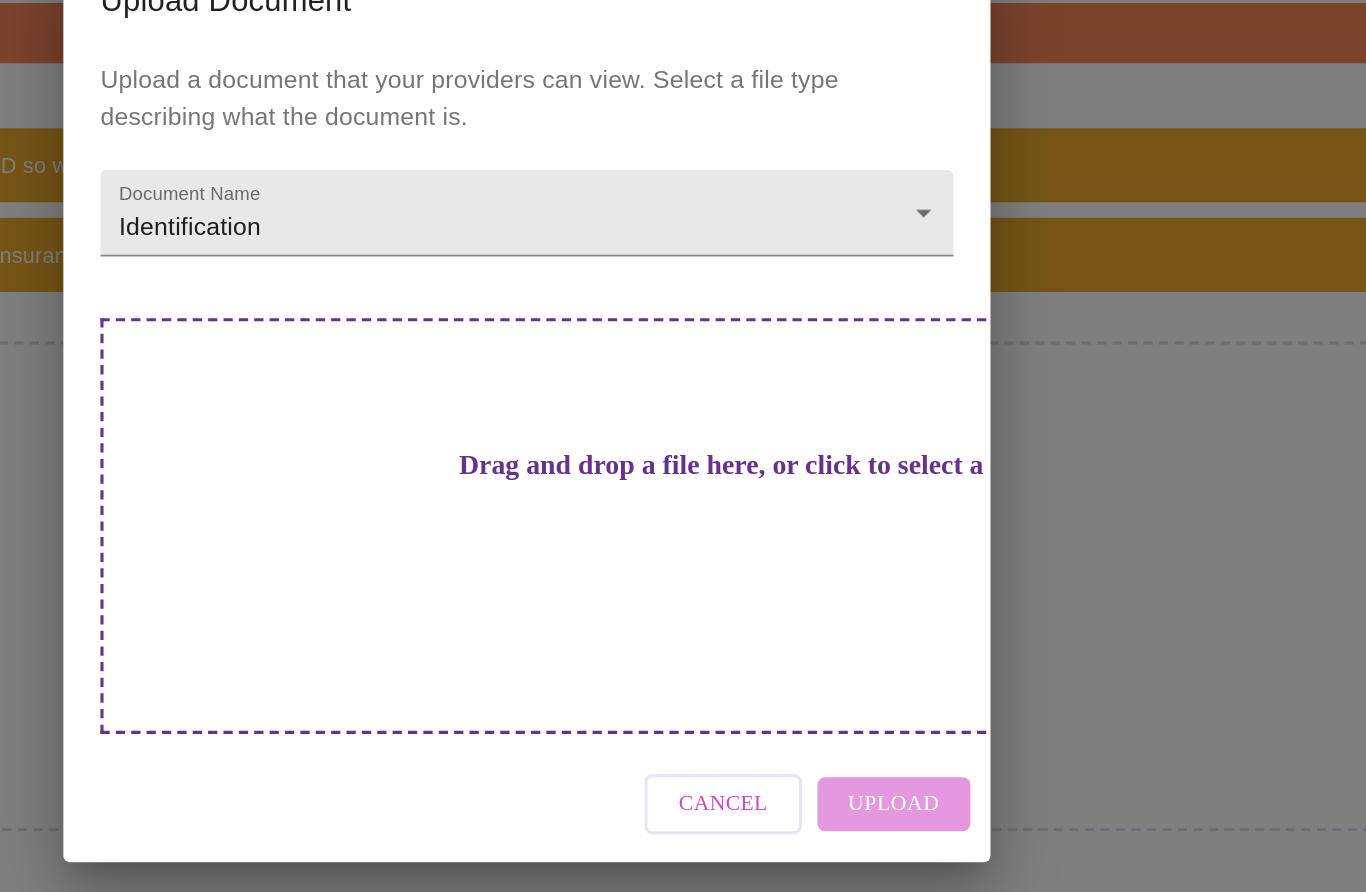 click on "Cancel" at bounding box center [810, 703] 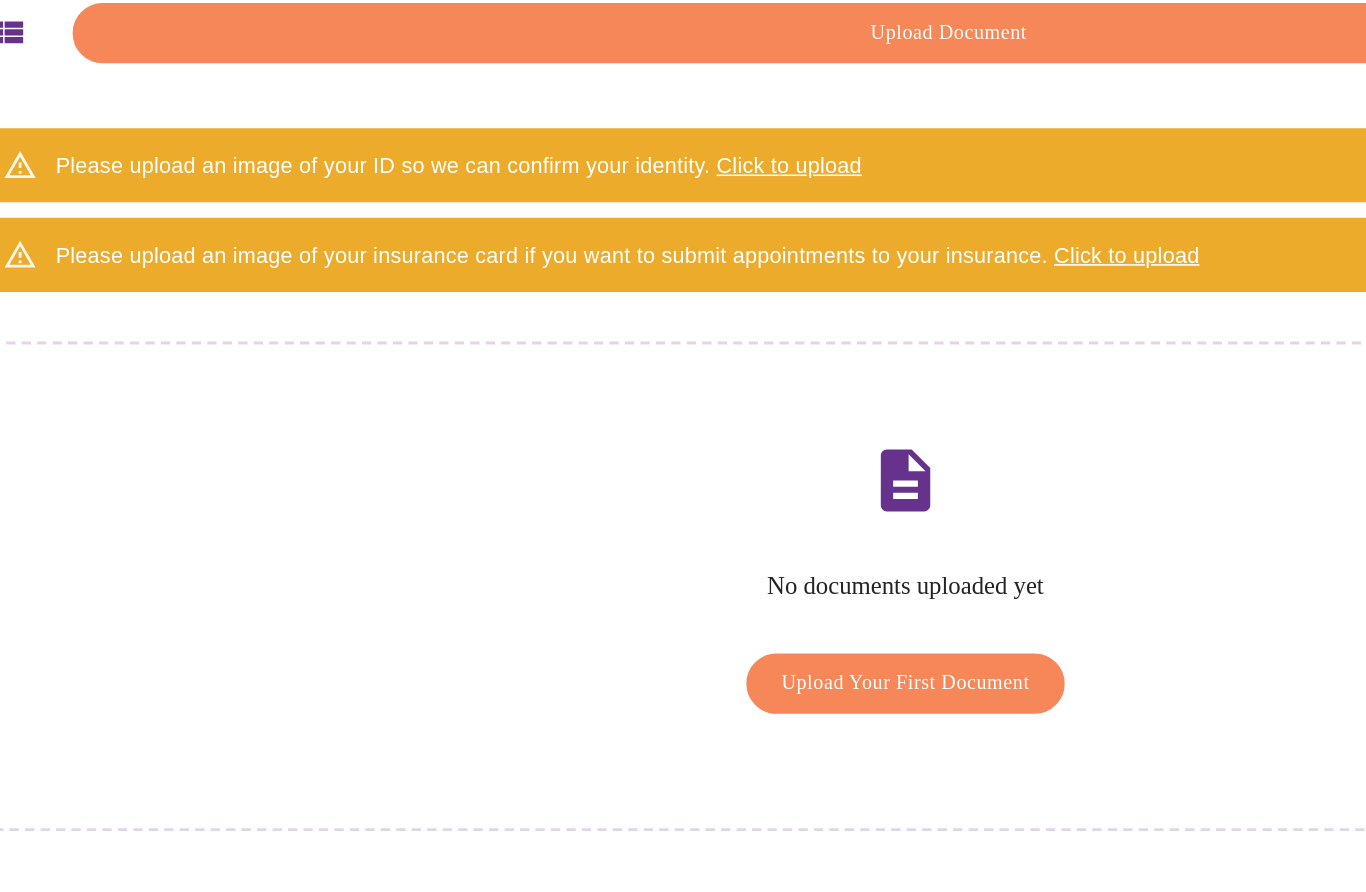click on "Click to upload" at bounding box center (608, 290) 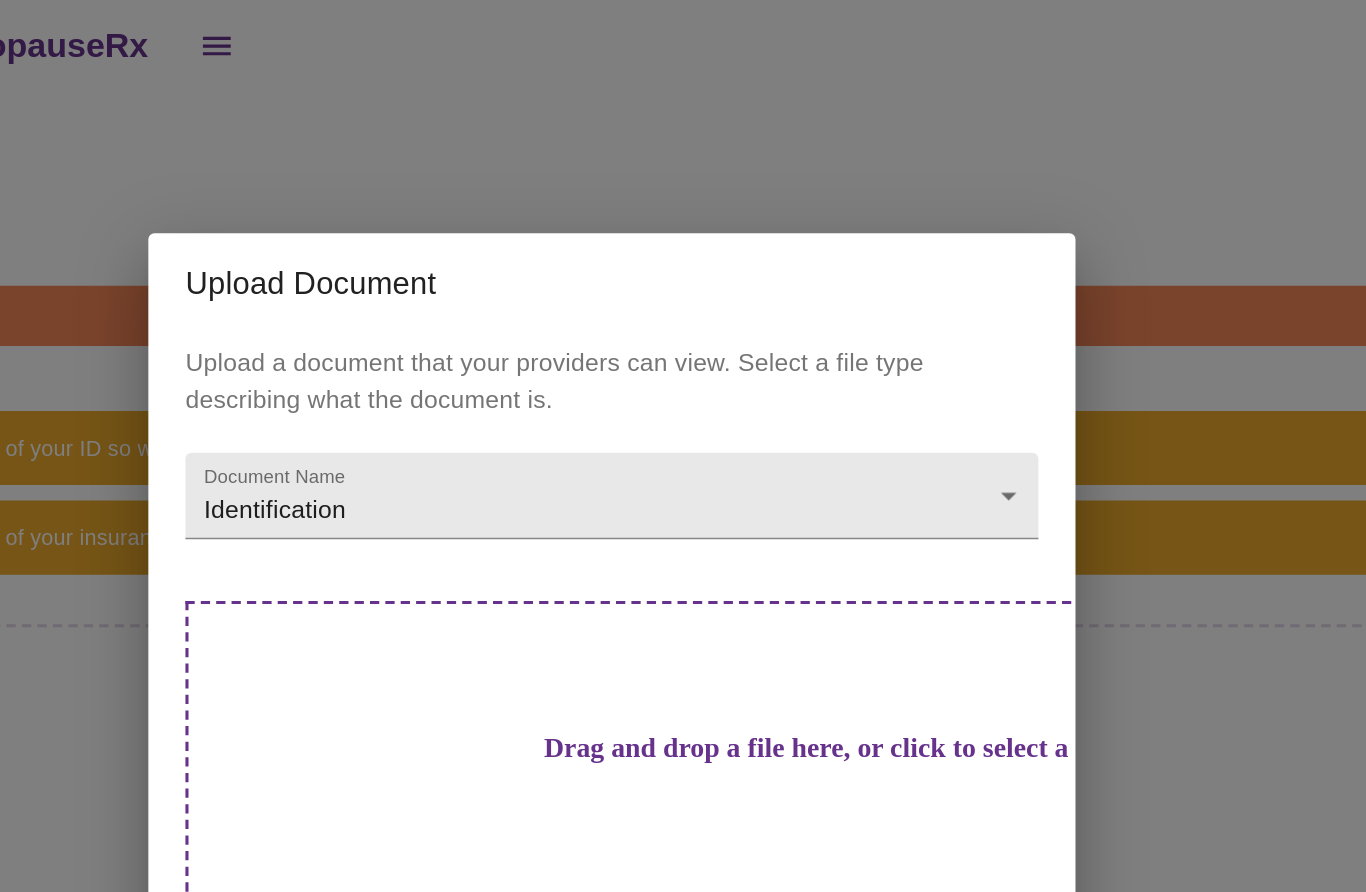 scroll, scrollTop: 0, scrollLeft: 0, axis: both 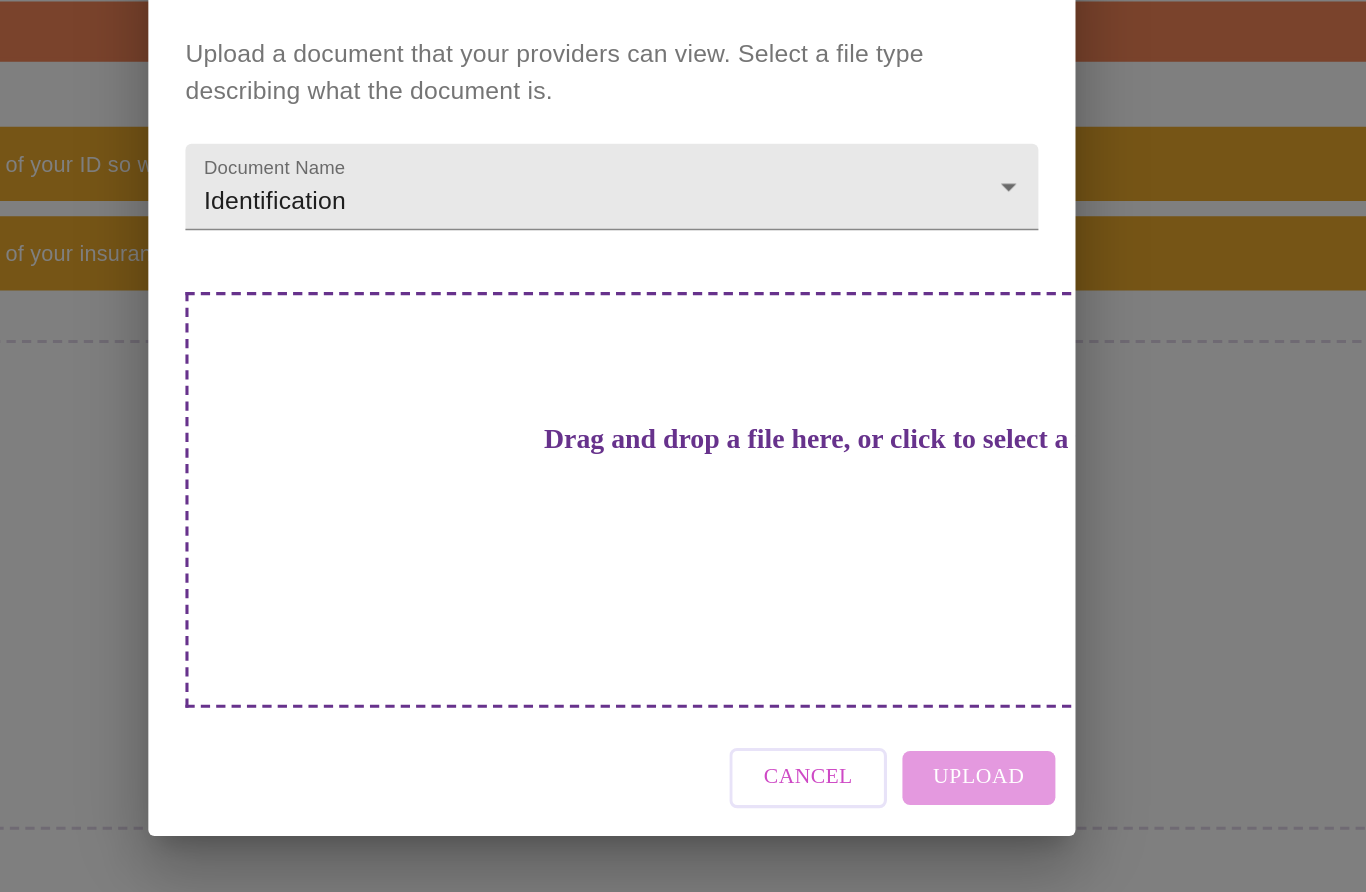 click on "Drag and drop a file here, or click to select a file" at bounding box center (823, 484) 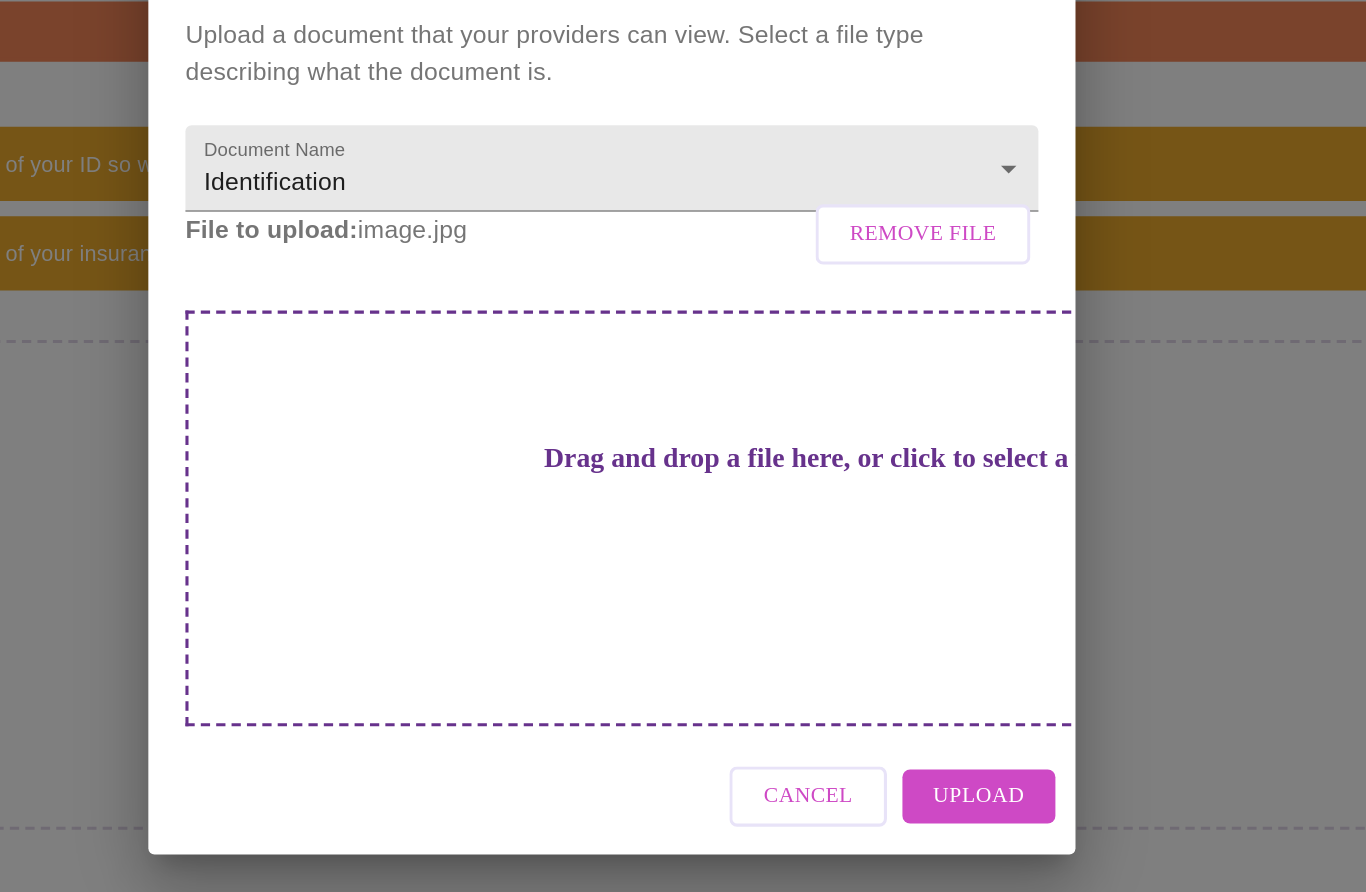click on "File to upload:  image.jpg   Remove File" at bounding box center [683, 349] 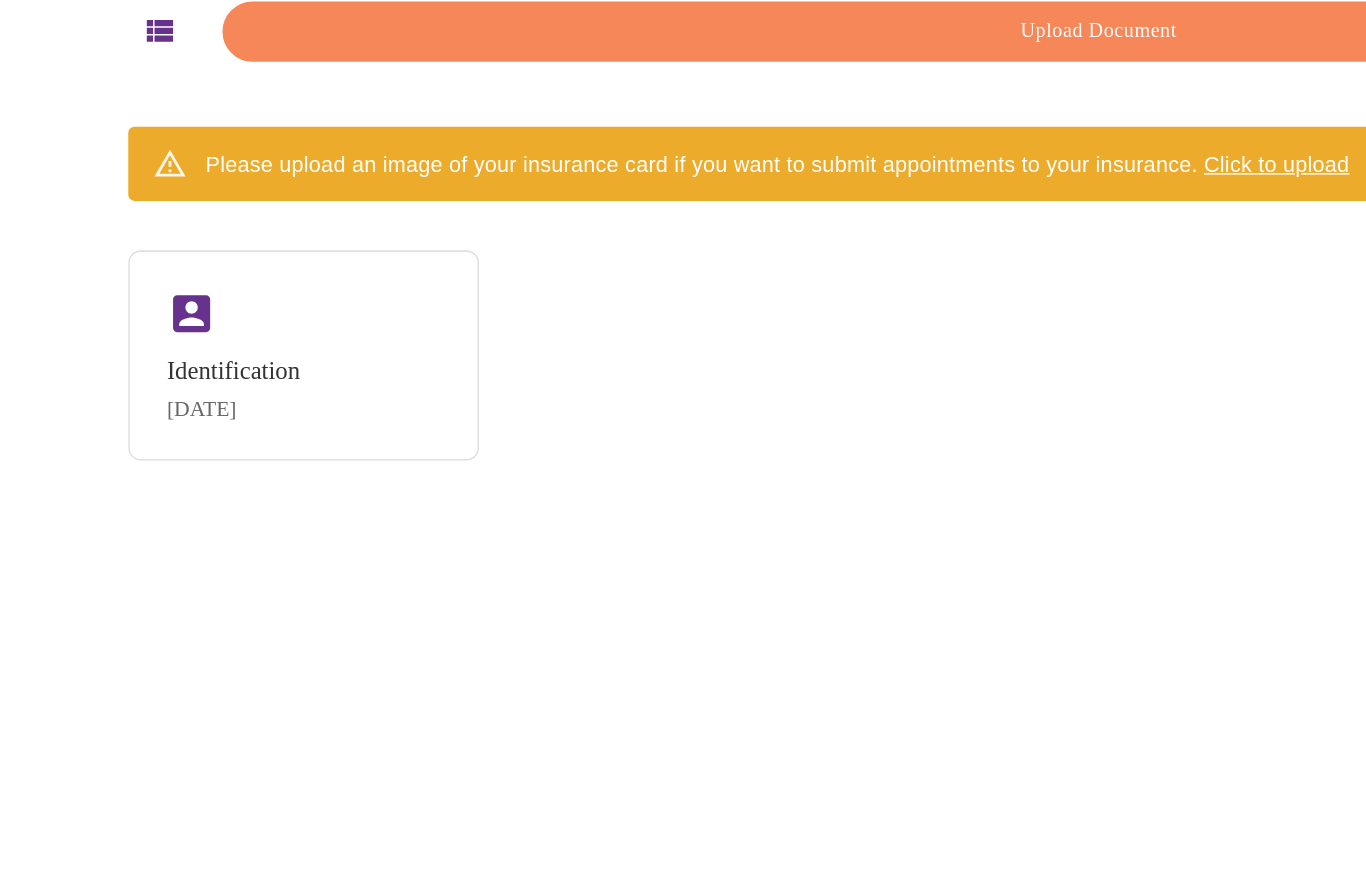 click on "Identification" at bounding box center [151, 440] 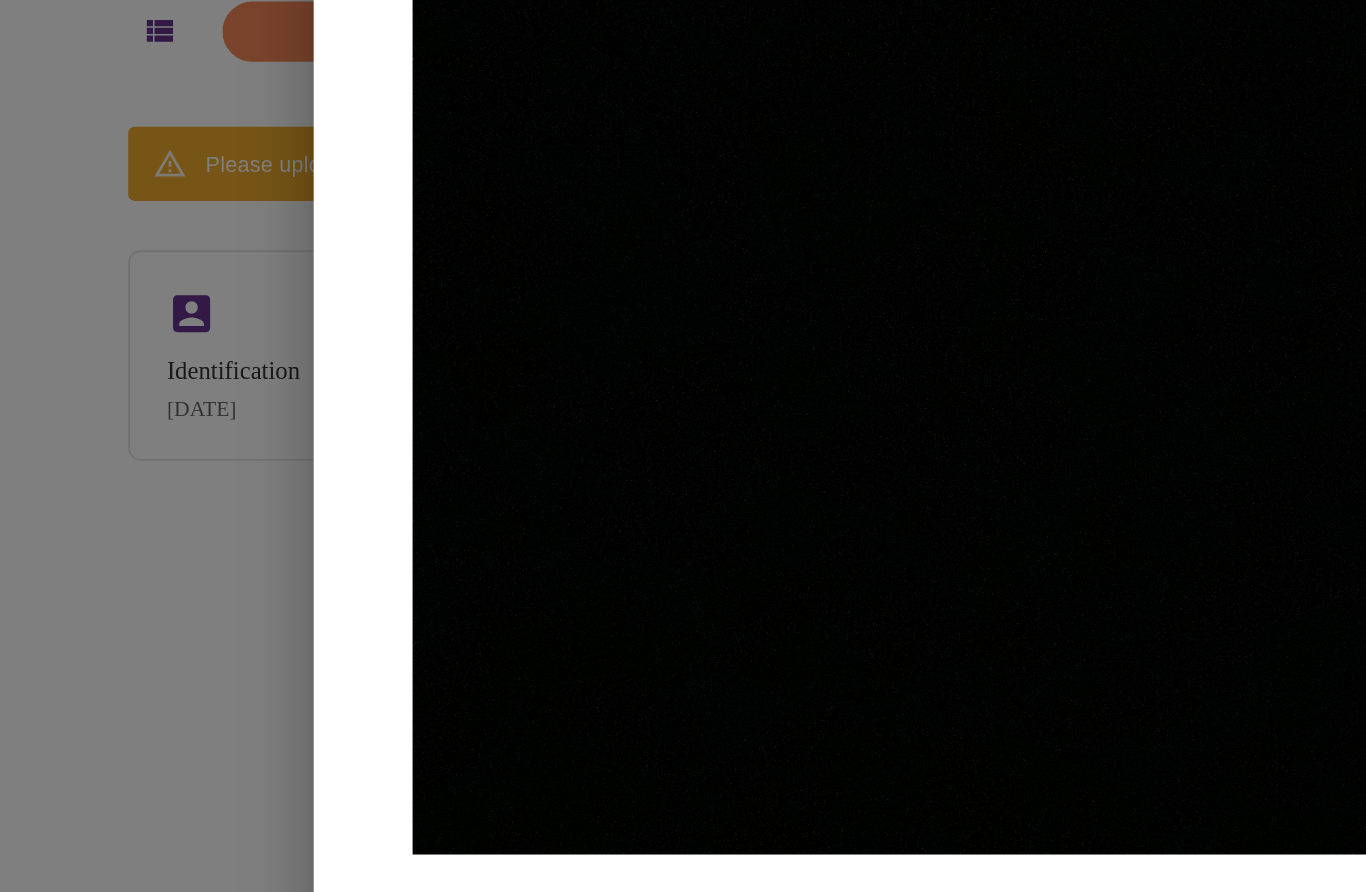 scroll, scrollTop: 5, scrollLeft: 0, axis: vertical 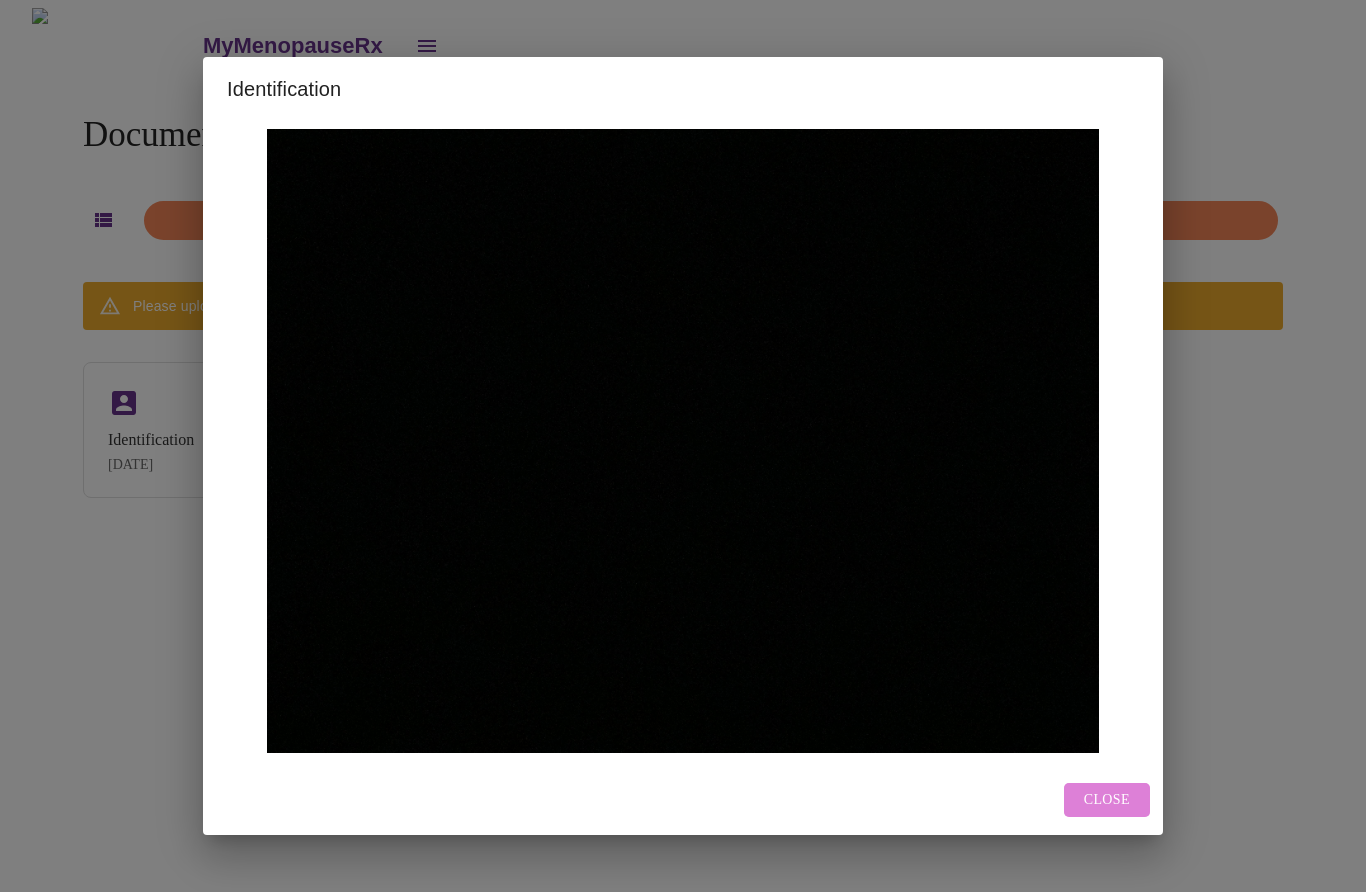 click on "Close" at bounding box center [1107, 800] 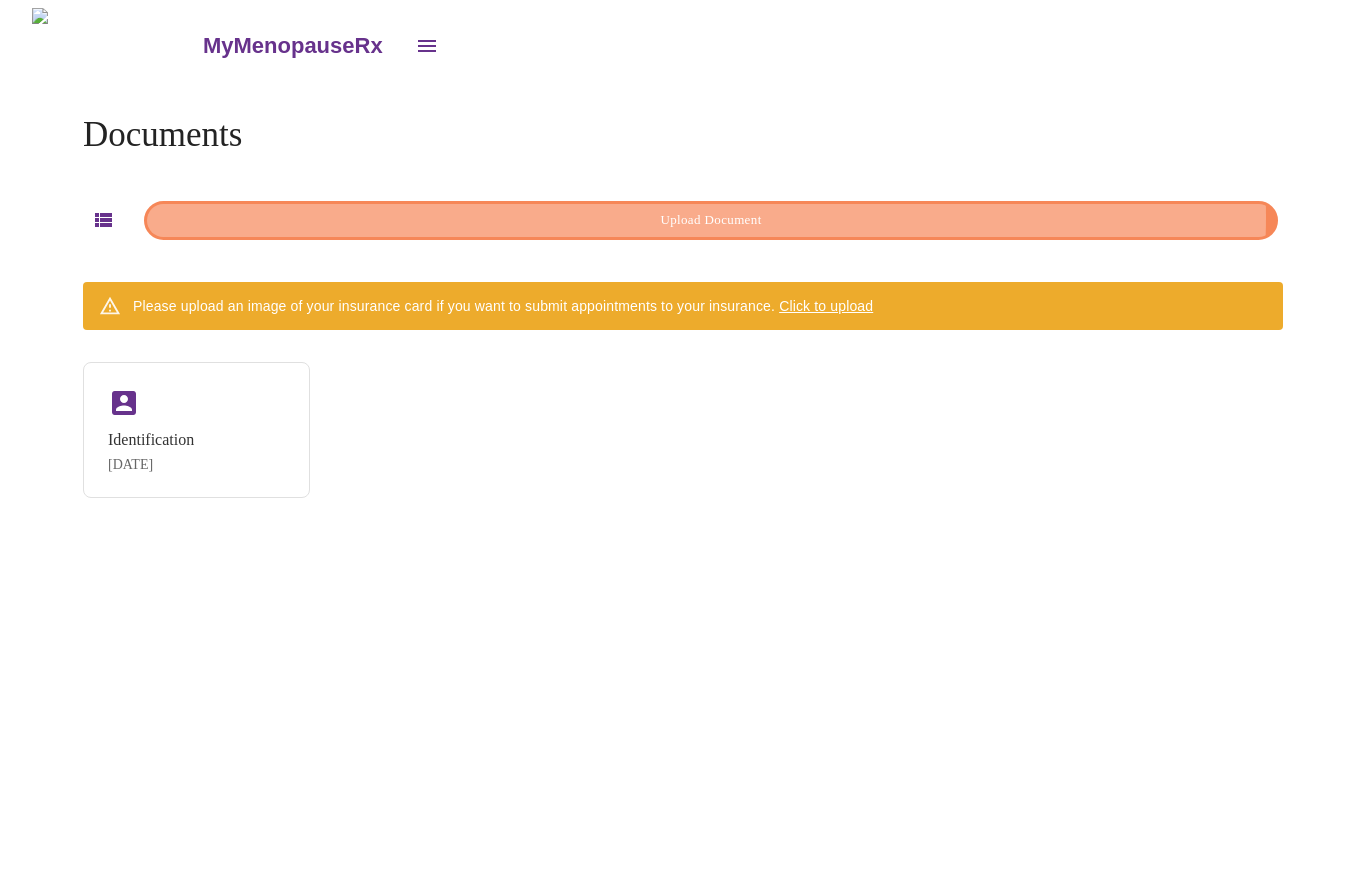 click on "Upload Document" at bounding box center [711, 220] 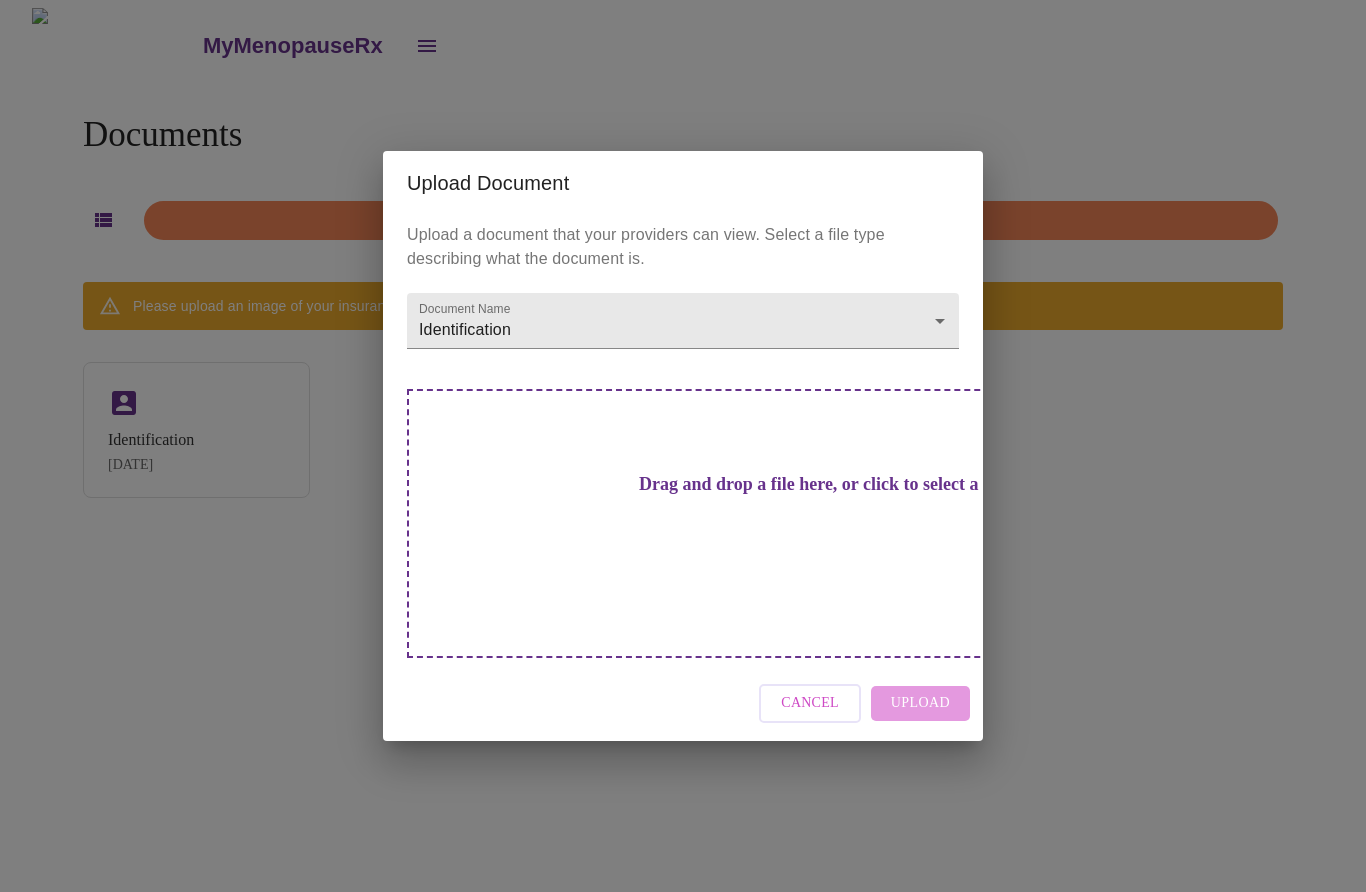 click on "Drag and drop a file here, or click to select a file" at bounding box center (823, 484) 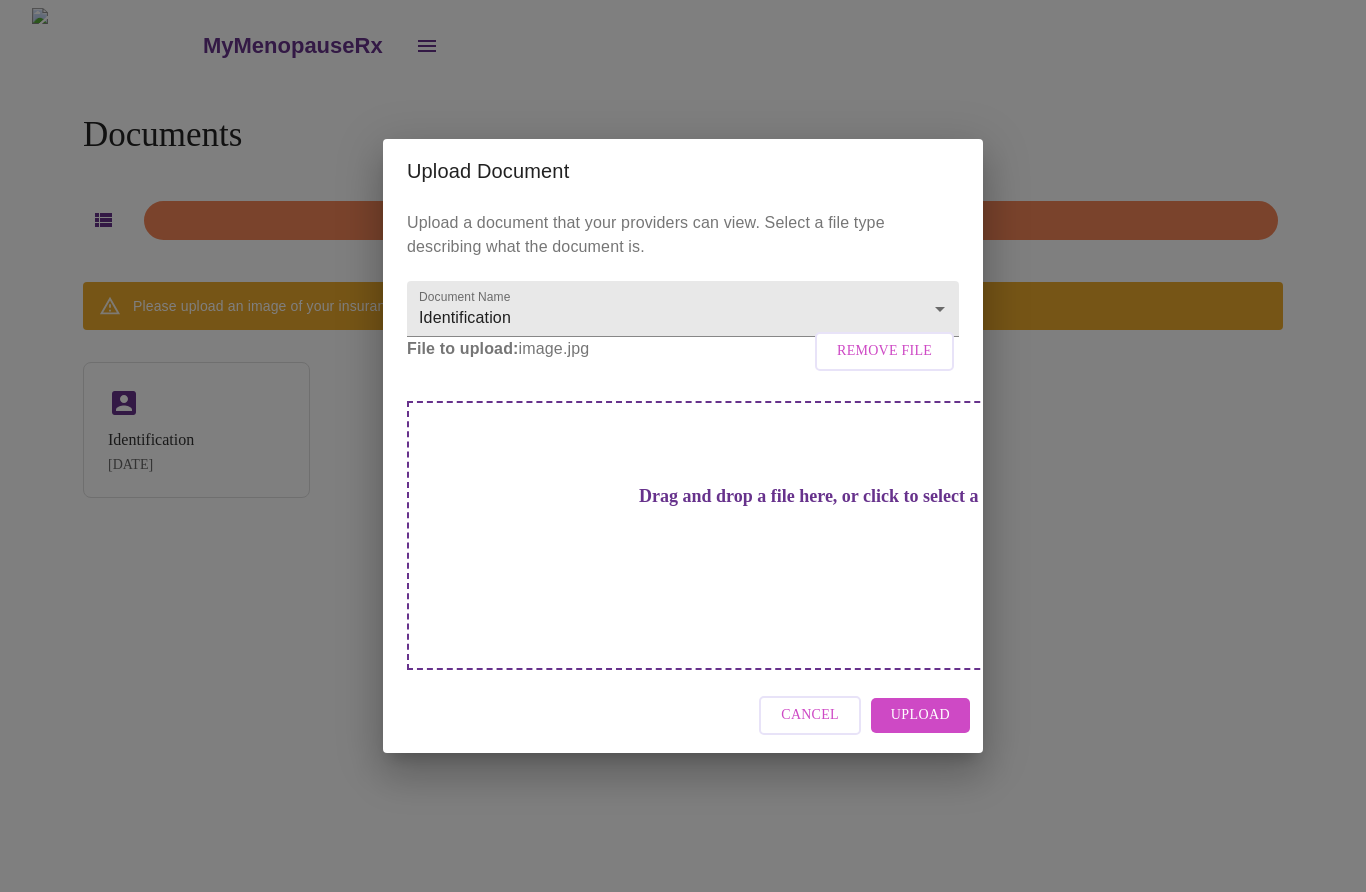 click on "Upload" at bounding box center [920, 715] 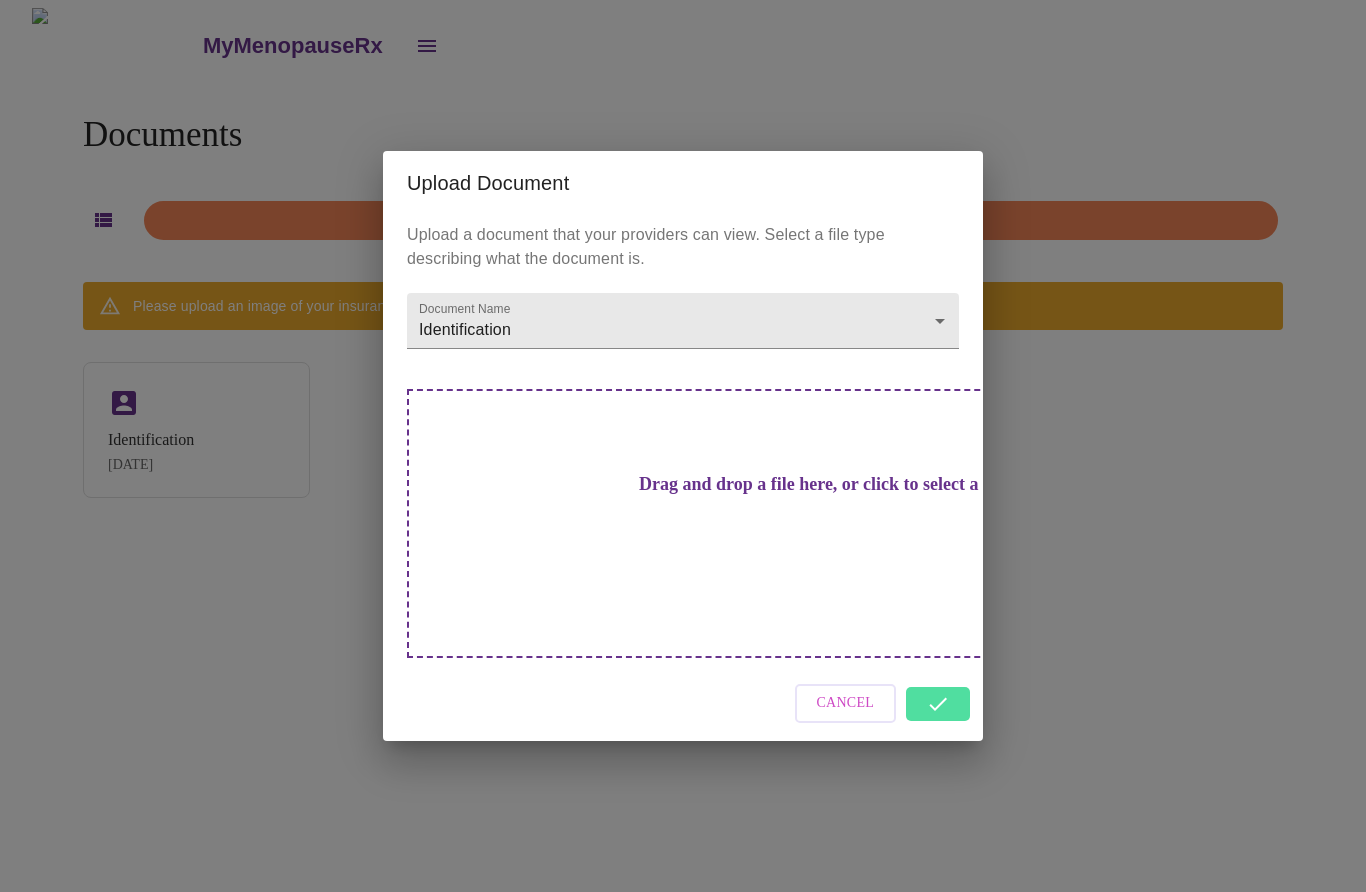 click on "MyMenopauseRx Documents Upload Document Please upload an image of your insurance card if you want to submit appointments to your insurance.   Click to upload Identification [DATE] Upload Document Upload a document that your providers can view. Select a file type describing what the document is. Document Name Identification Identification Drag and drop a file here, or click to select a file Cancel" at bounding box center (683, 454) 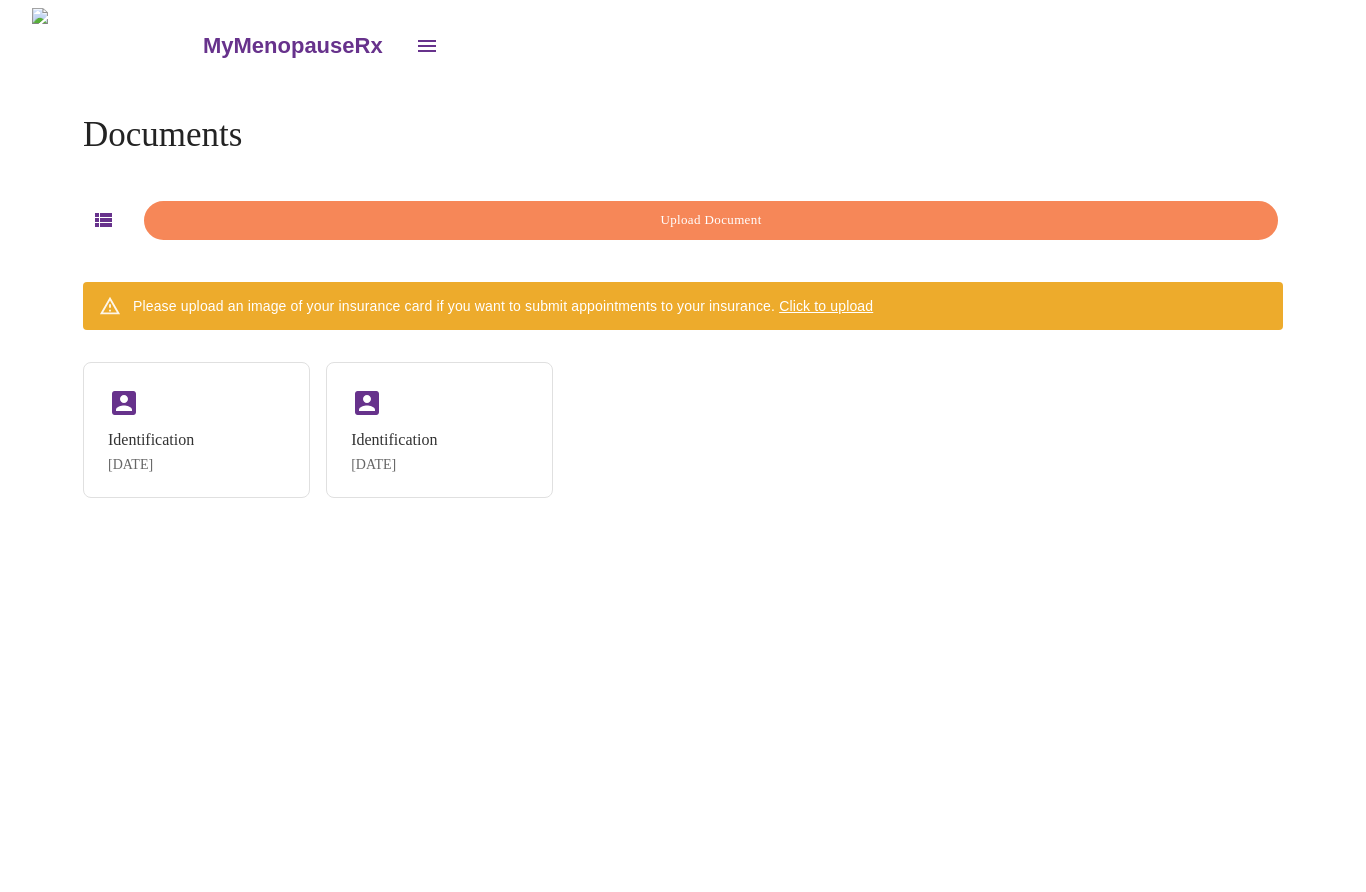 click on "MyMenopauseRx Documents Upload Document Please upload an image of your insurance card if you want to submit appointments to your insurance.   Click to upload Identification [DATE] Identification [DATE]" at bounding box center (683, 454) 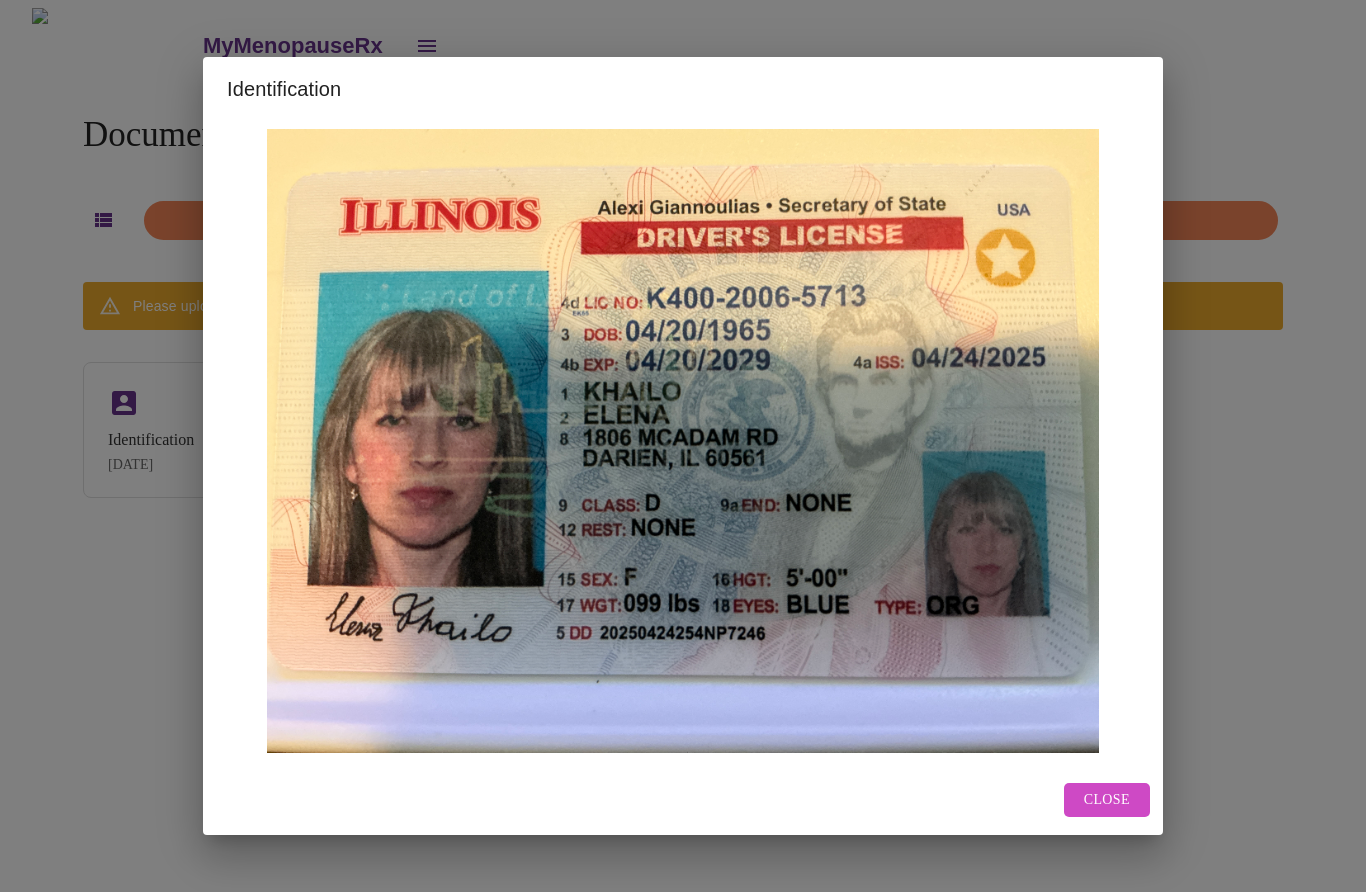 click on "Close" at bounding box center [1107, 800] 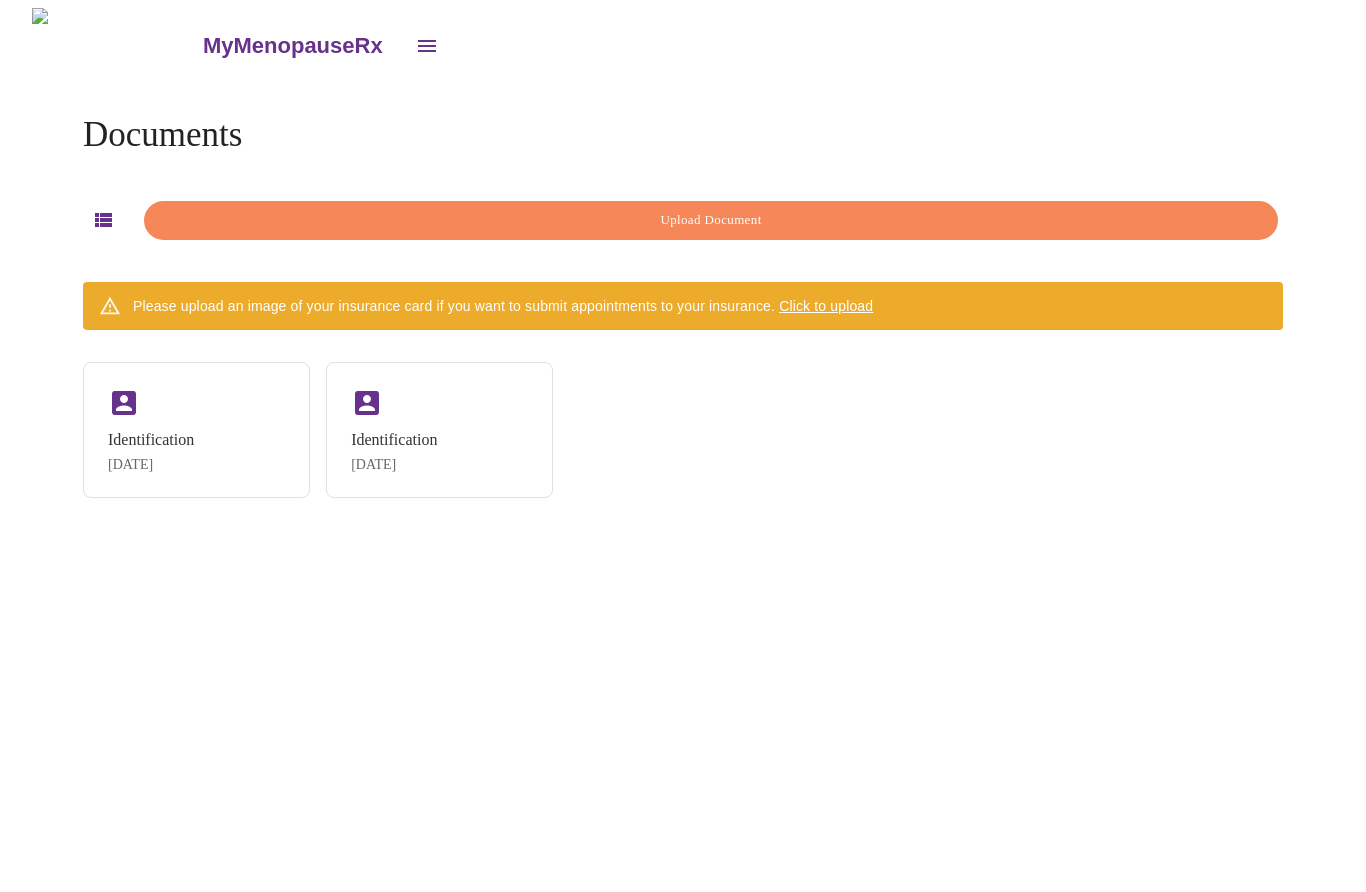 click on "Identification [DATE]" at bounding box center [394, 452] 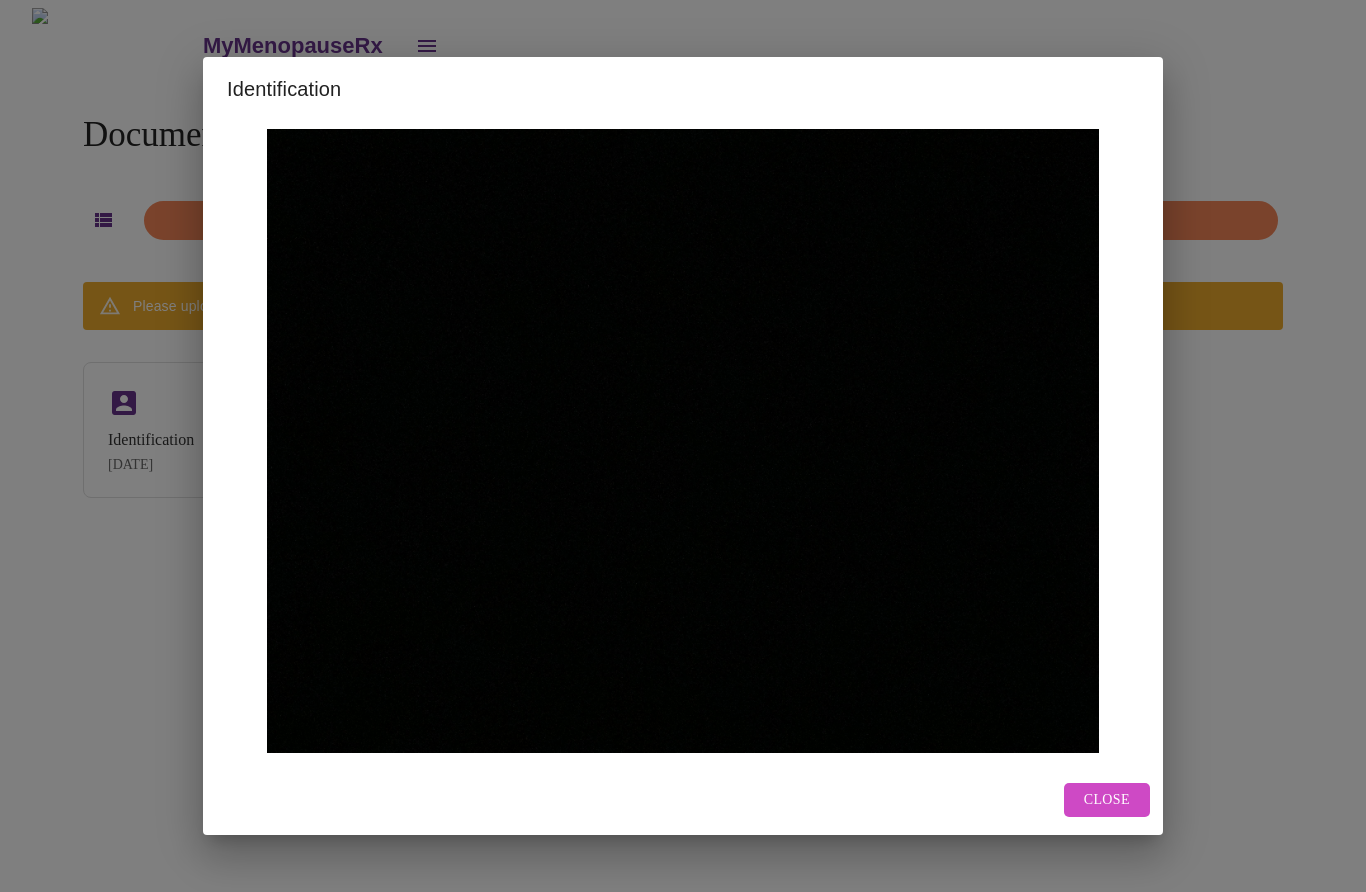 click on "Close" at bounding box center (1107, 800) 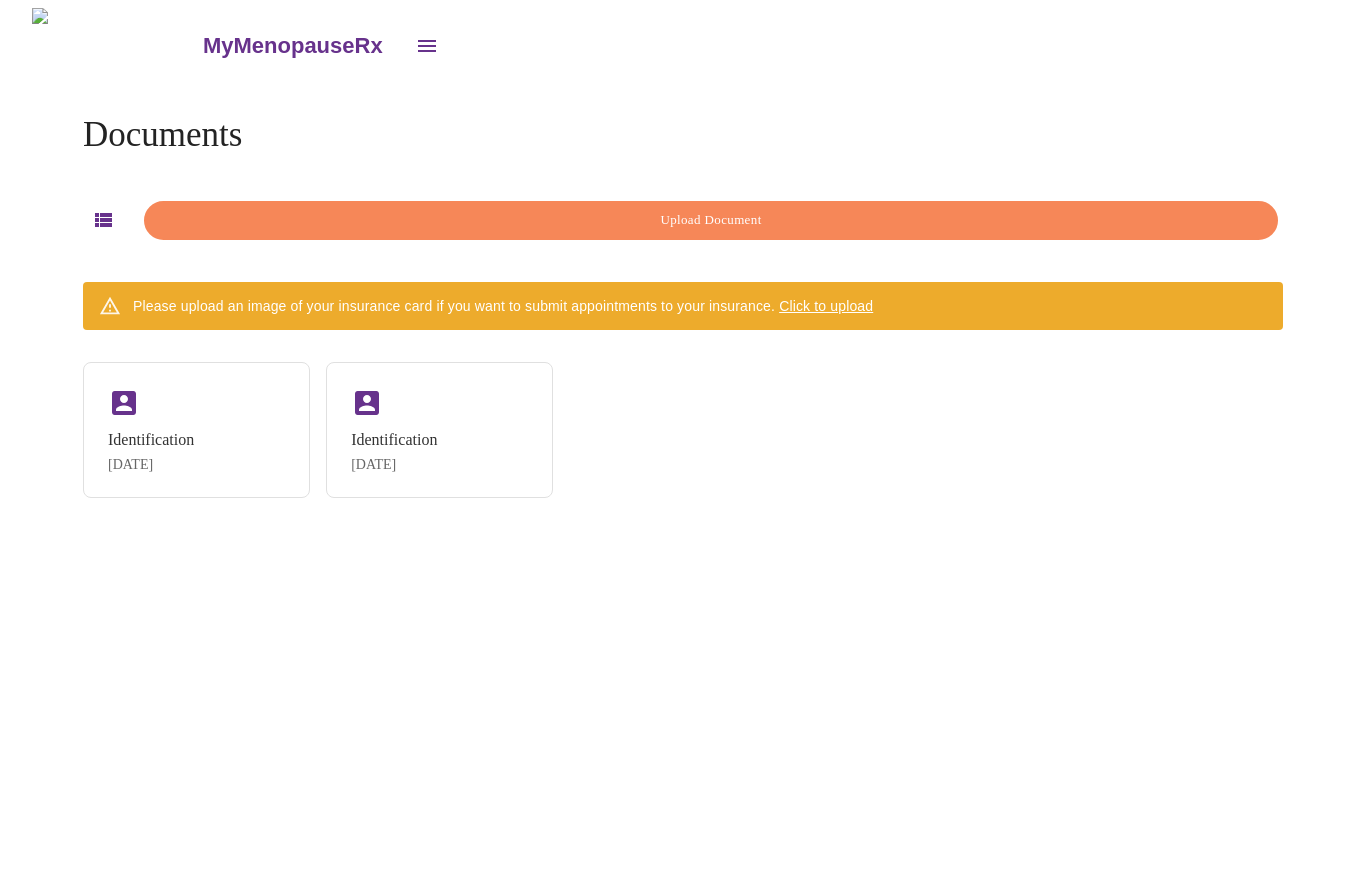 click on "Identification" at bounding box center (394, 440) 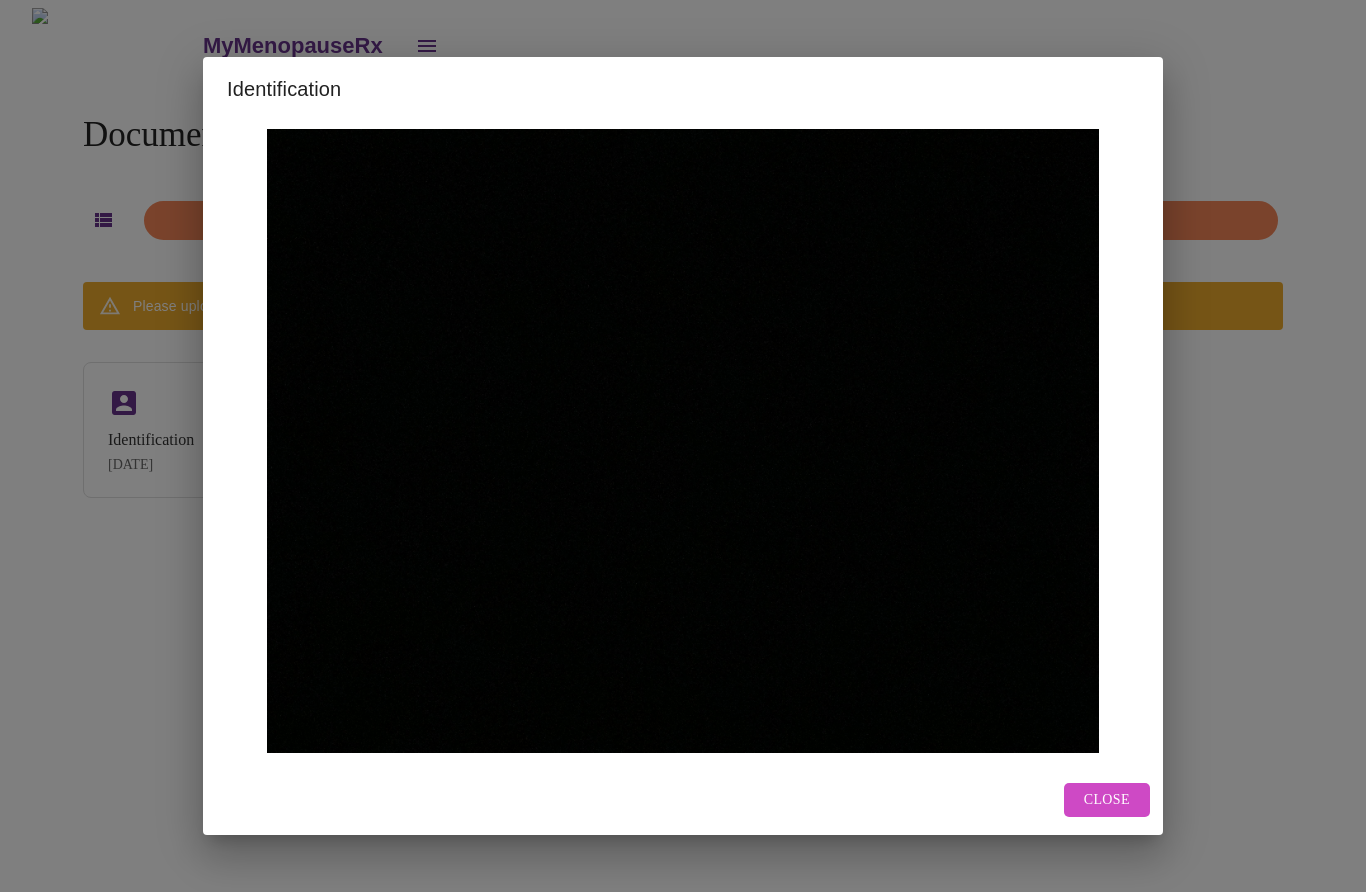 scroll, scrollTop: 0, scrollLeft: 0, axis: both 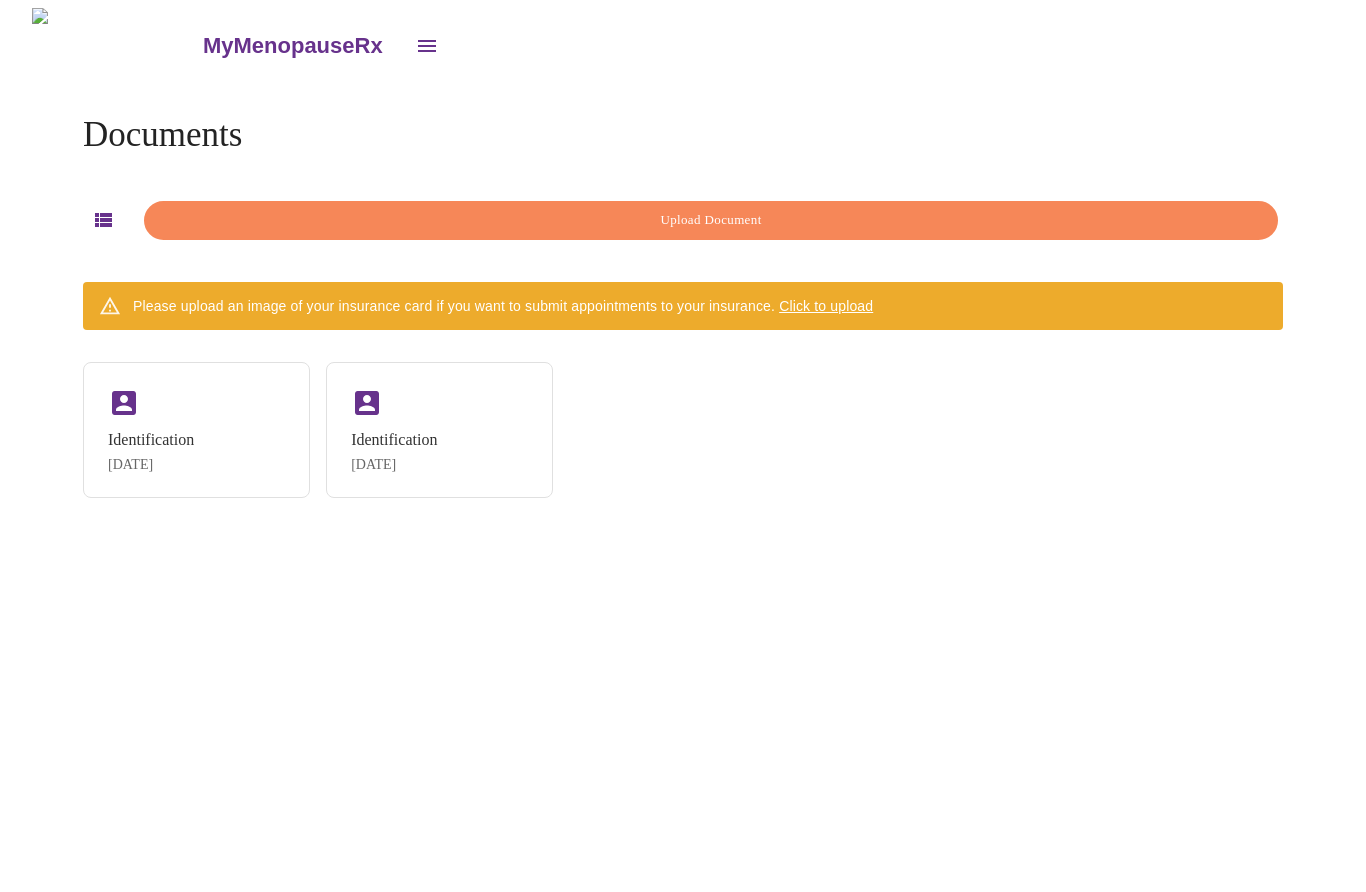 click on "Identification" at bounding box center (151, 440) 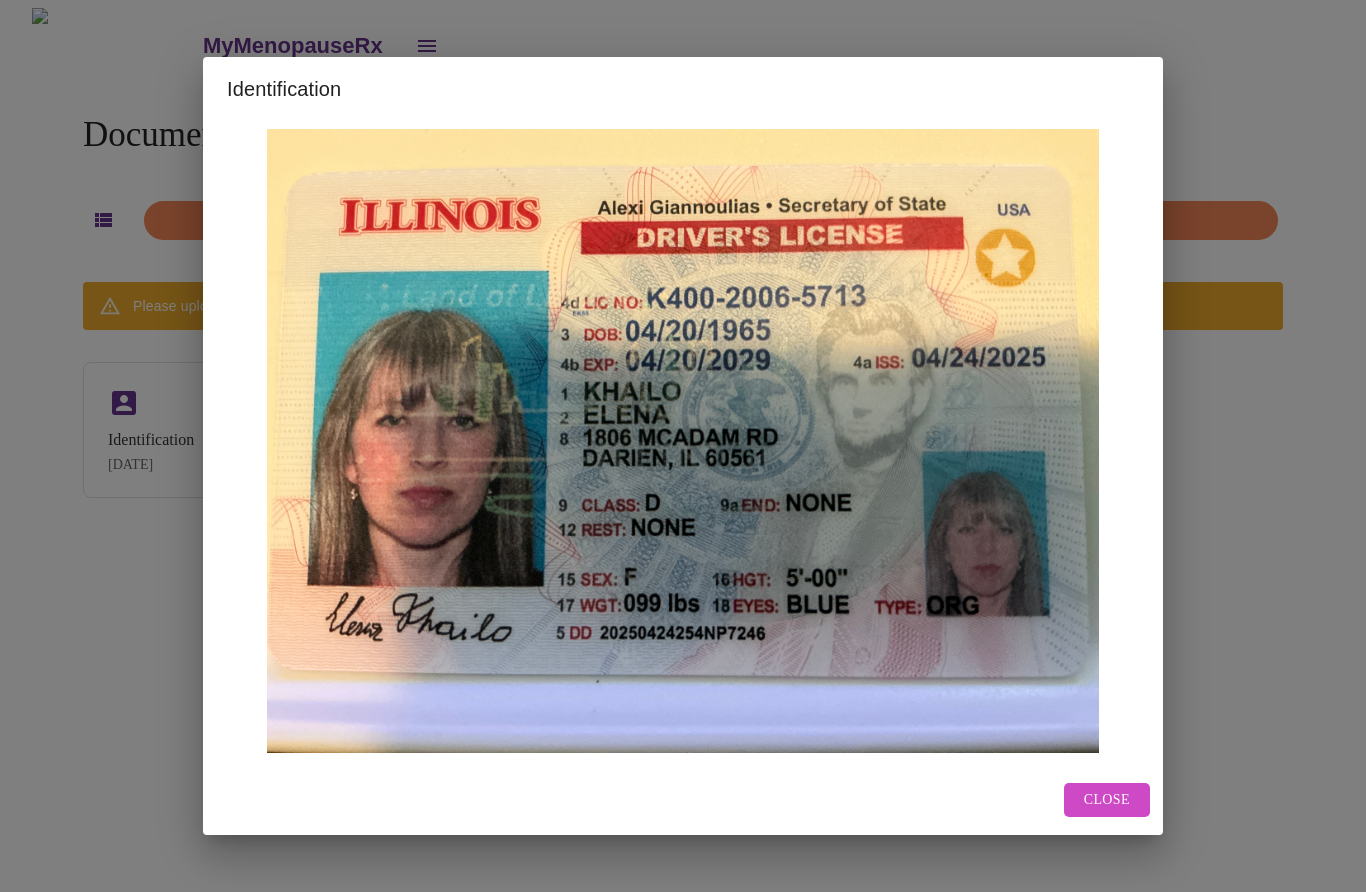click on "Close" at bounding box center (1107, 800) 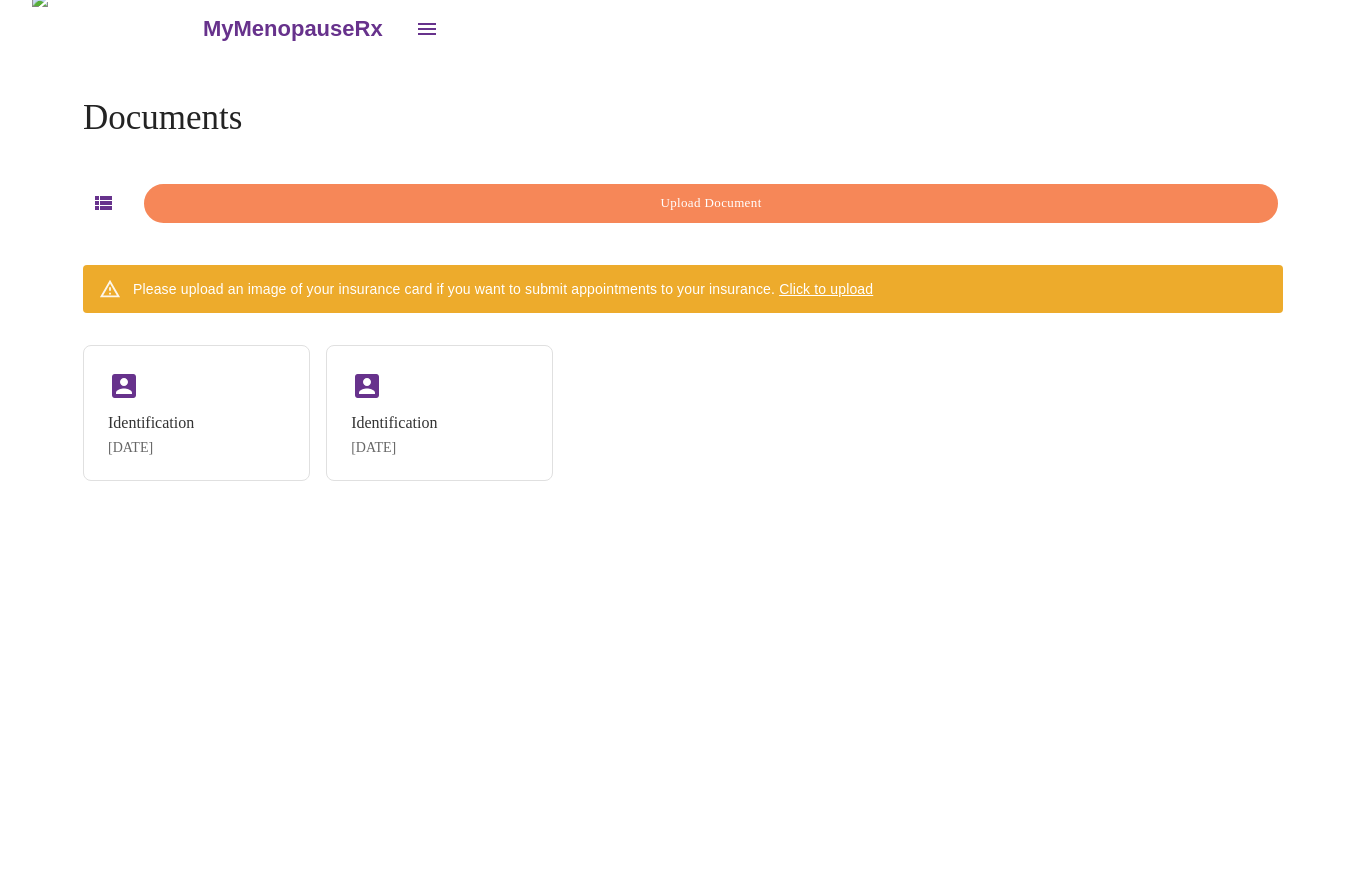 scroll, scrollTop: 0, scrollLeft: 0, axis: both 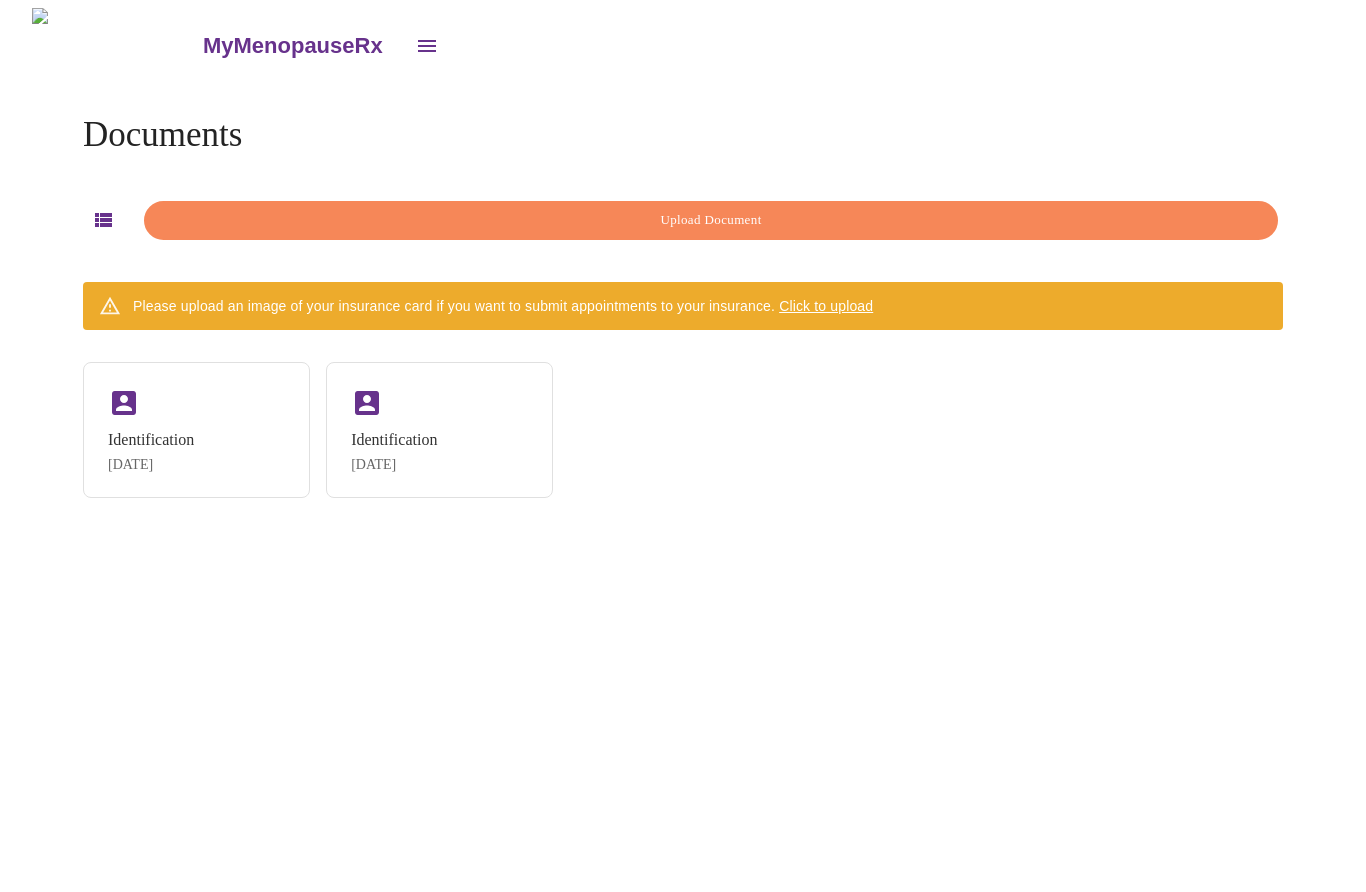 click 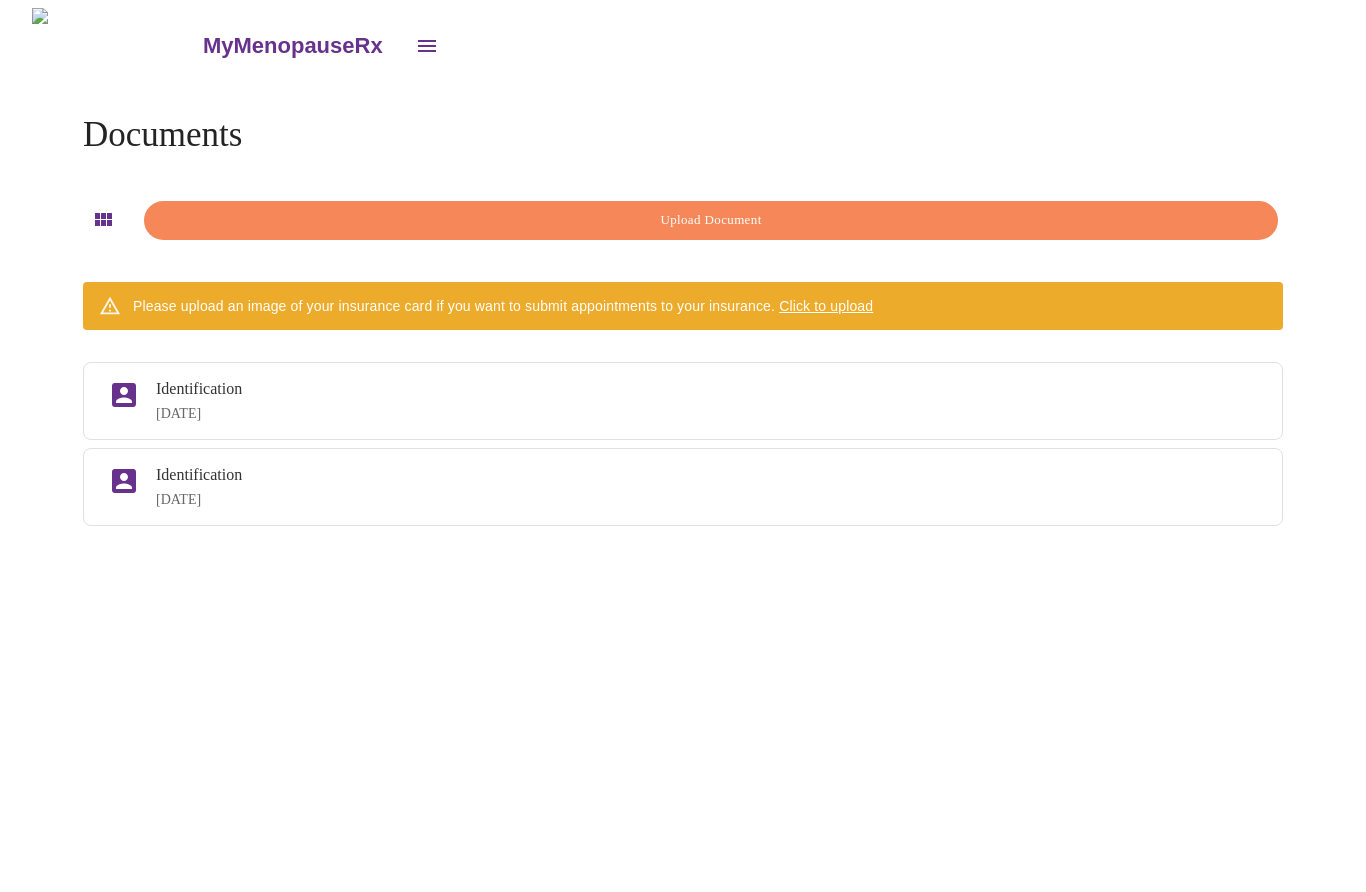 click on "Identification [DATE]" at bounding box center [683, 487] 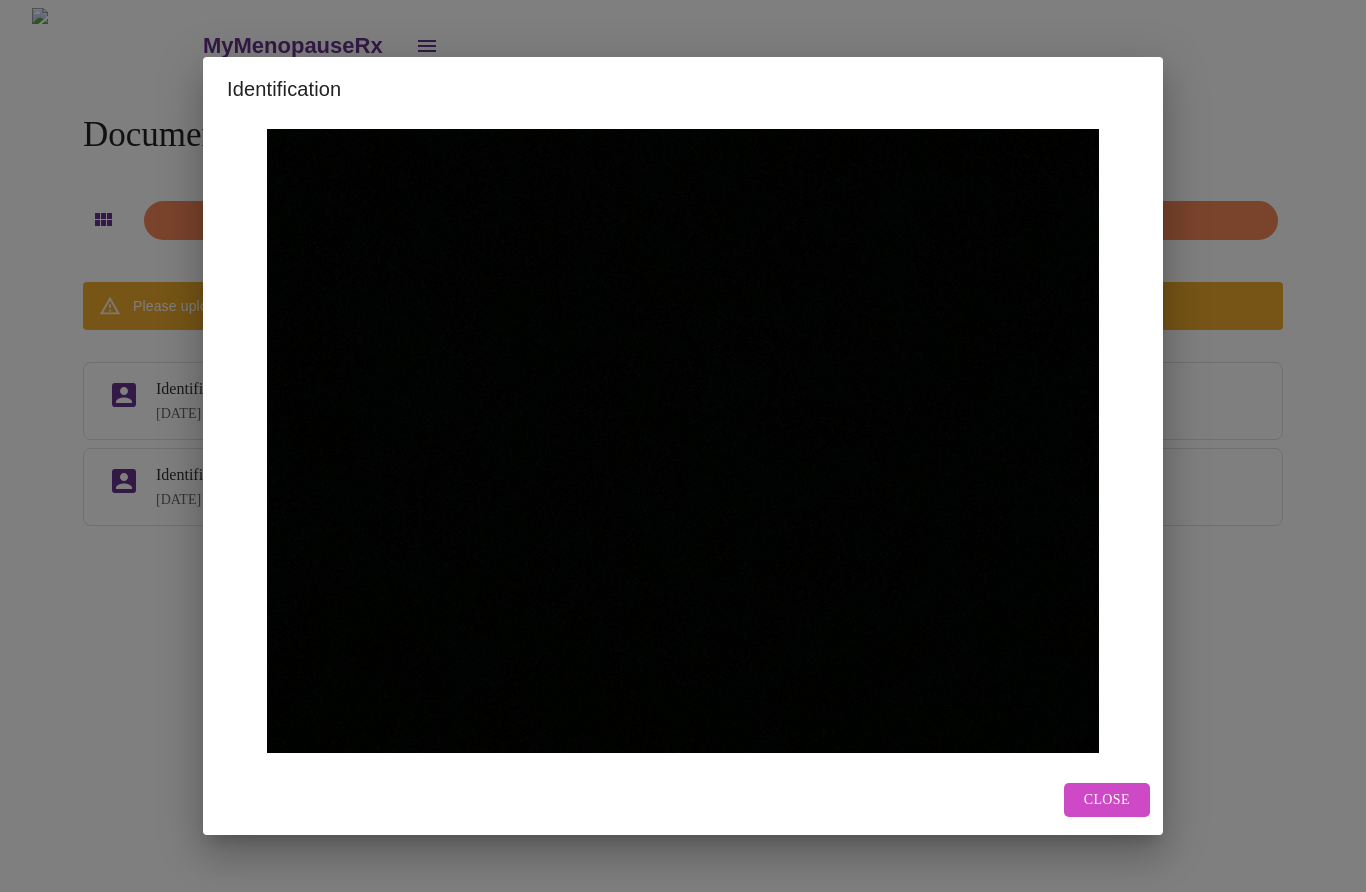 click on "Close" at bounding box center (1107, 800) 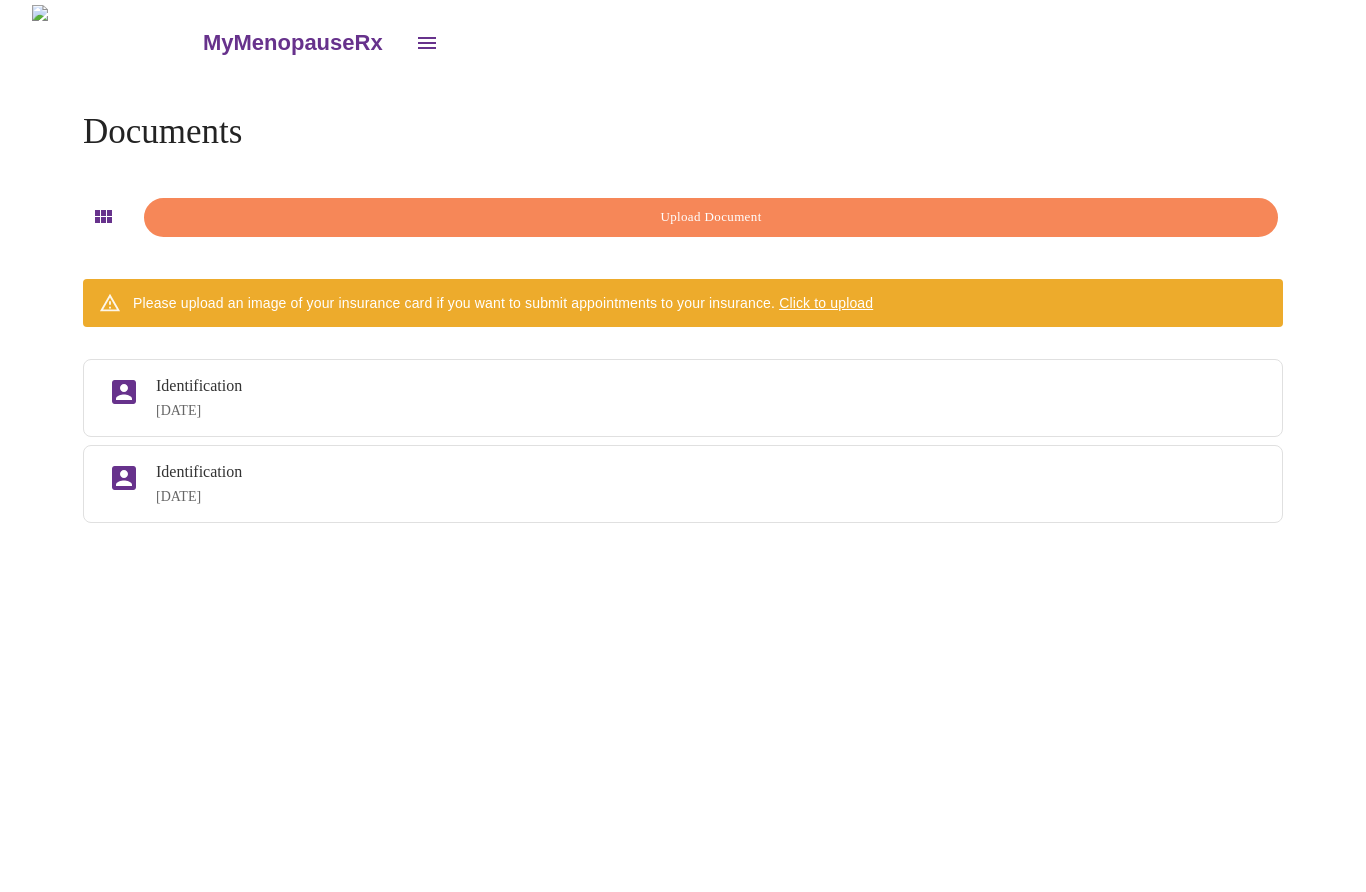 scroll, scrollTop: 3, scrollLeft: 0, axis: vertical 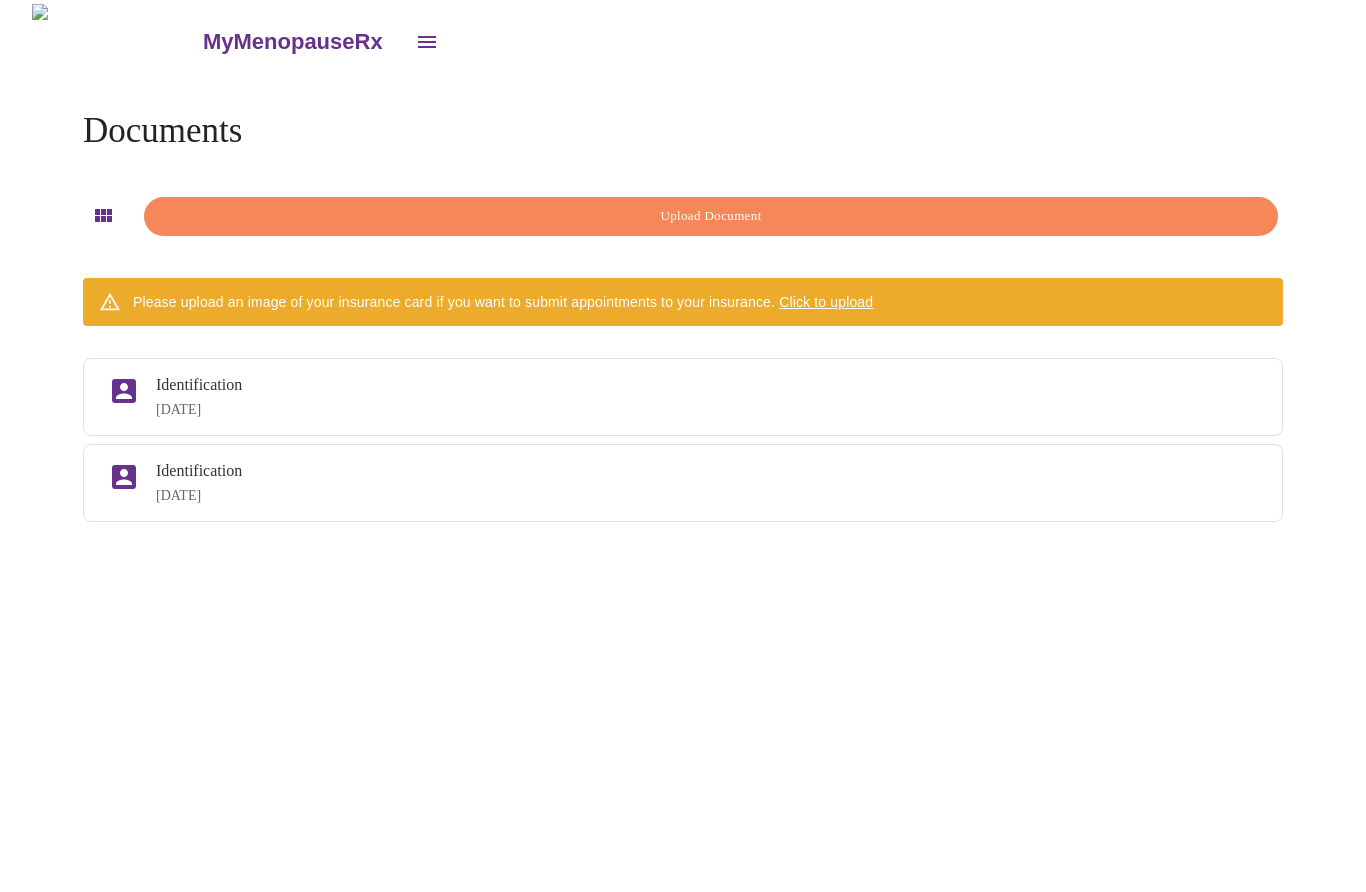 click 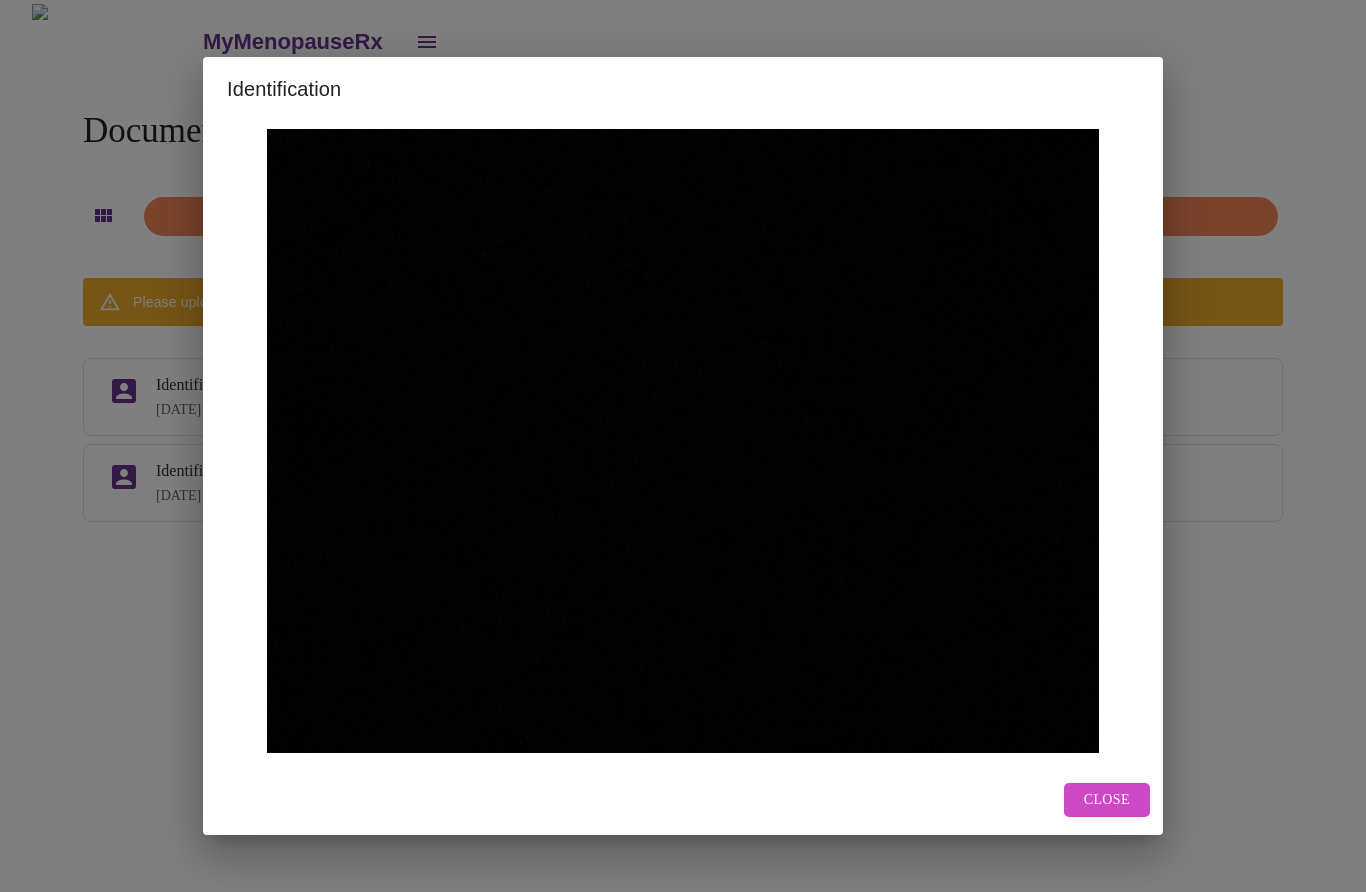 click on "Close" at bounding box center [683, 800] 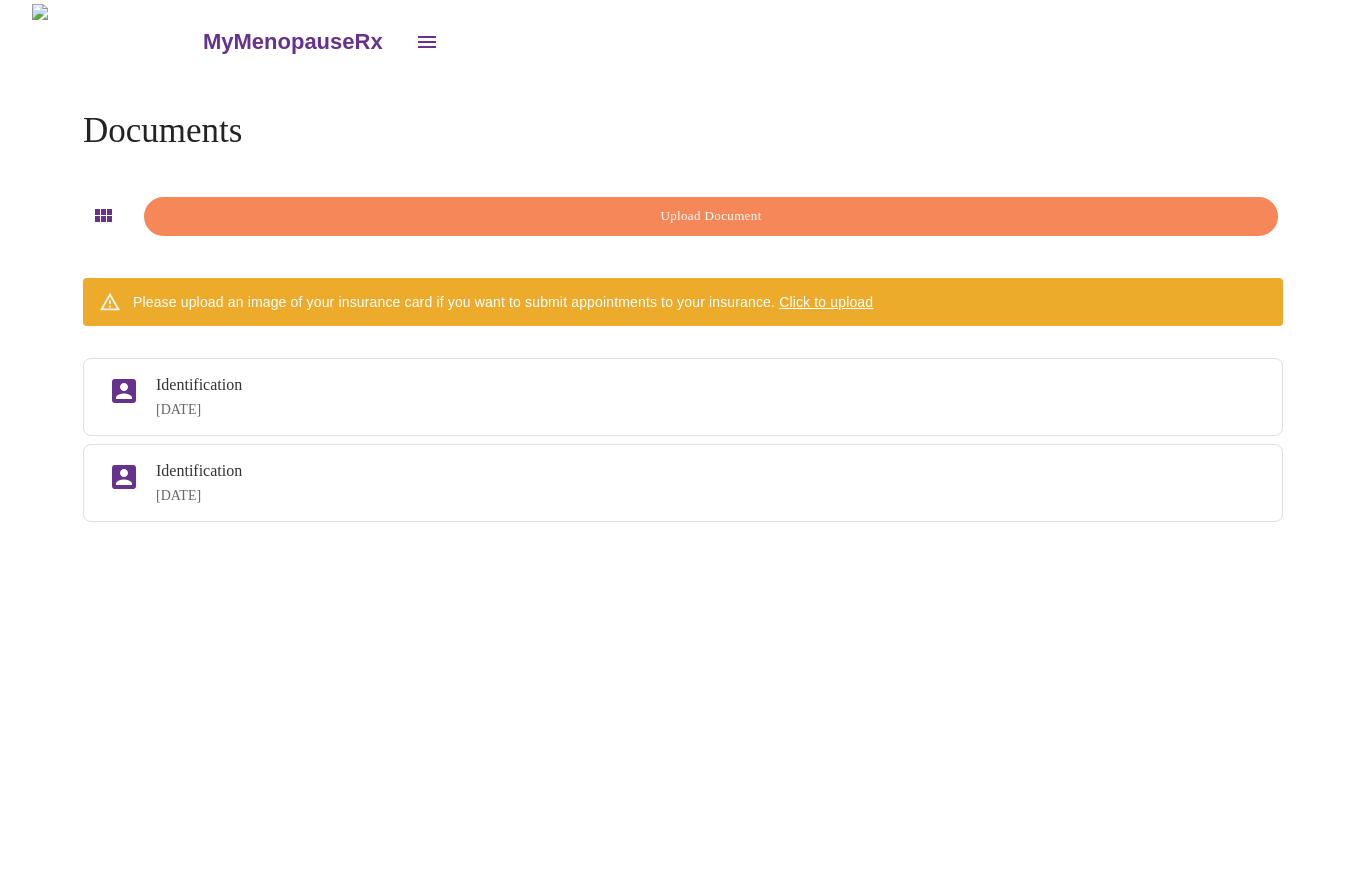 click on "Upload Document" at bounding box center (711, 216) 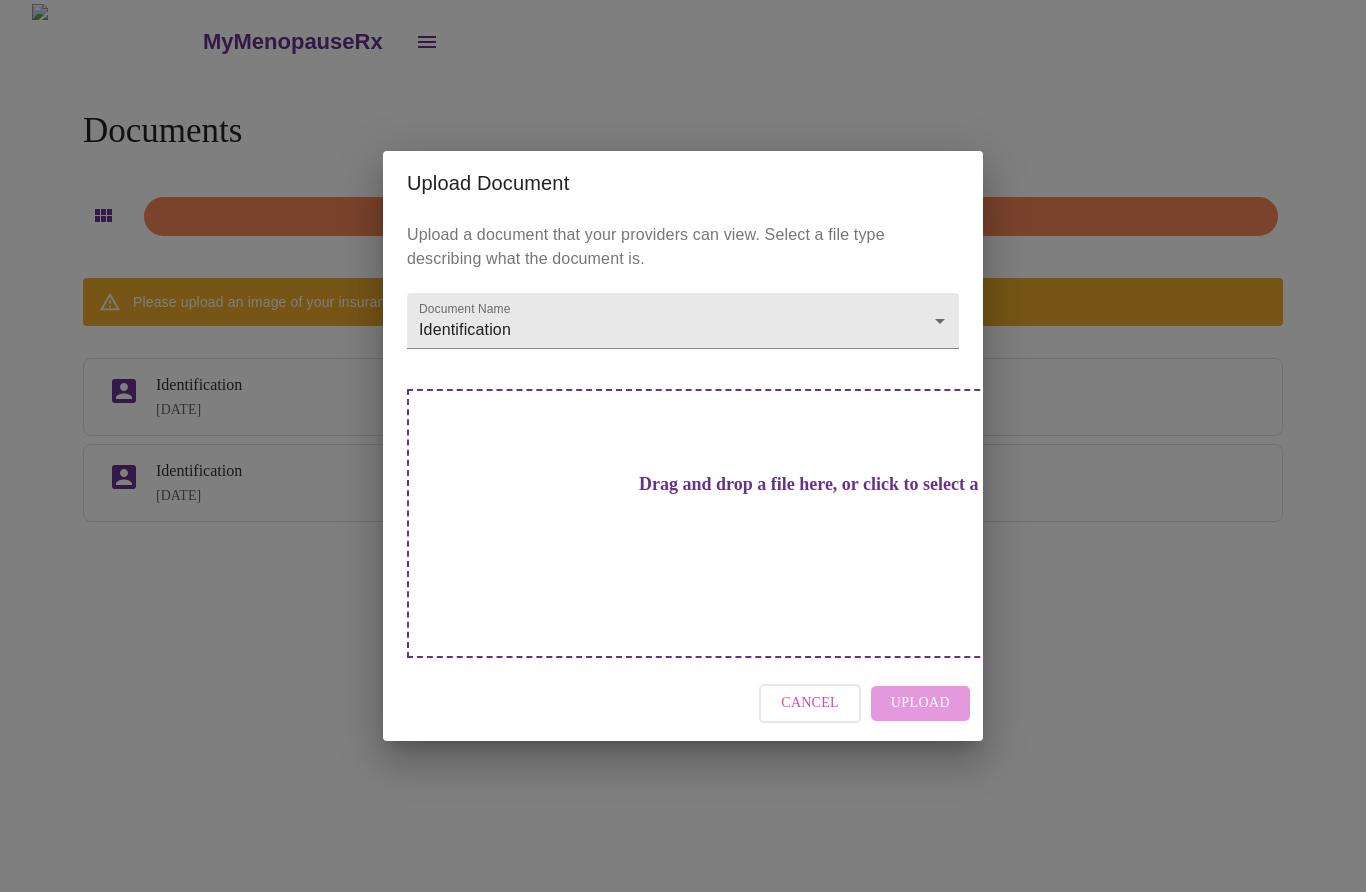 click on "Cancel" at bounding box center [810, 703] 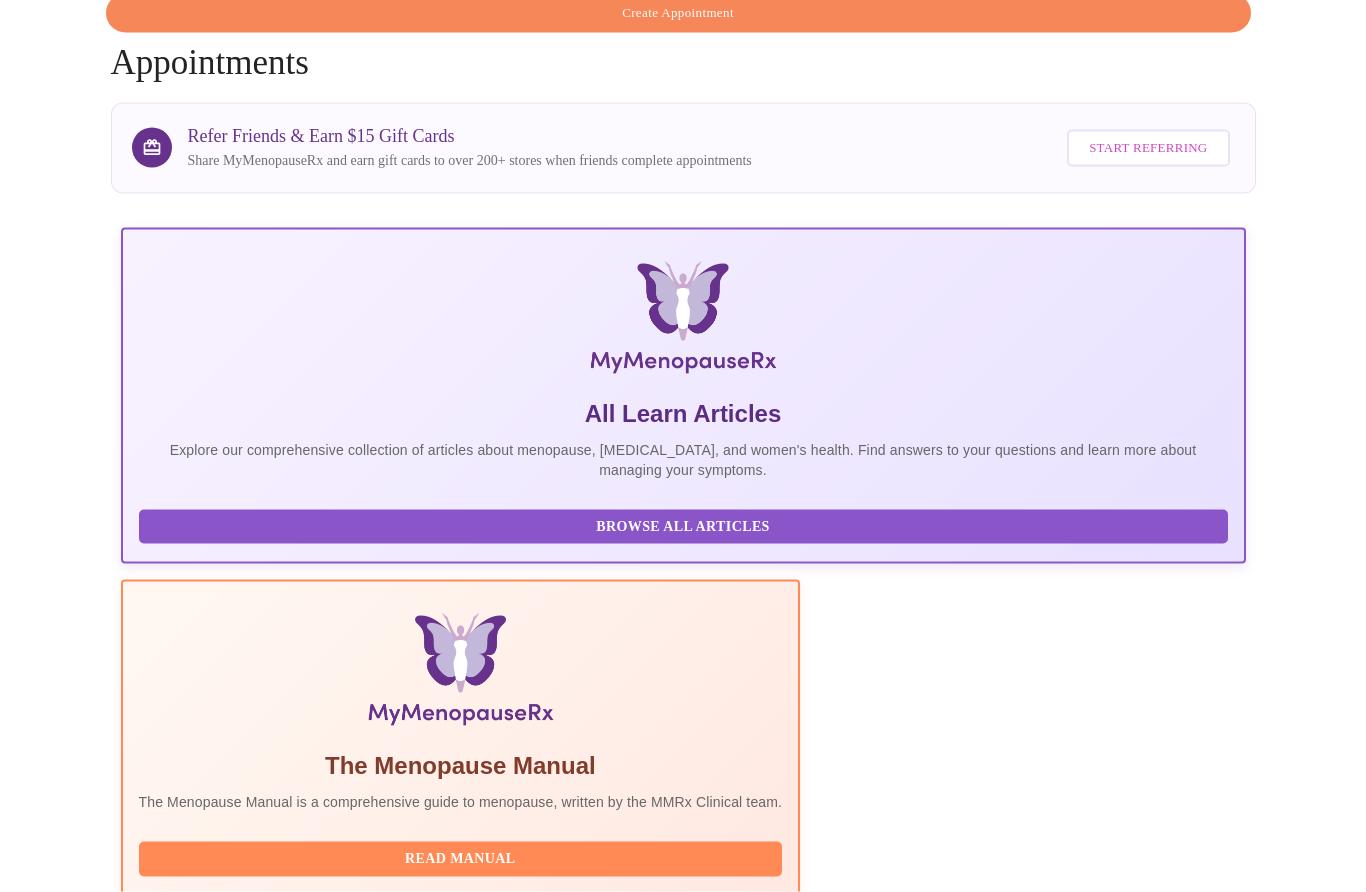 scroll, scrollTop: 0, scrollLeft: 0, axis: both 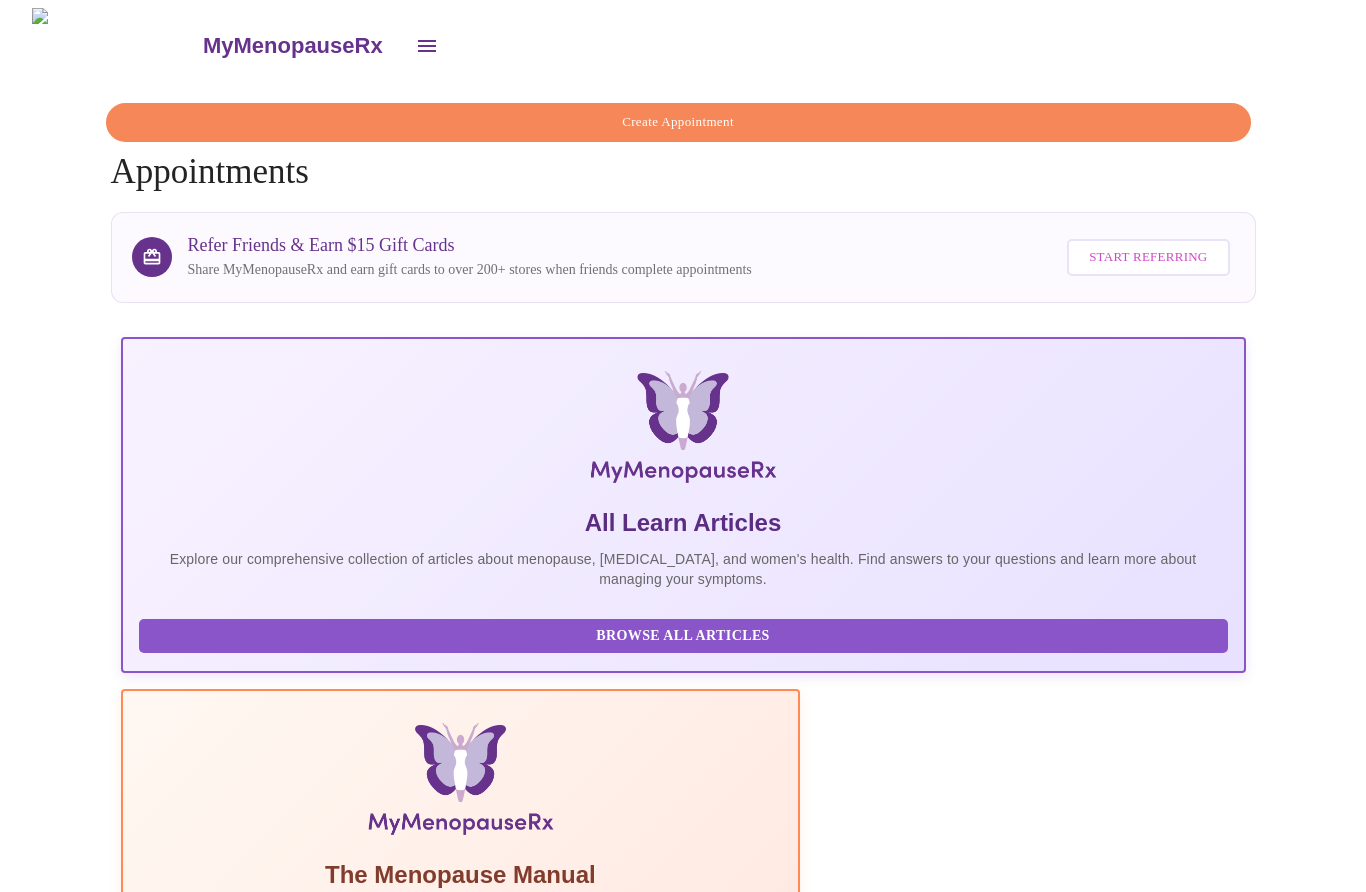 click 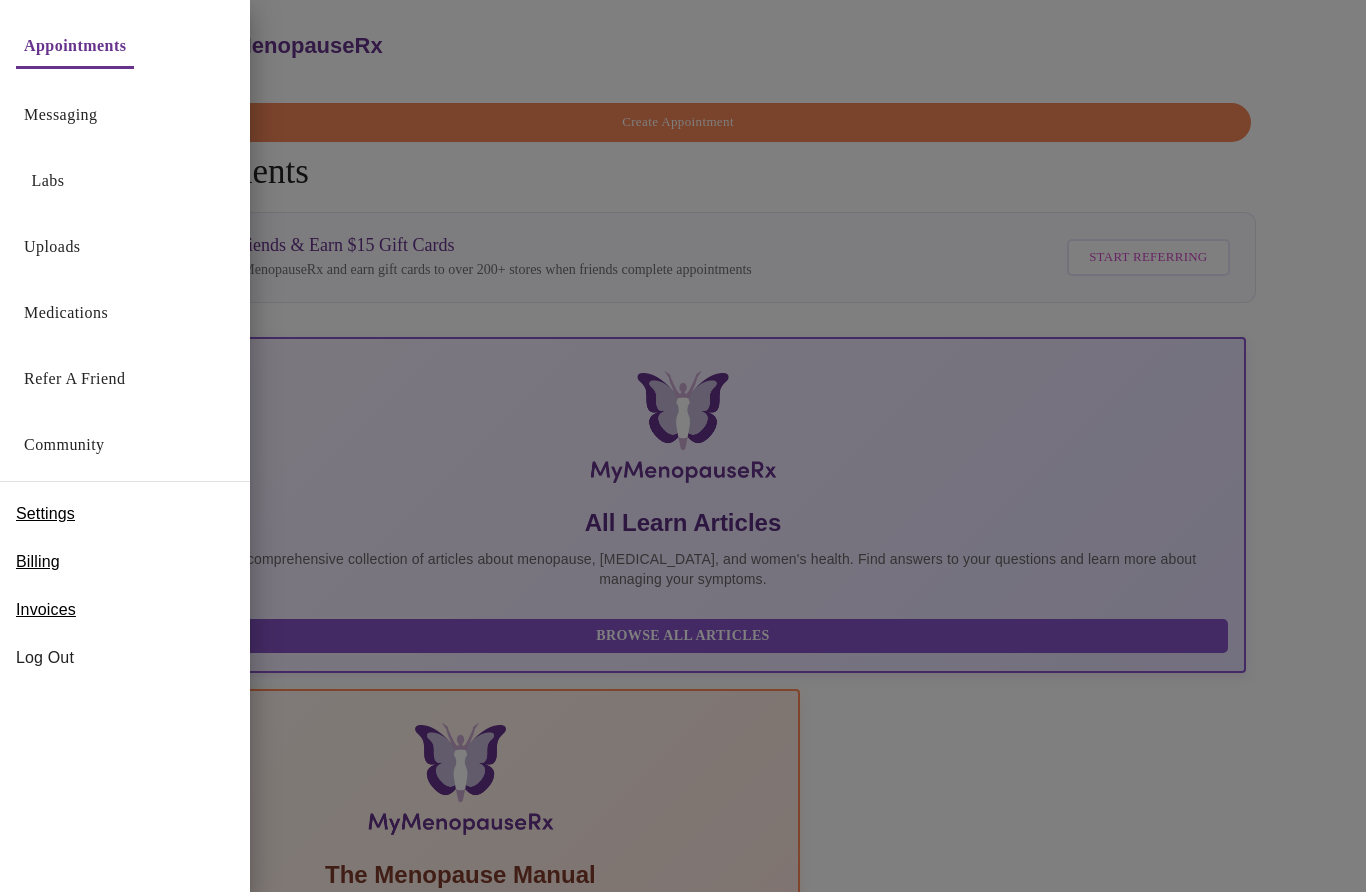 click on "Log Out" at bounding box center (125, 658) 